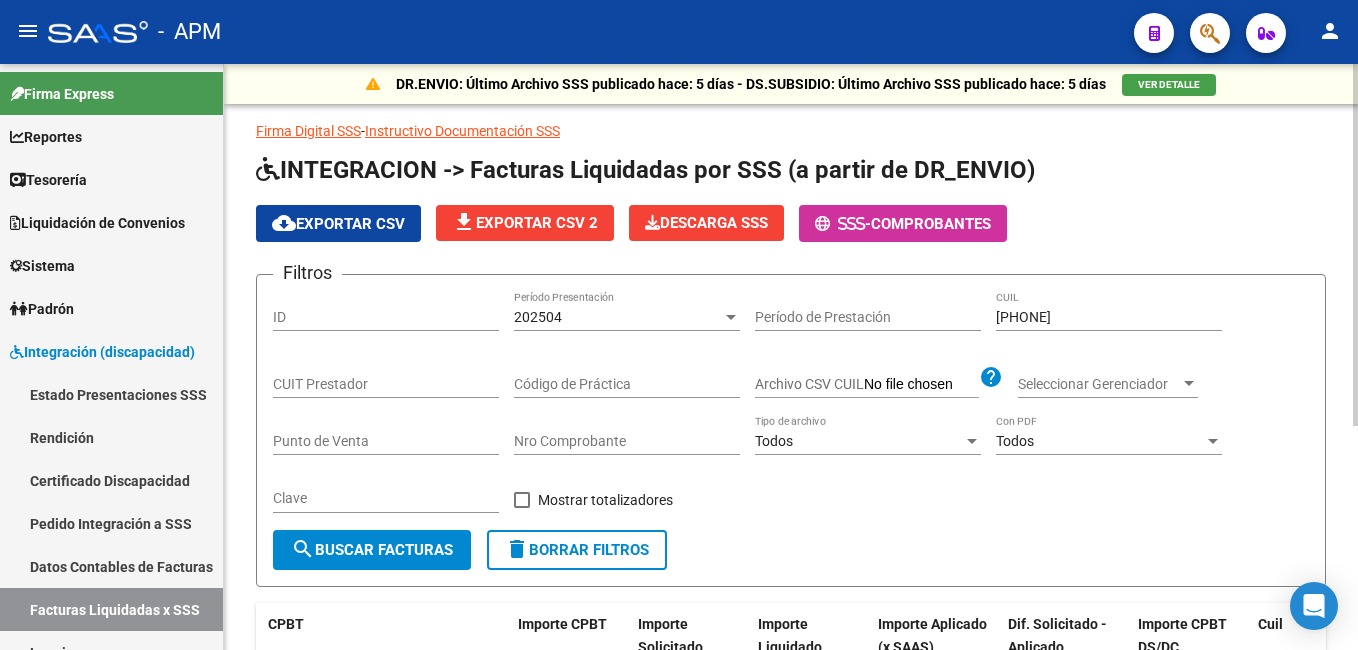 scroll, scrollTop: 0, scrollLeft: 0, axis: both 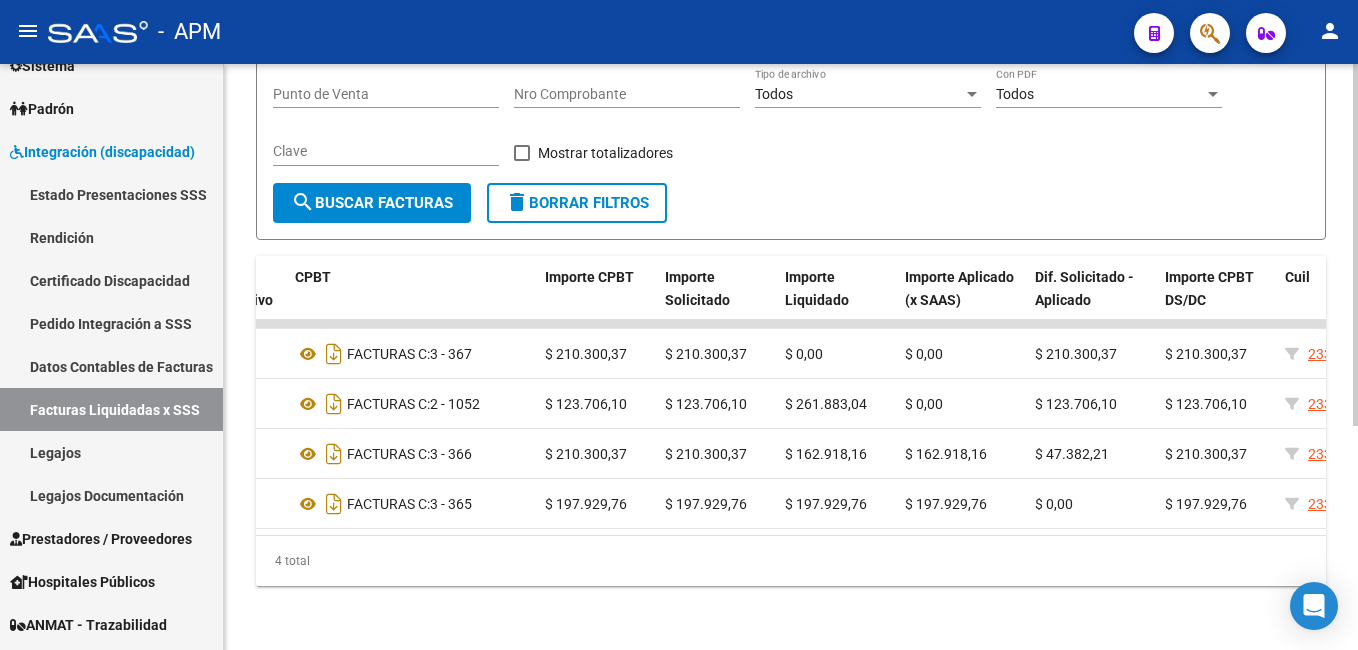 click on "4 total" 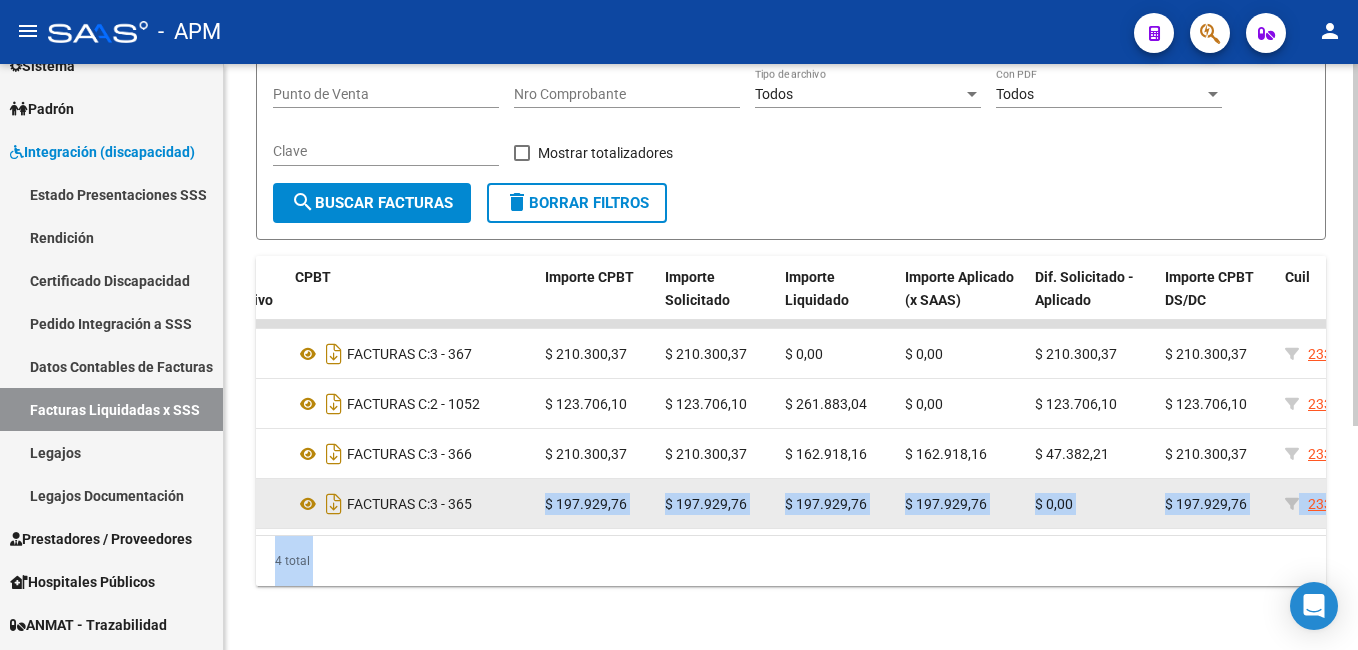 drag, startPoint x: 591, startPoint y: 537, endPoint x: 583, endPoint y: 509, distance: 29.12044 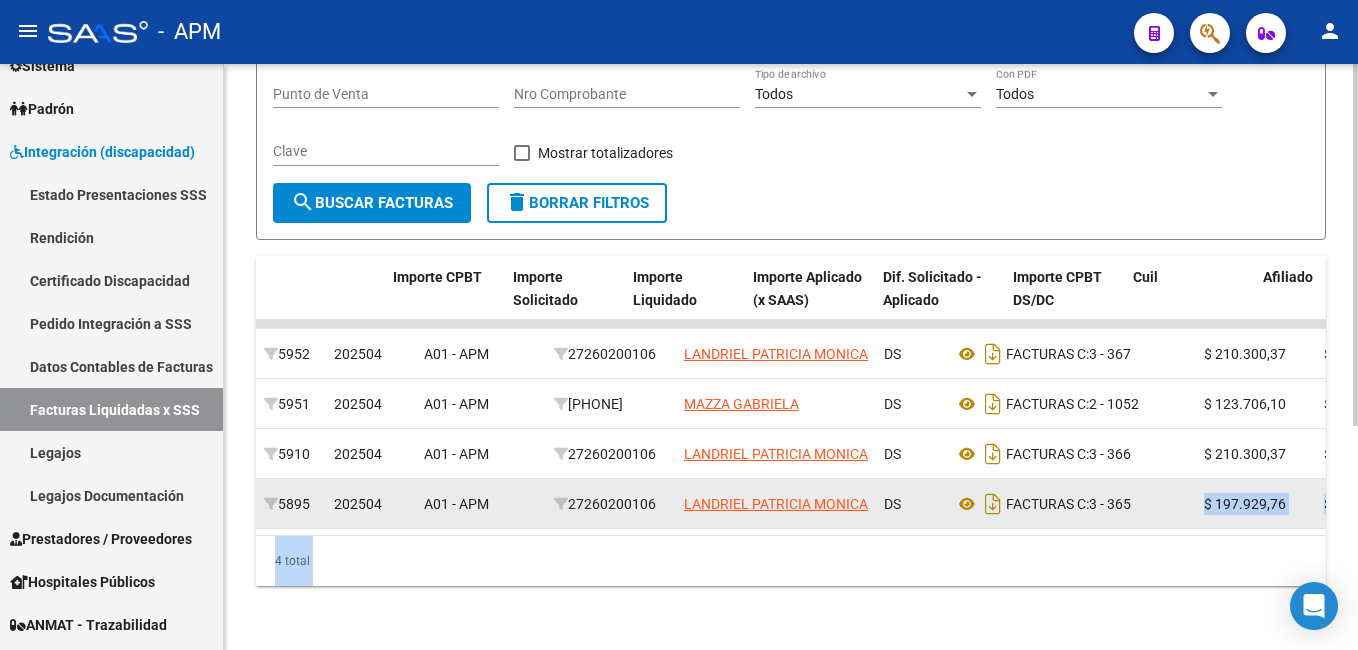 scroll, scrollTop: 0, scrollLeft: 938, axis: horizontal 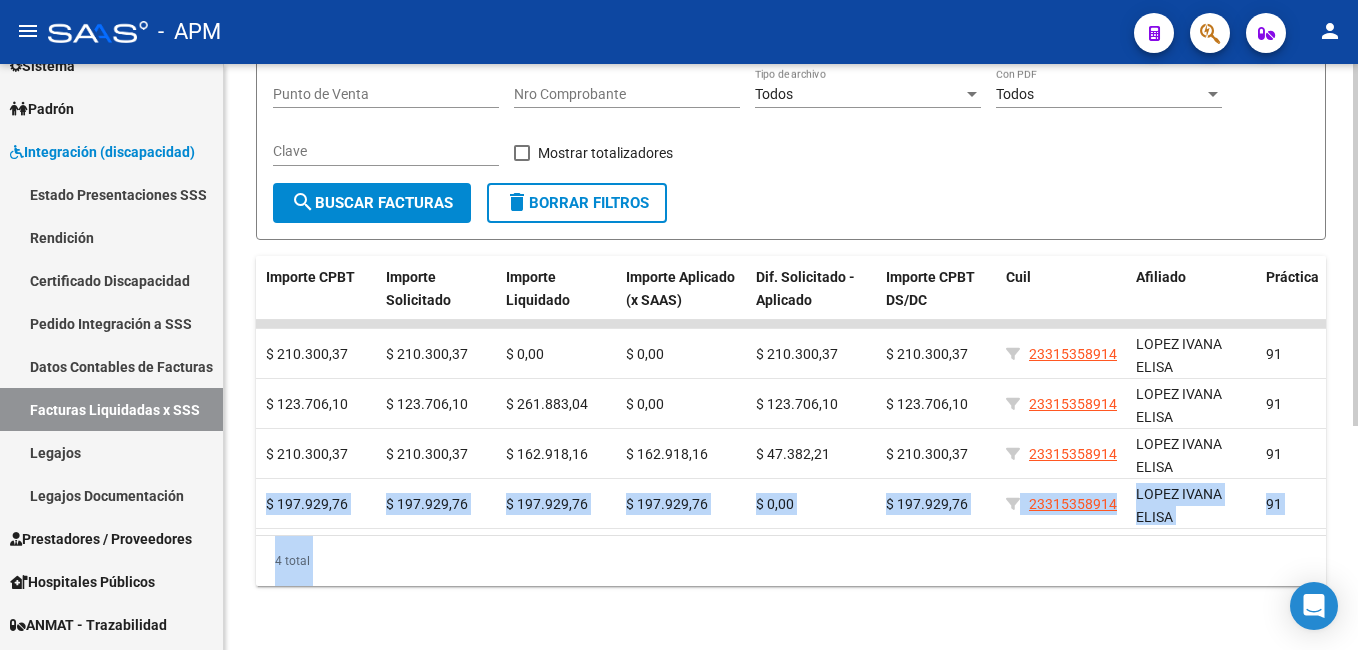 click on "4 total" 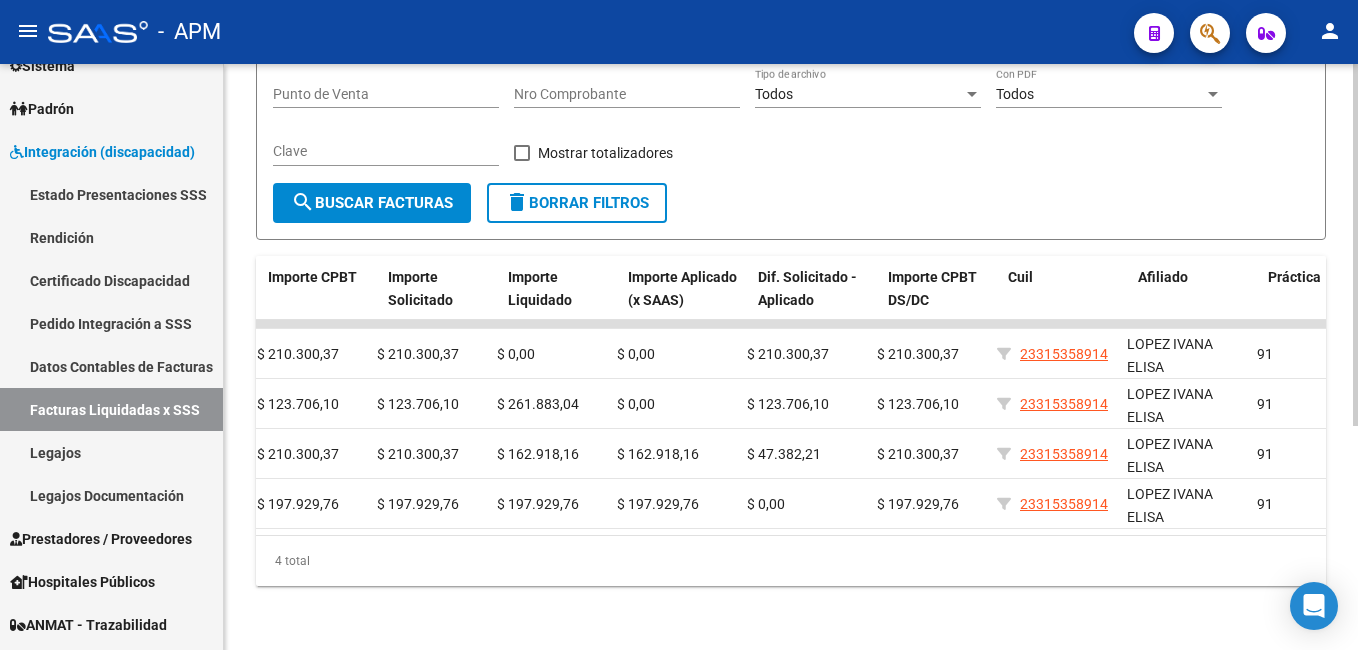 scroll, scrollTop: 0, scrollLeft: 859, axis: horizontal 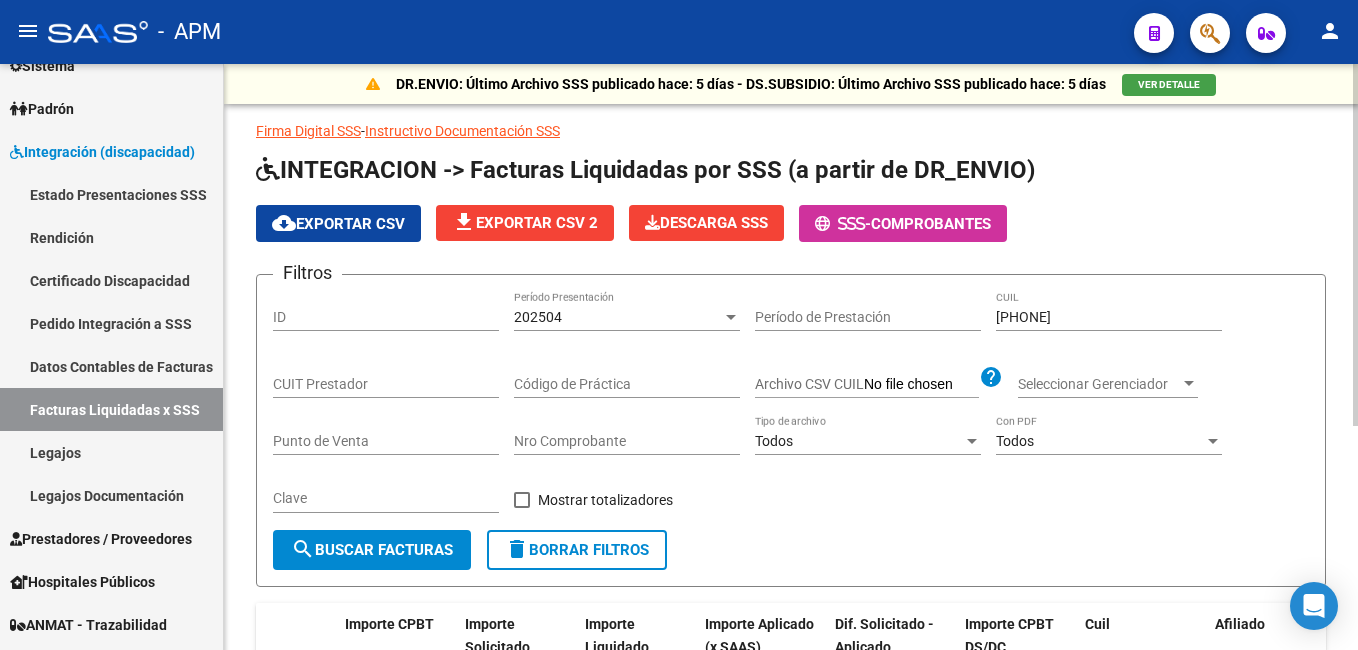 click on "202504" at bounding box center (618, 317) 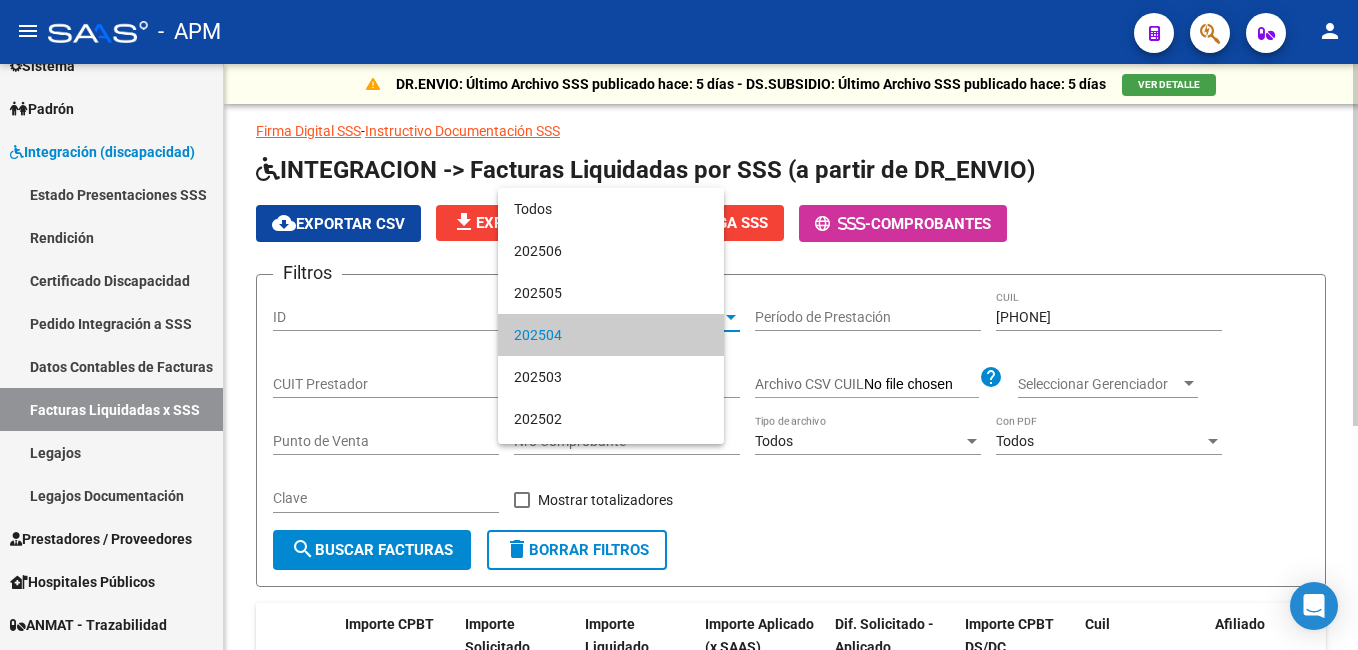 scroll, scrollTop: 19, scrollLeft: 0, axis: vertical 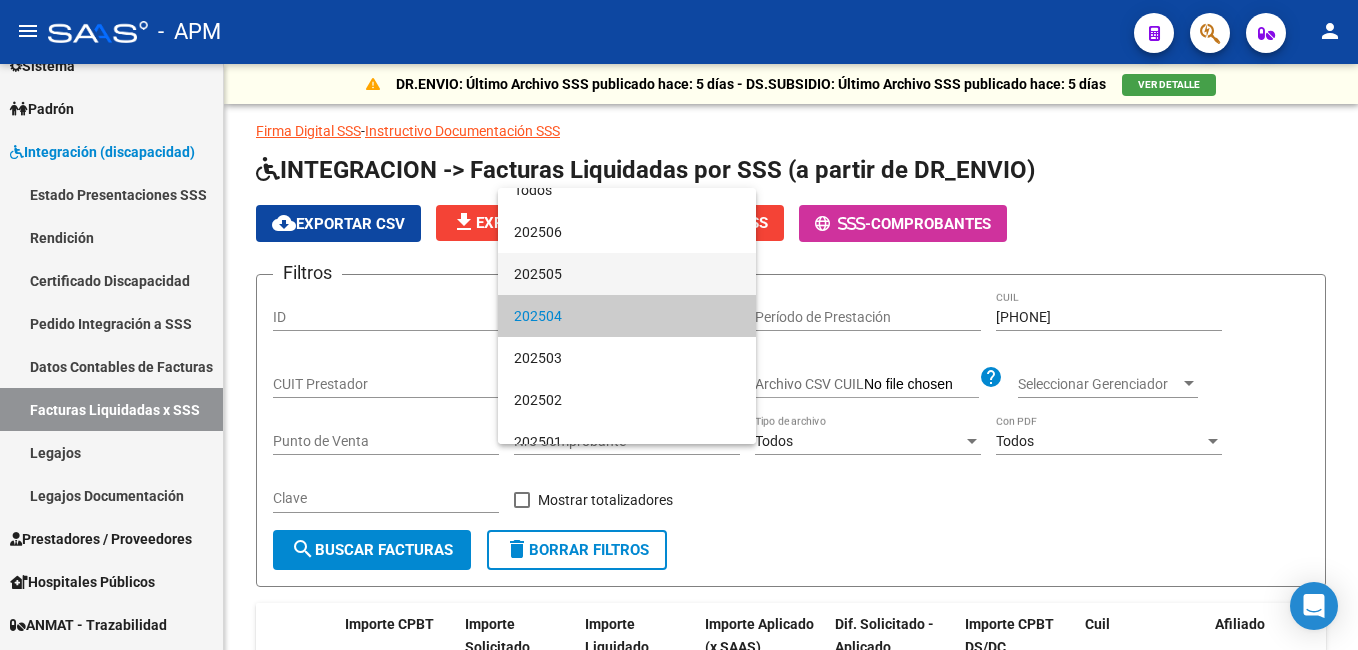 click on "202505" at bounding box center [627, 274] 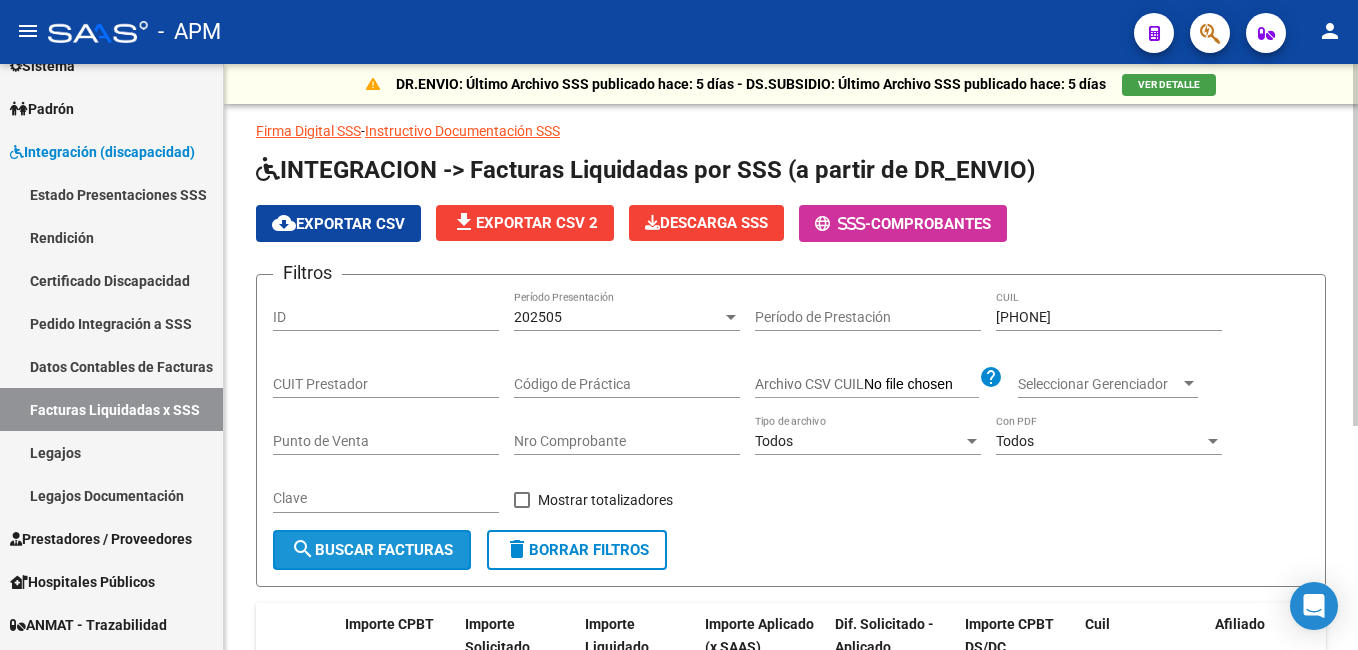 click on "search  Buscar Facturas" 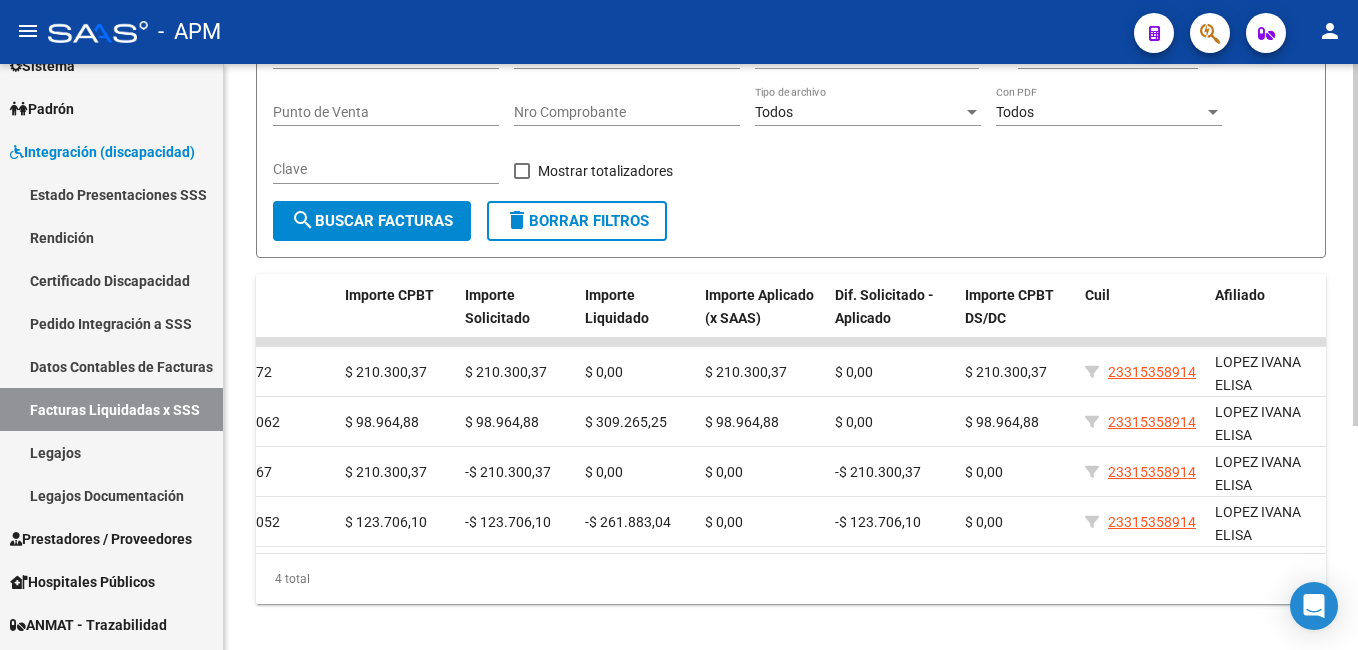 scroll, scrollTop: 363, scrollLeft: 0, axis: vertical 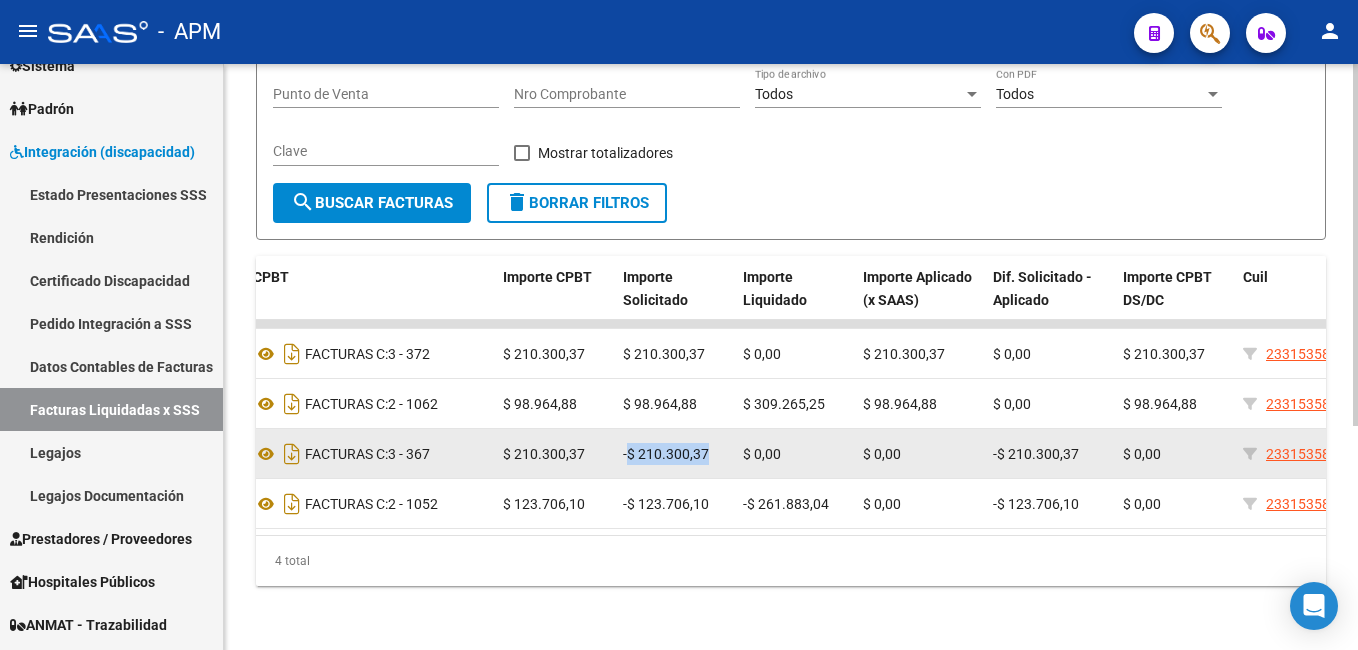 drag, startPoint x: 629, startPoint y: 445, endPoint x: 706, endPoint y: 453, distance: 77.41447 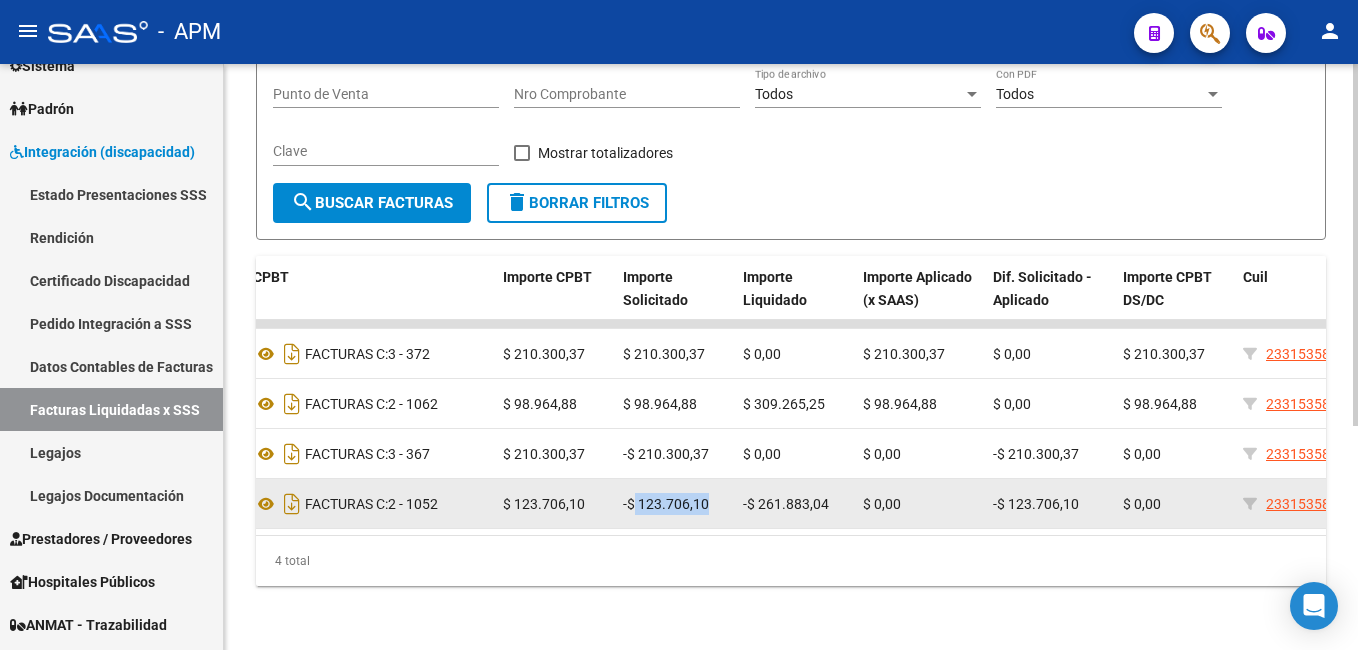 drag, startPoint x: 635, startPoint y: 492, endPoint x: 708, endPoint y: 496, distance: 73.109505 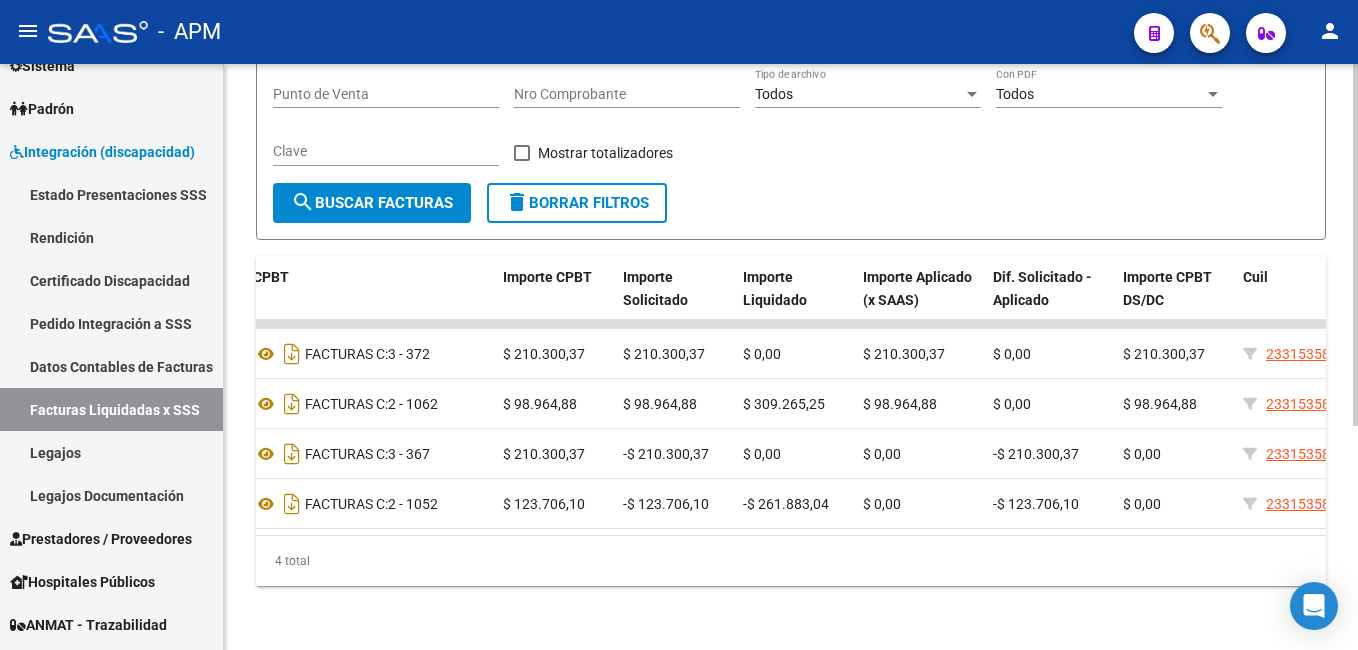 click on "4 total" 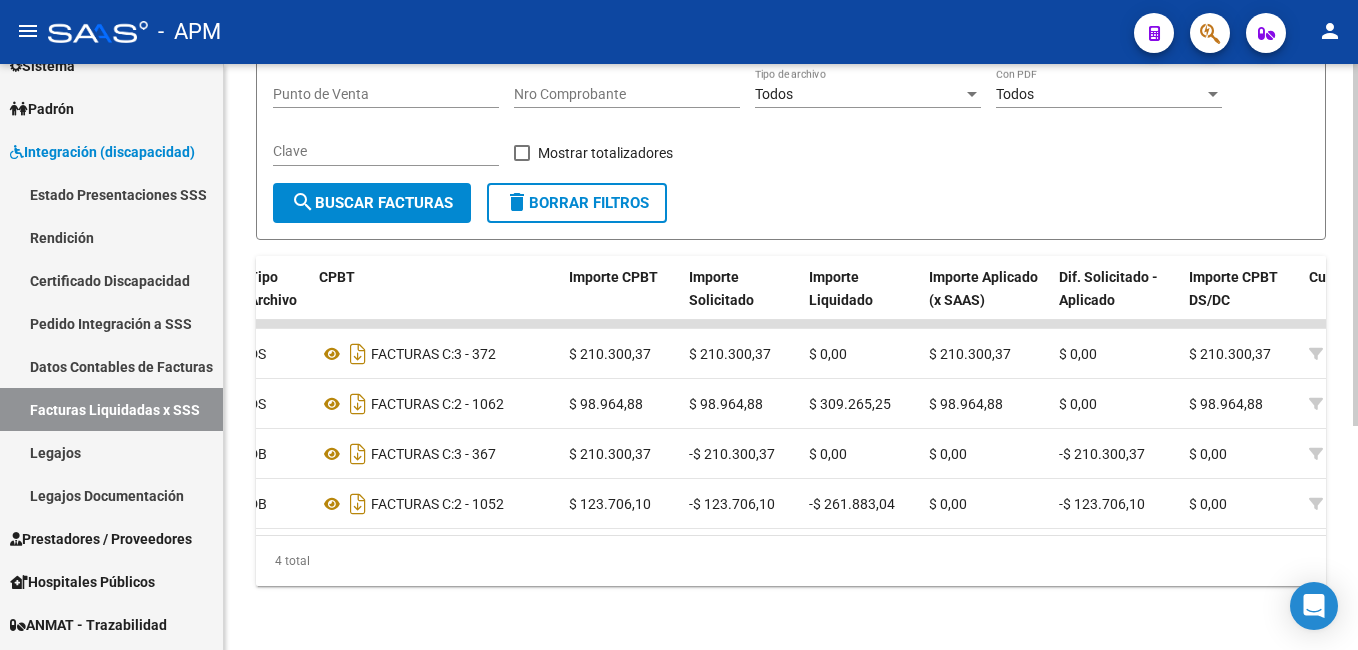 drag, startPoint x: 771, startPoint y: 518, endPoint x: 550, endPoint y: 554, distance: 223.91293 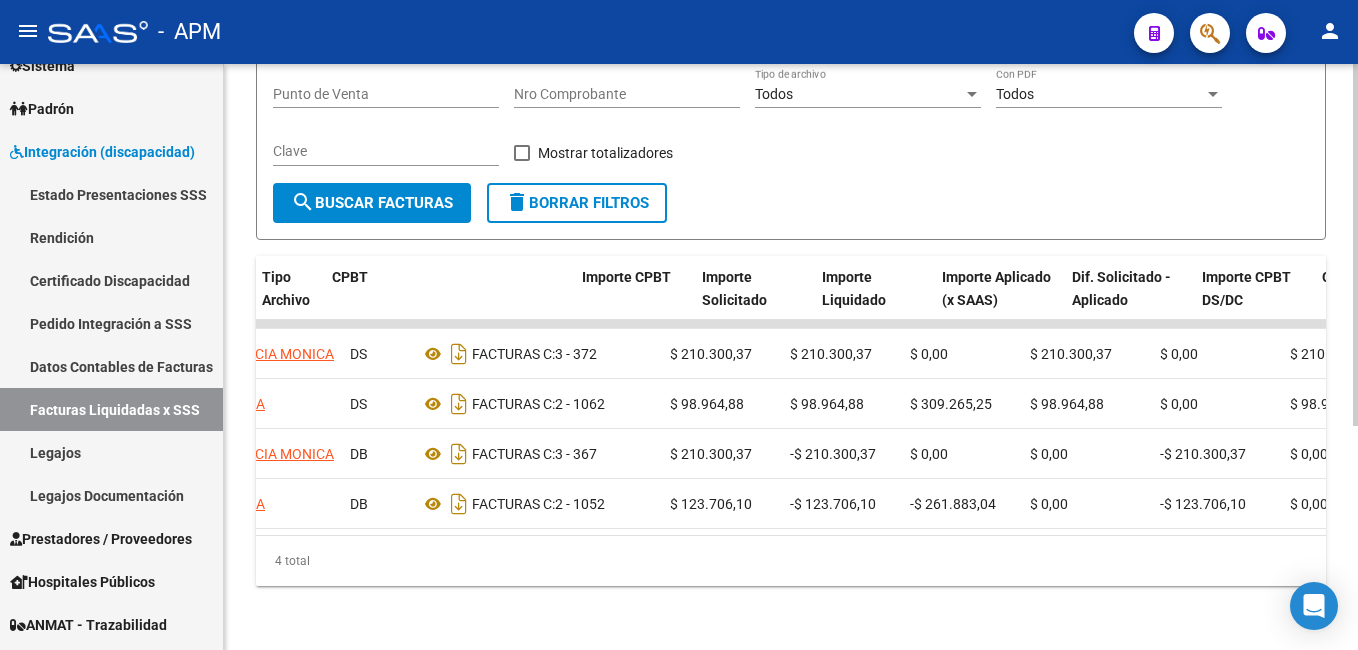 scroll, scrollTop: 0, scrollLeft: 622, axis: horizontal 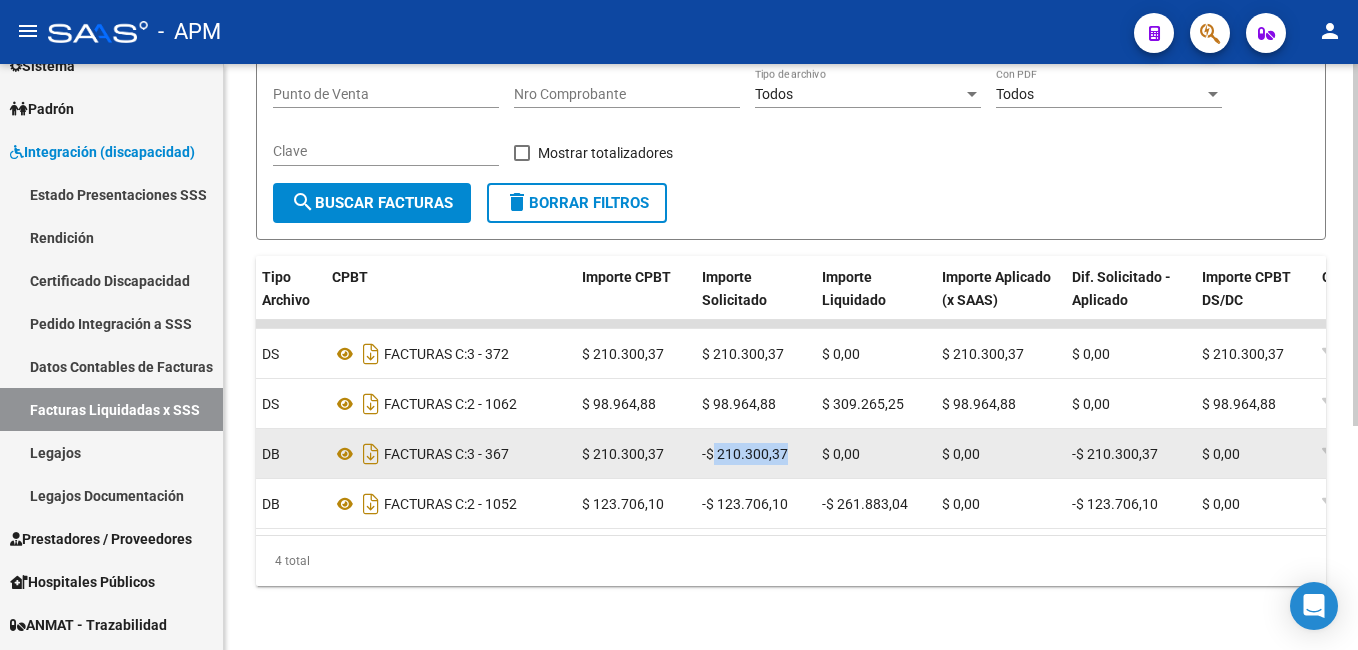 drag, startPoint x: 714, startPoint y: 438, endPoint x: 788, endPoint y: 440, distance: 74.02702 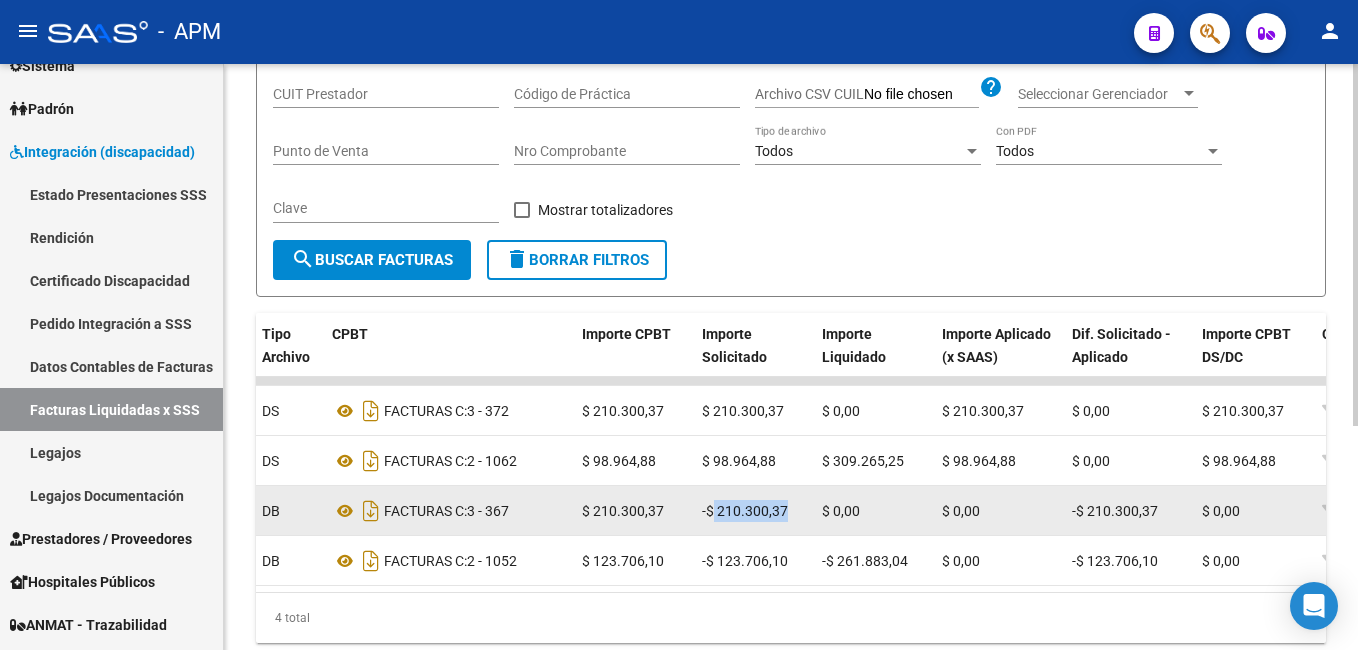 scroll, scrollTop: 63, scrollLeft: 0, axis: vertical 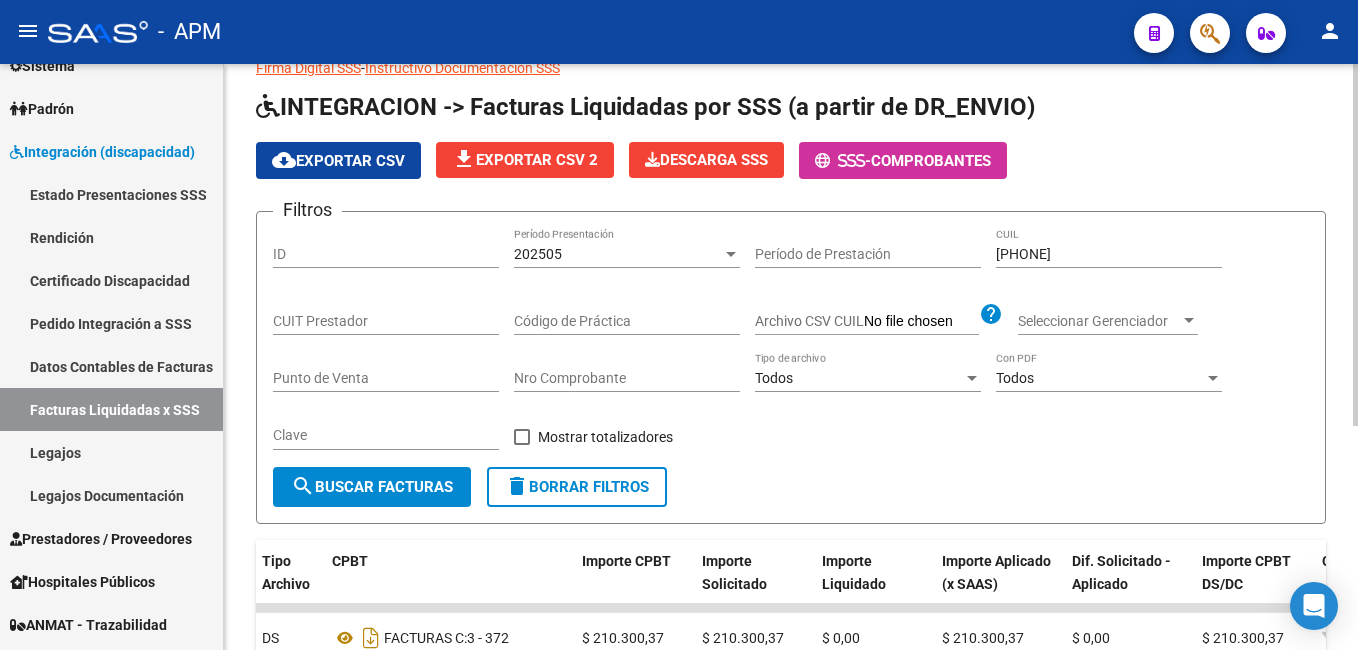 click on "202505" at bounding box center [618, 254] 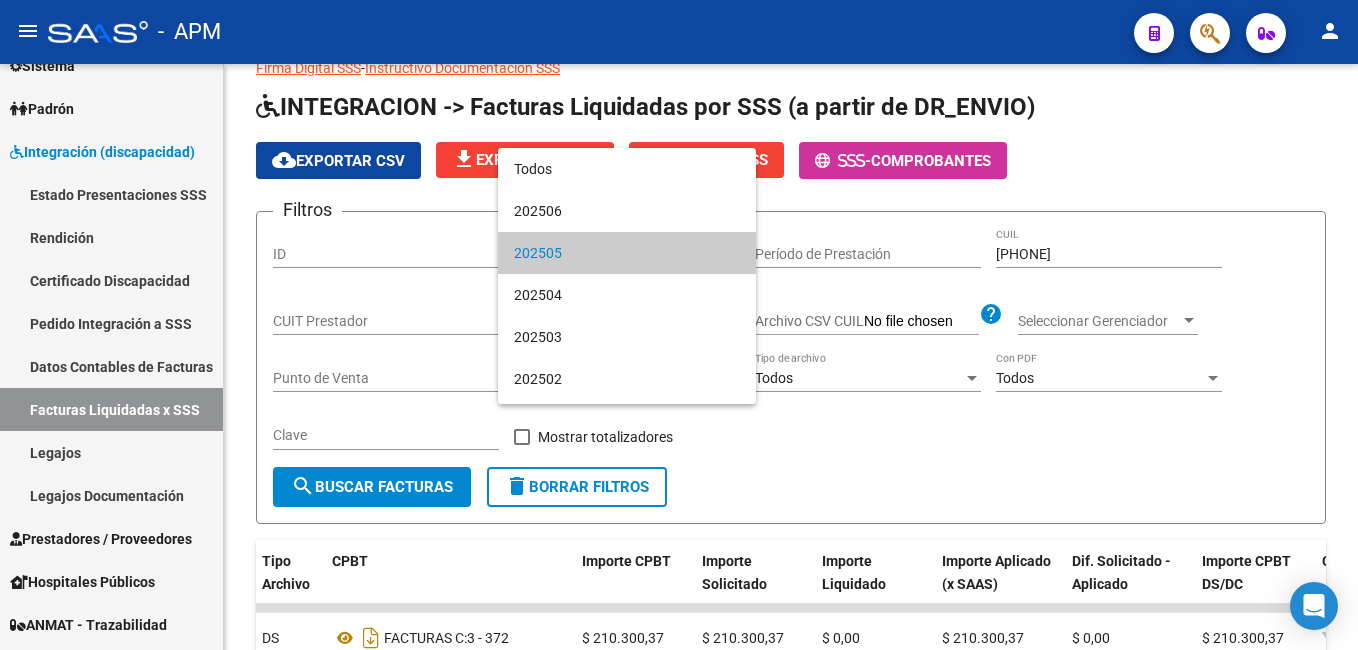 click at bounding box center [679, 325] 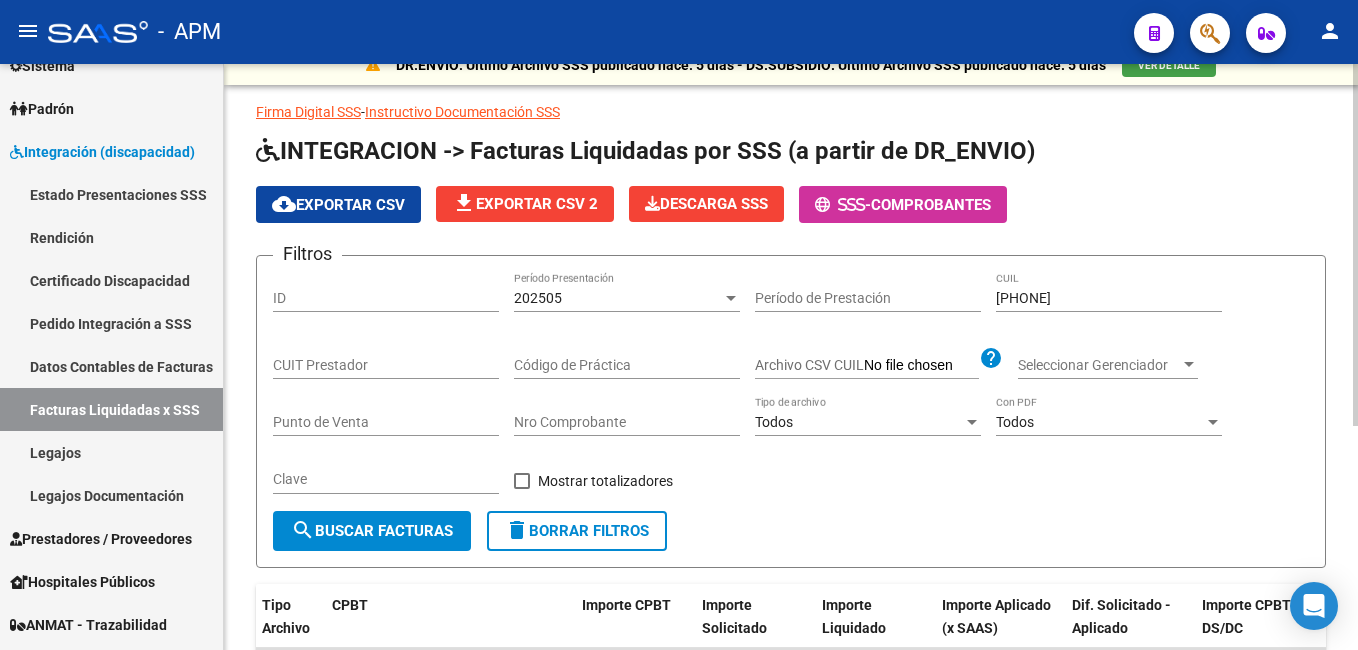 scroll, scrollTop: 0, scrollLeft: 0, axis: both 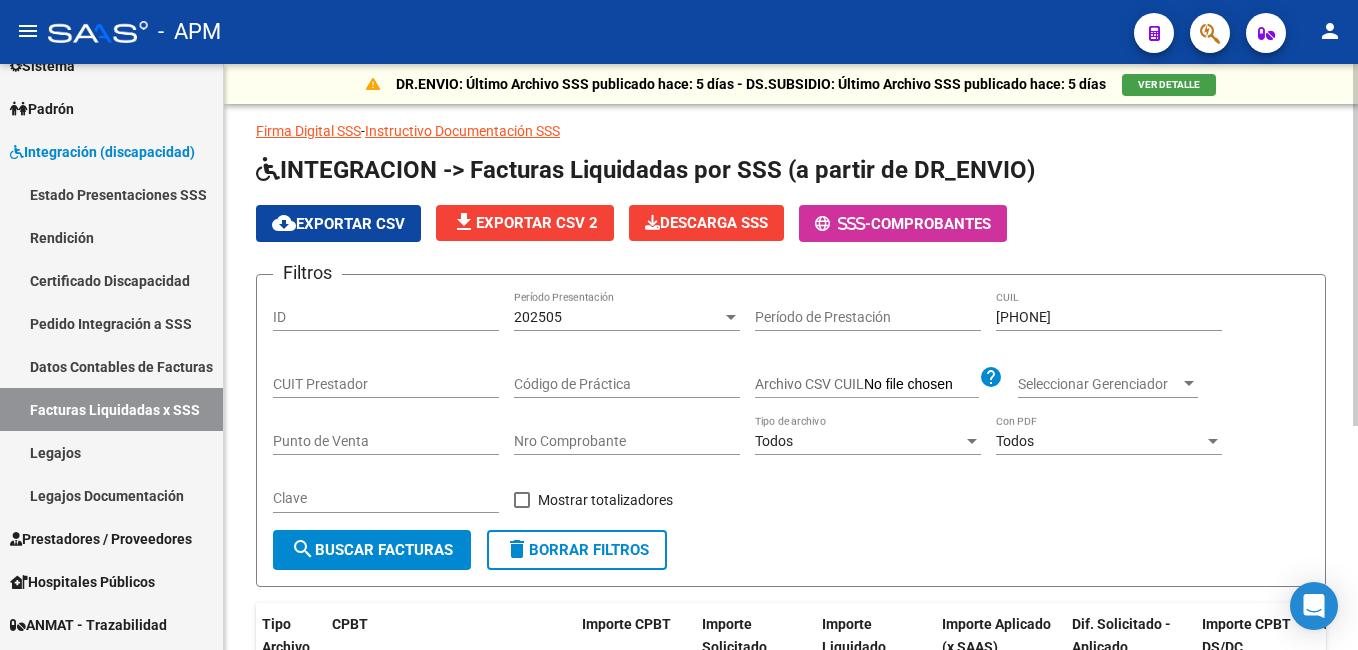 click on "202505" at bounding box center [618, 317] 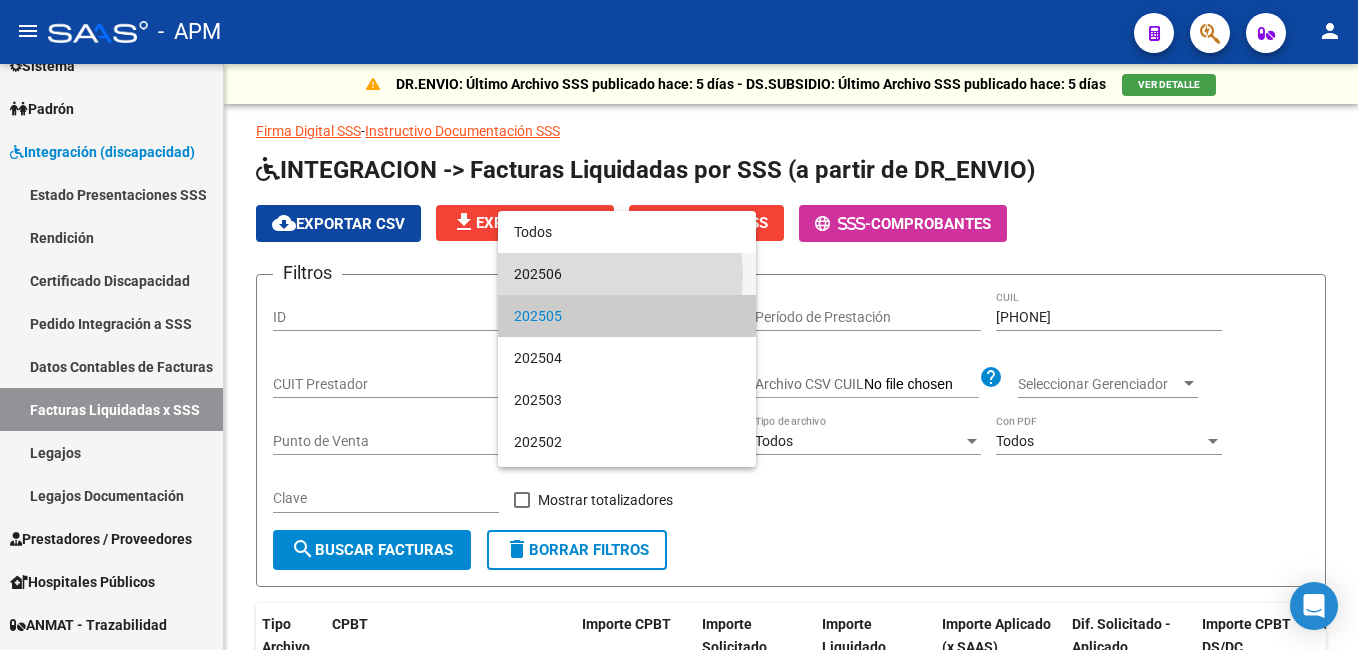 click on "202506" at bounding box center (627, 274) 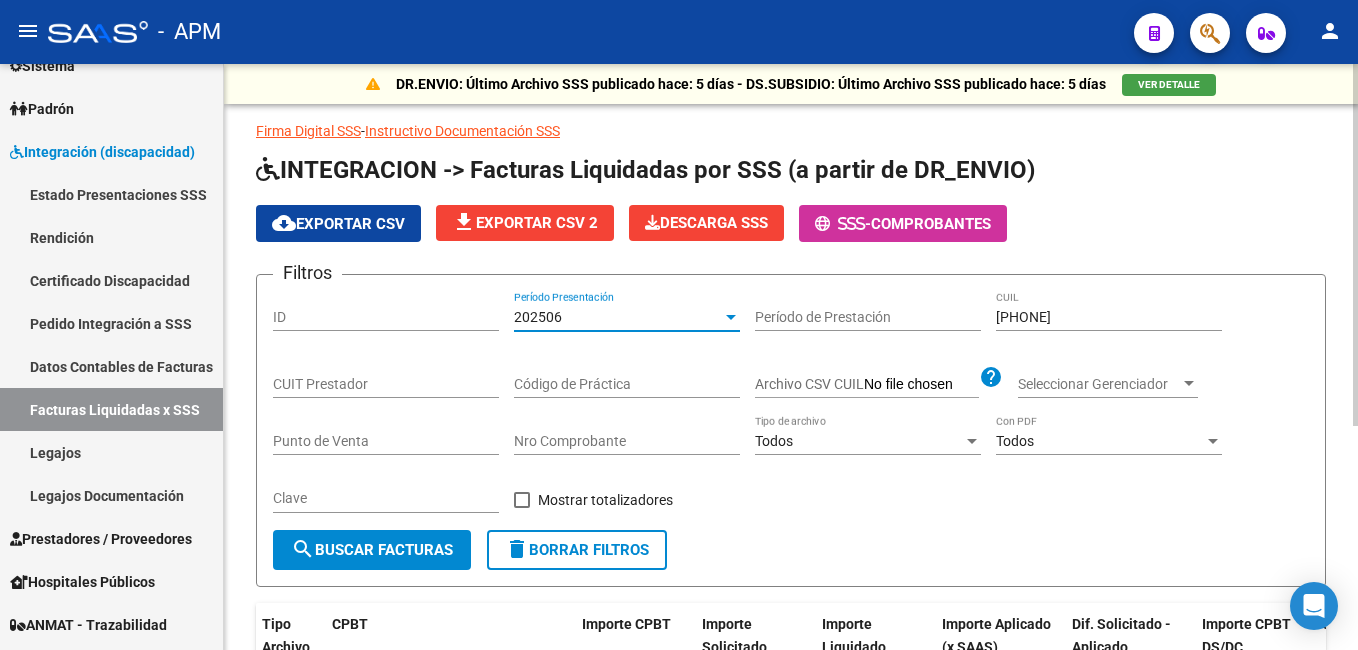 click on "search  Buscar Facturas" 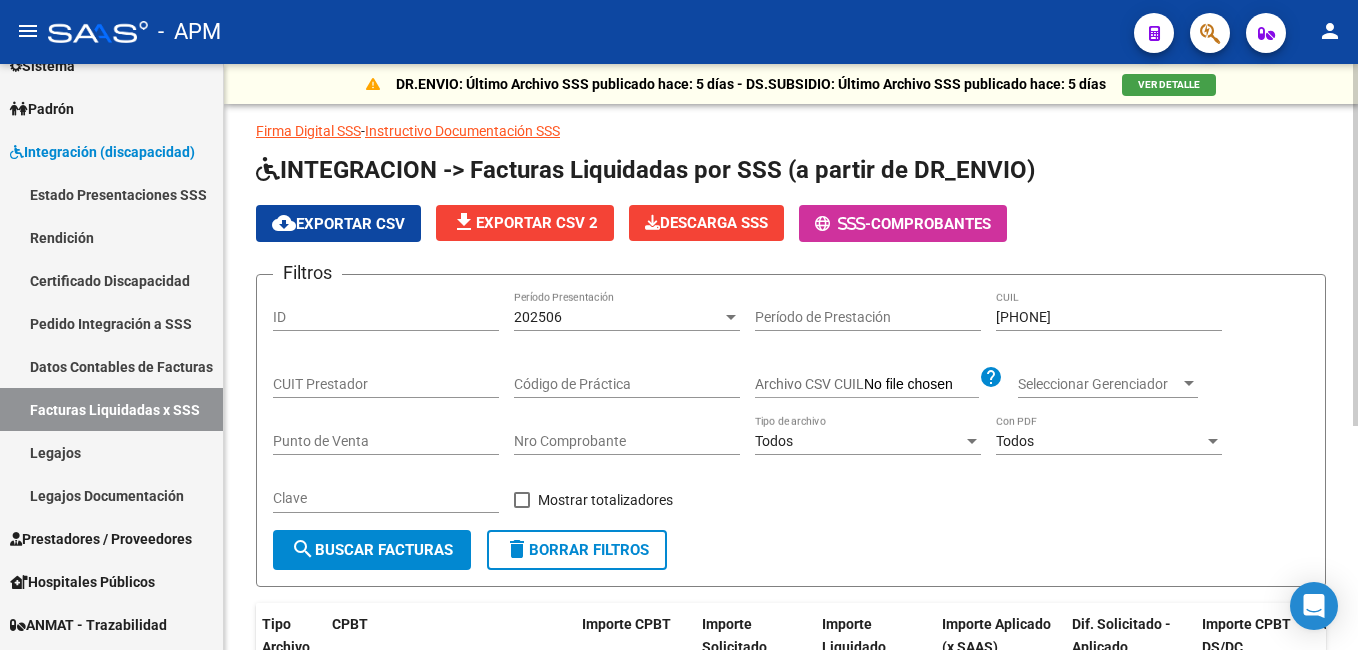 scroll, scrollTop: 363, scrollLeft: 0, axis: vertical 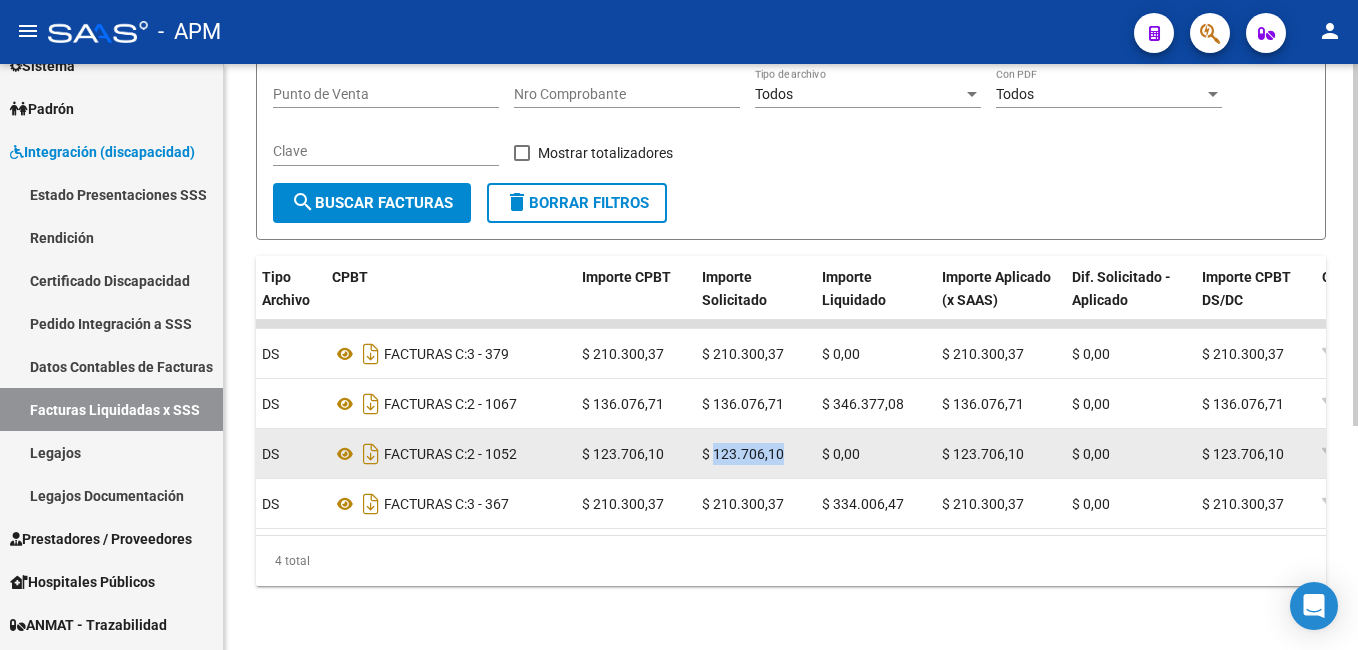 drag, startPoint x: 713, startPoint y: 445, endPoint x: 780, endPoint y: 442, distance: 67.06713 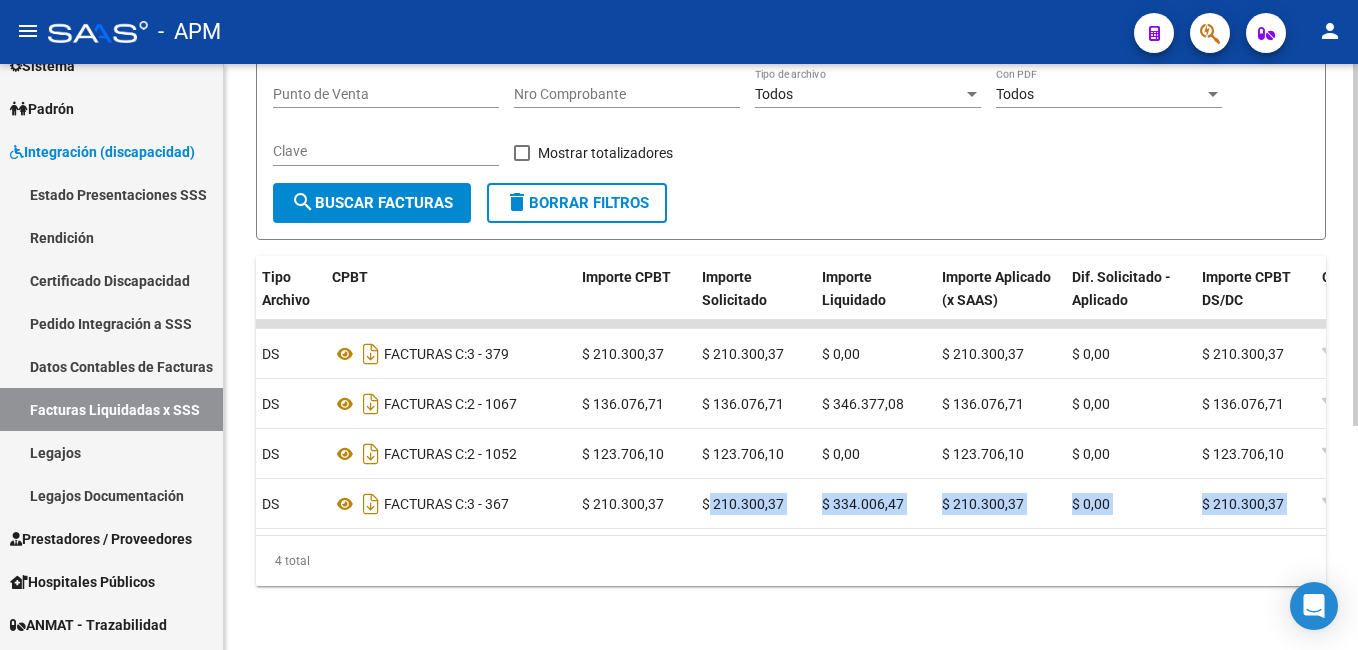 drag, startPoint x: 780, startPoint y: 442, endPoint x: 797, endPoint y: 515, distance: 74.953316 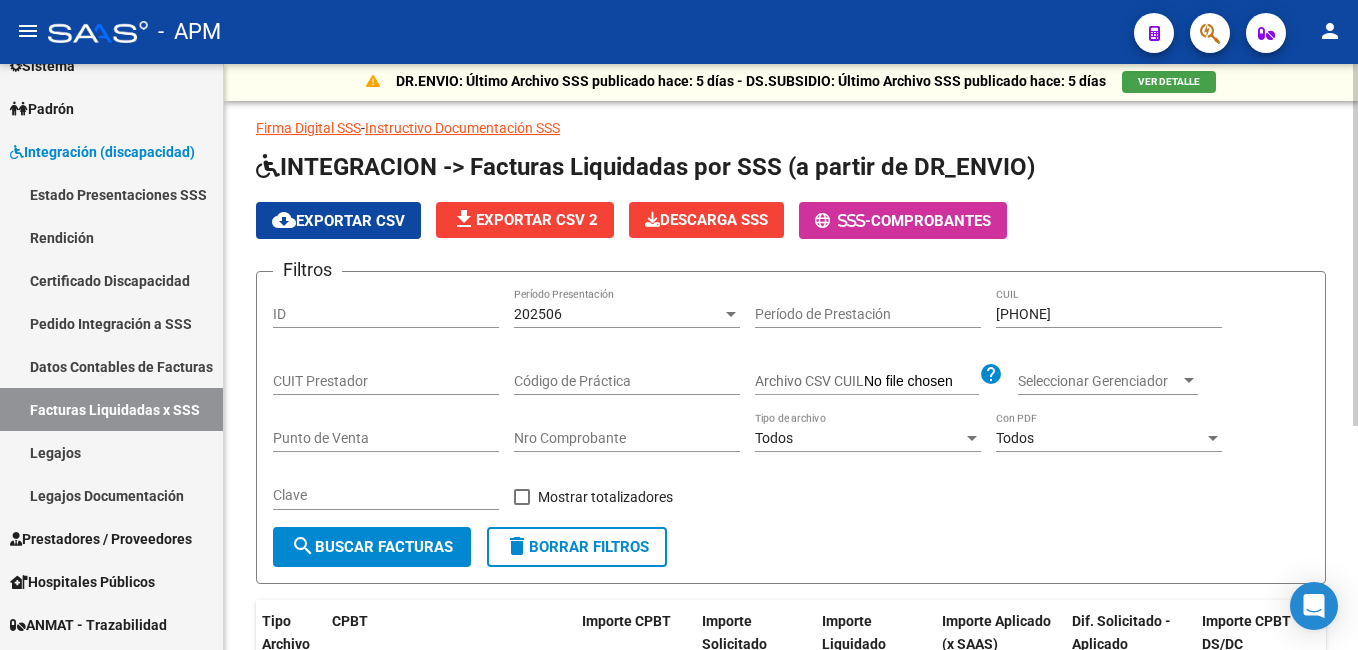 scroll, scrollTop: 0, scrollLeft: 0, axis: both 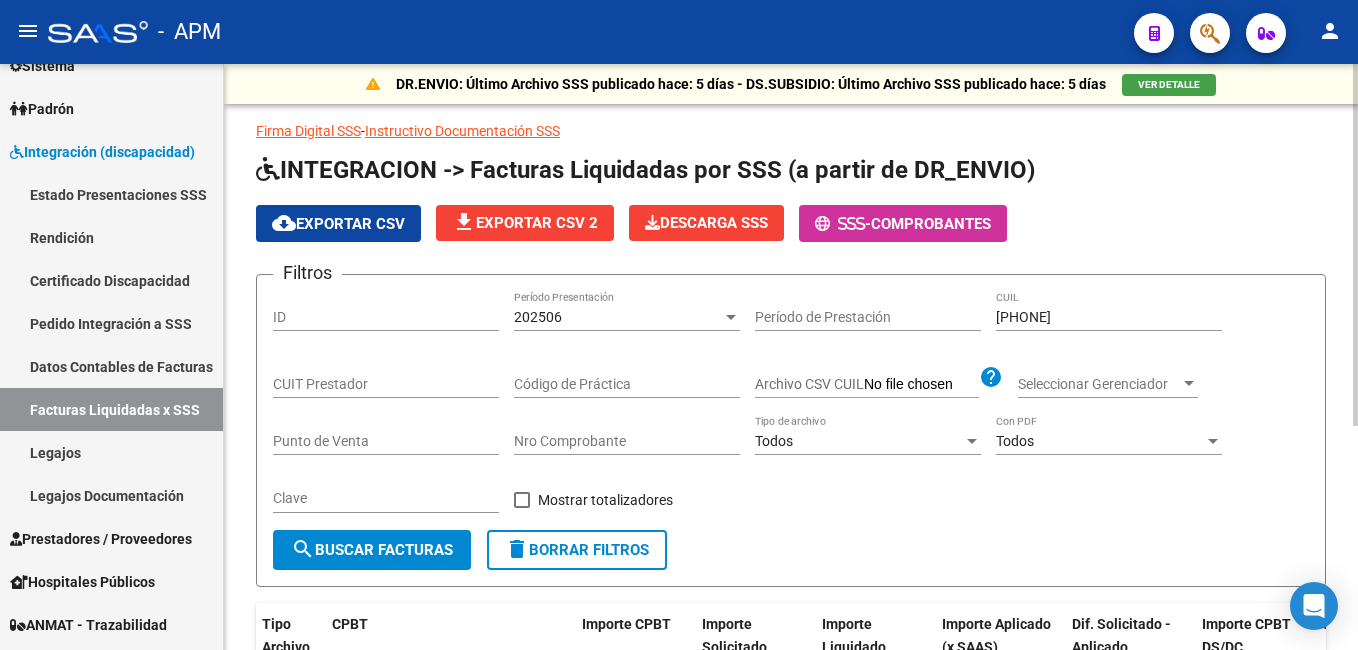 click on "202506" at bounding box center [618, 317] 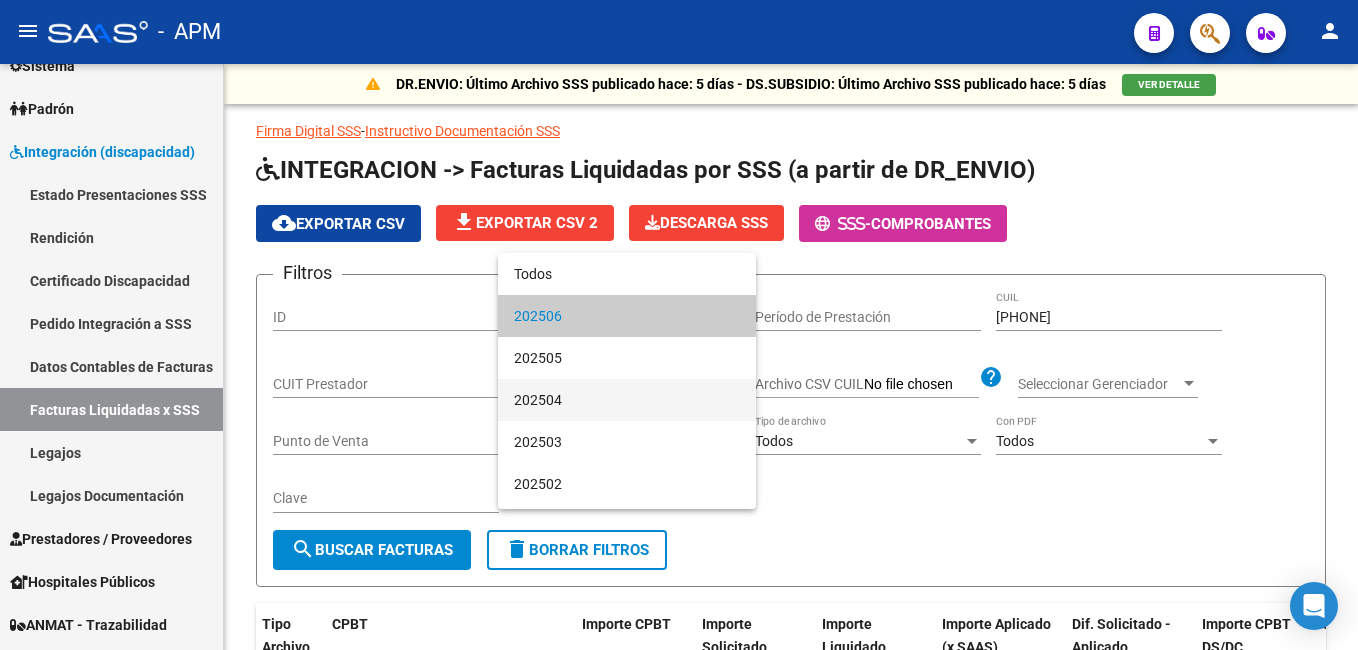 click on "202504" at bounding box center [627, 400] 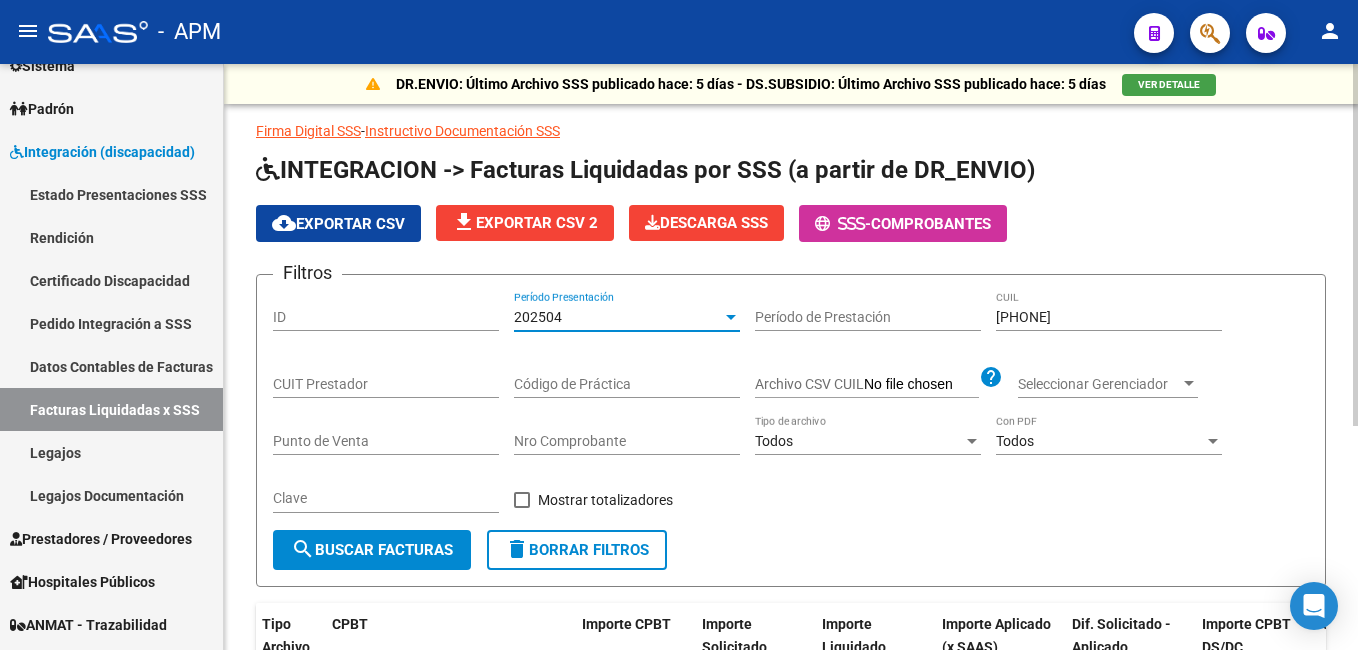 click on "search  Buscar Facturas" 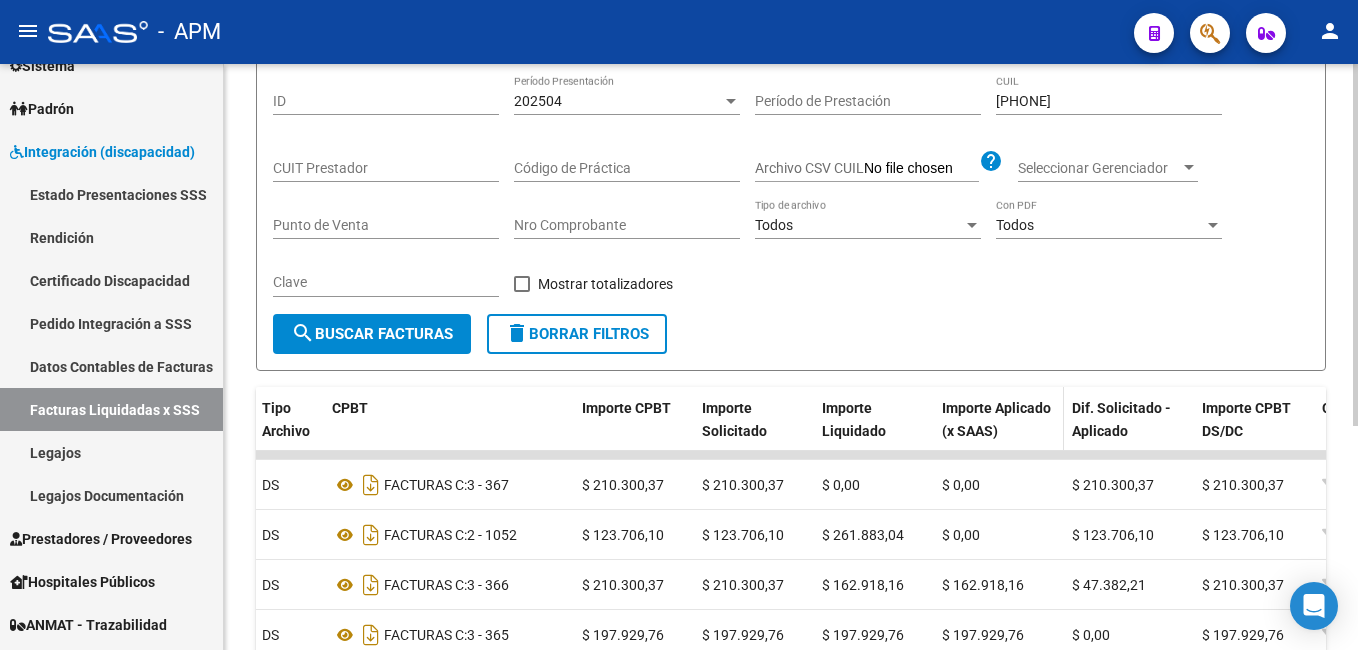 scroll, scrollTop: 363, scrollLeft: 0, axis: vertical 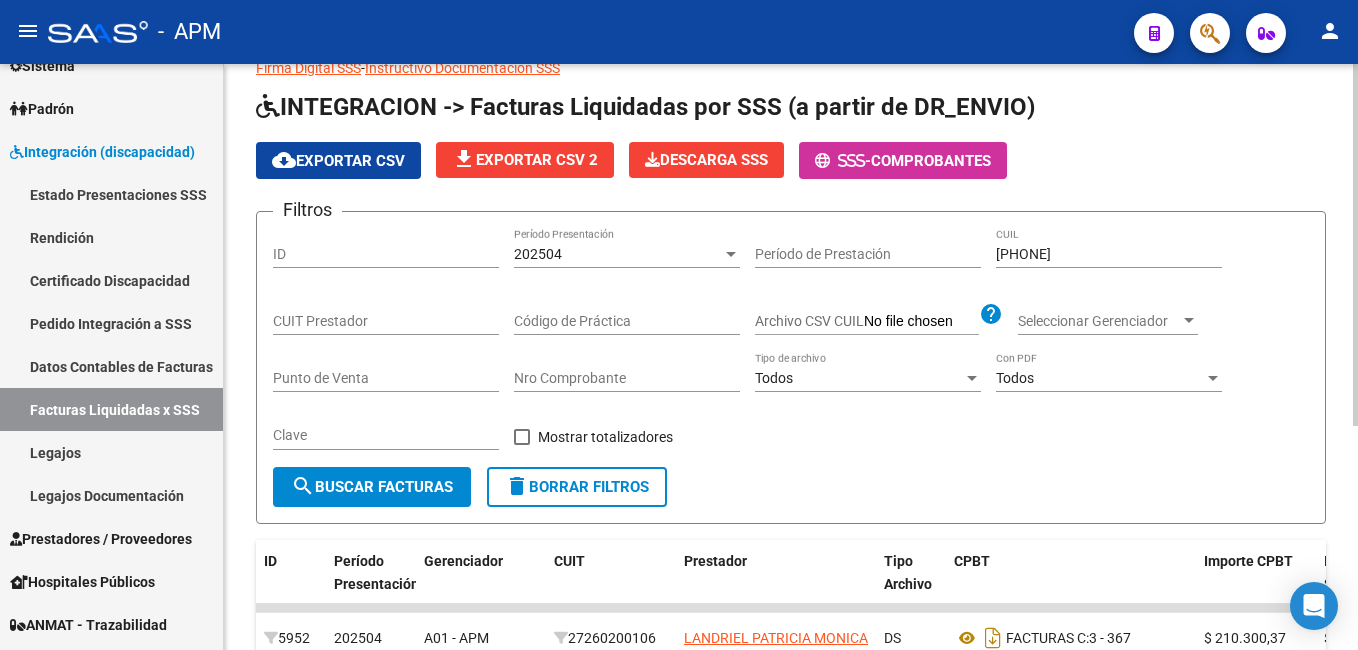 click on "202504" at bounding box center (618, 254) 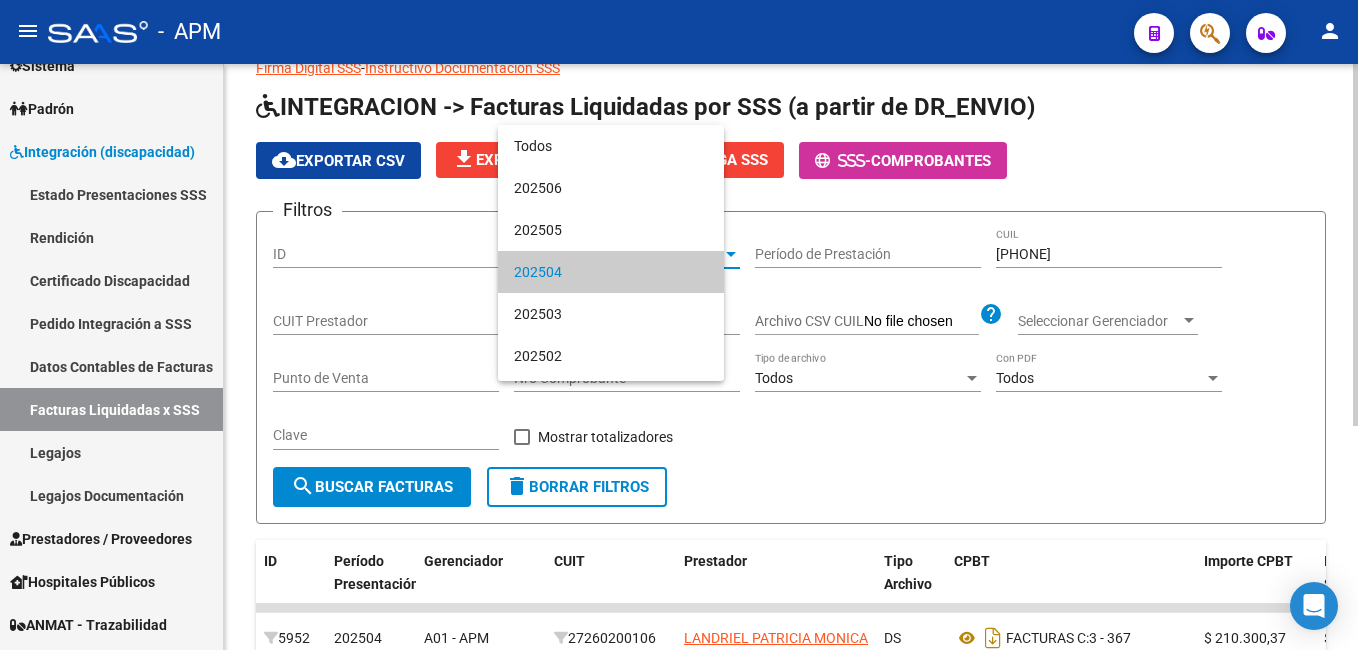 scroll, scrollTop: 19, scrollLeft: 0, axis: vertical 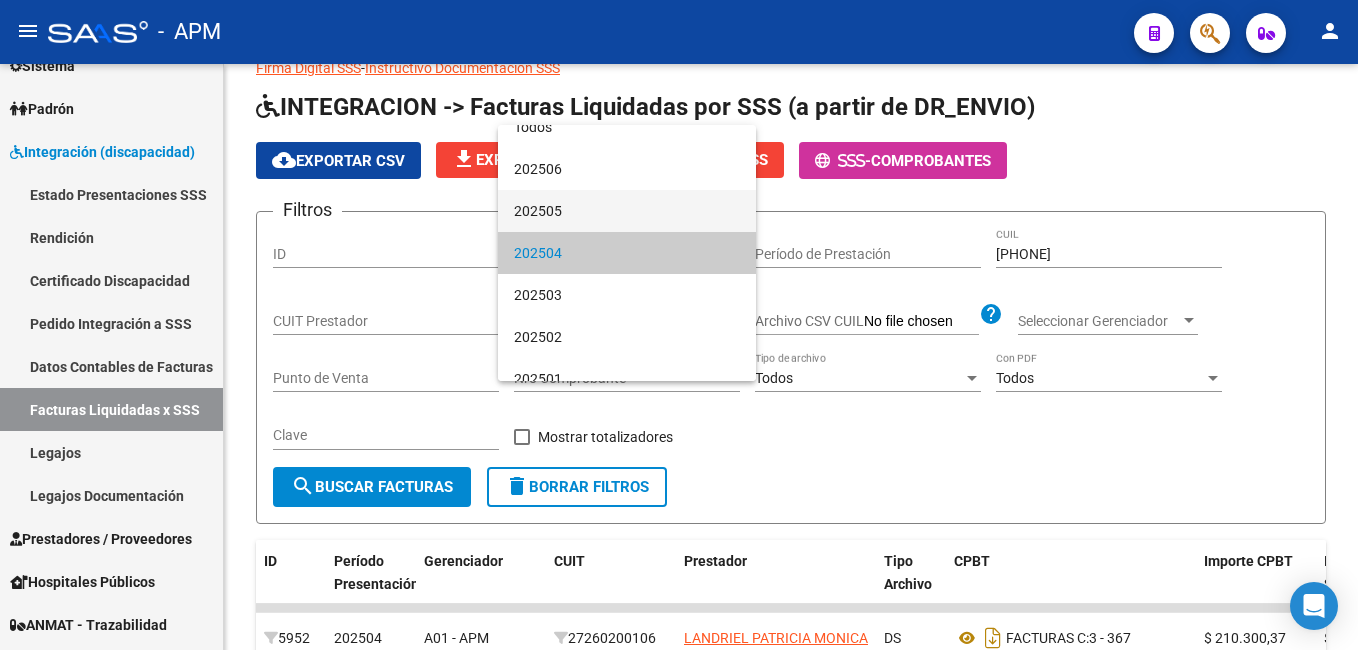 click on "202505" at bounding box center [627, 211] 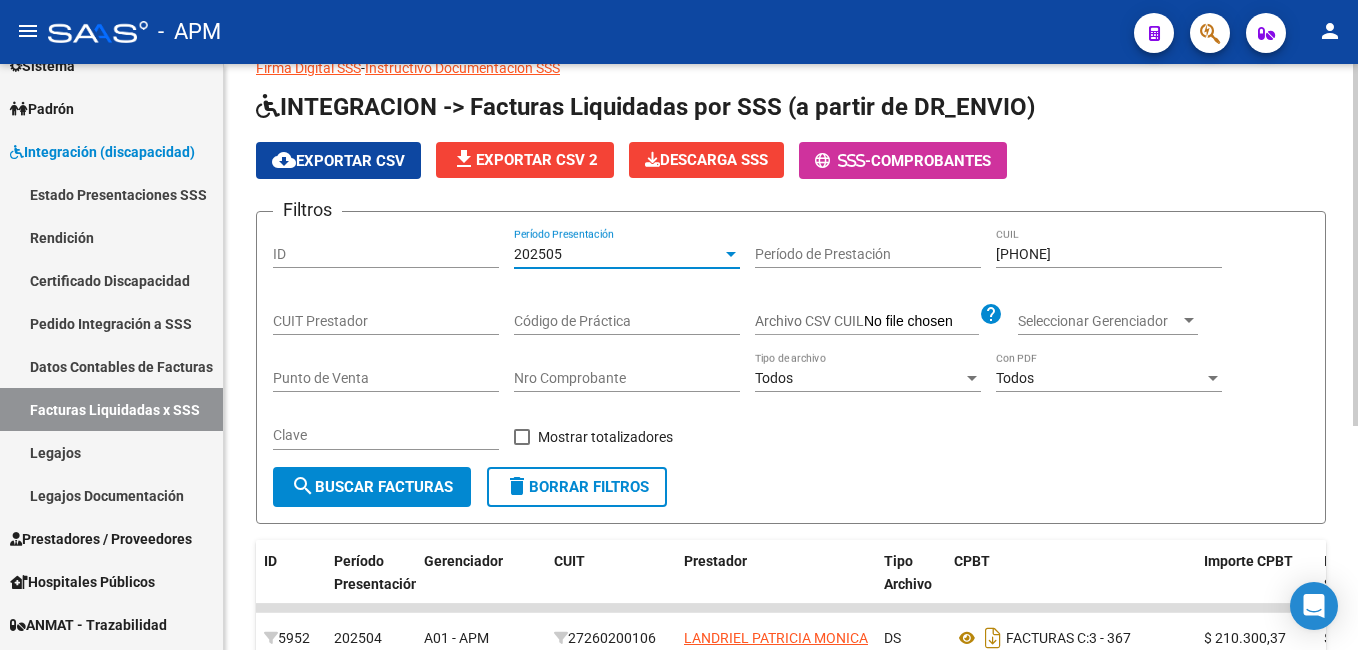 click on "search  Buscar Facturas" 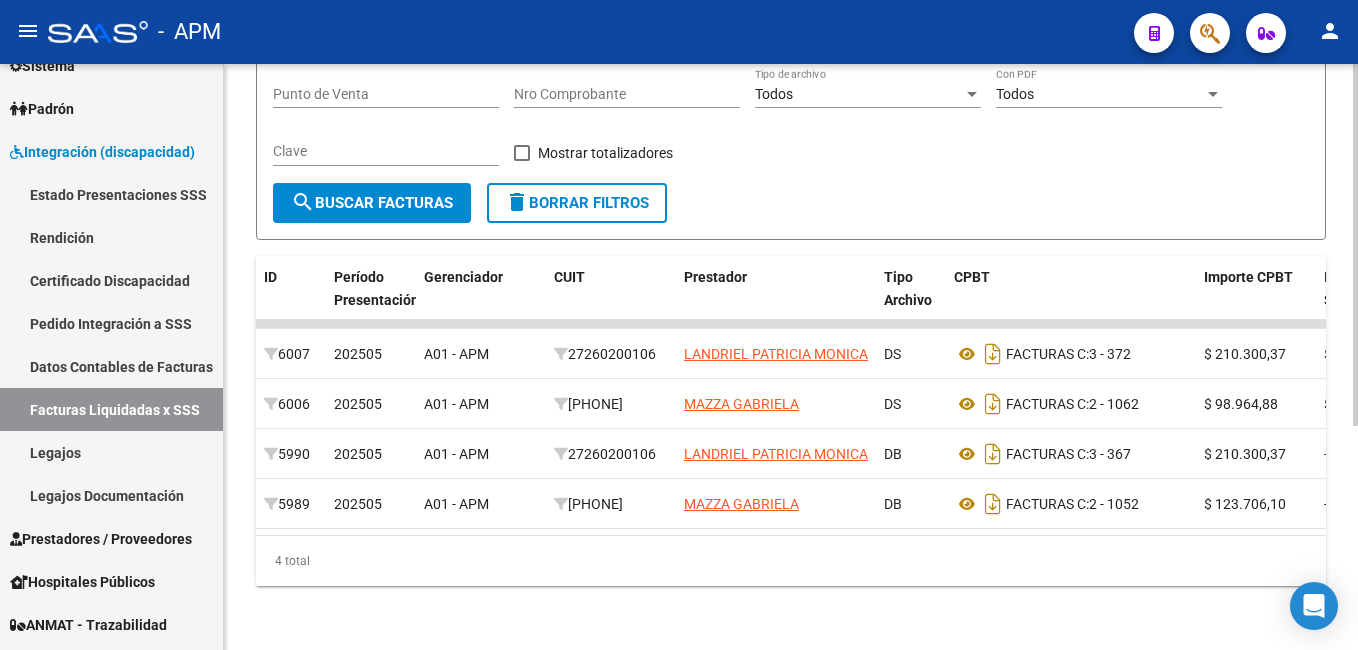 scroll, scrollTop: 363, scrollLeft: 0, axis: vertical 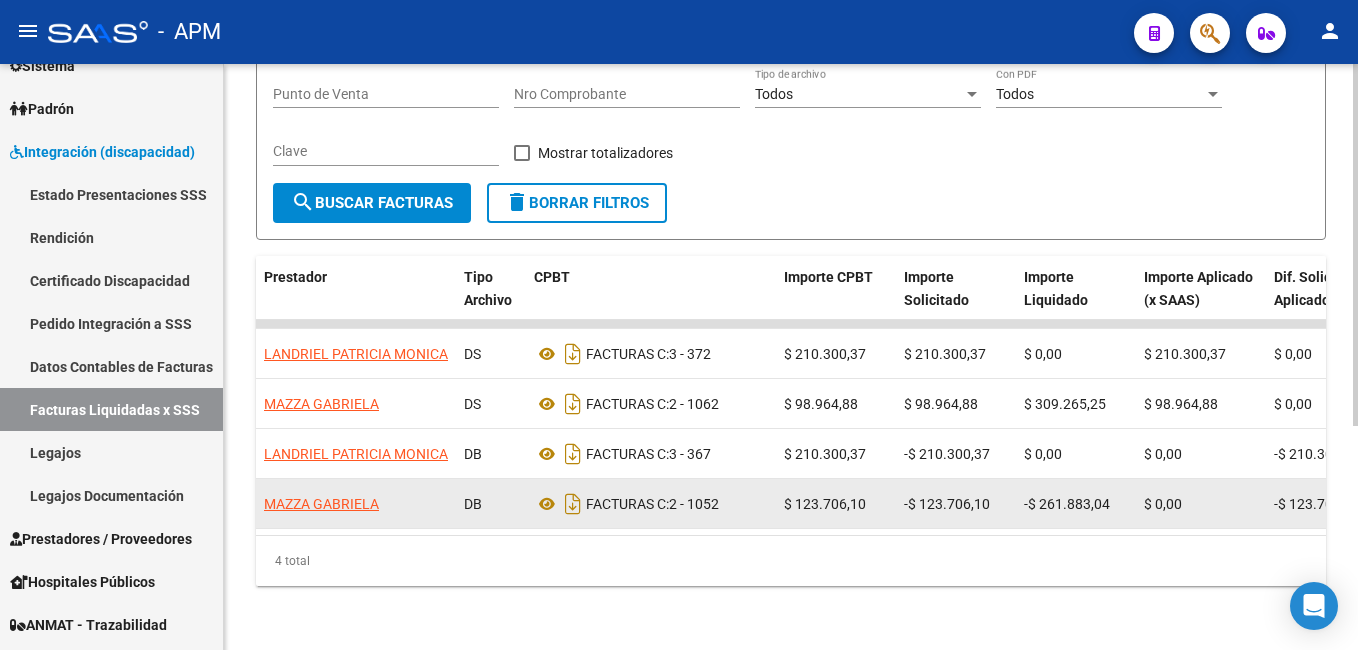 drag, startPoint x: 867, startPoint y: 542, endPoint x: 1135, endPoint y: 513, distance: 269.56445 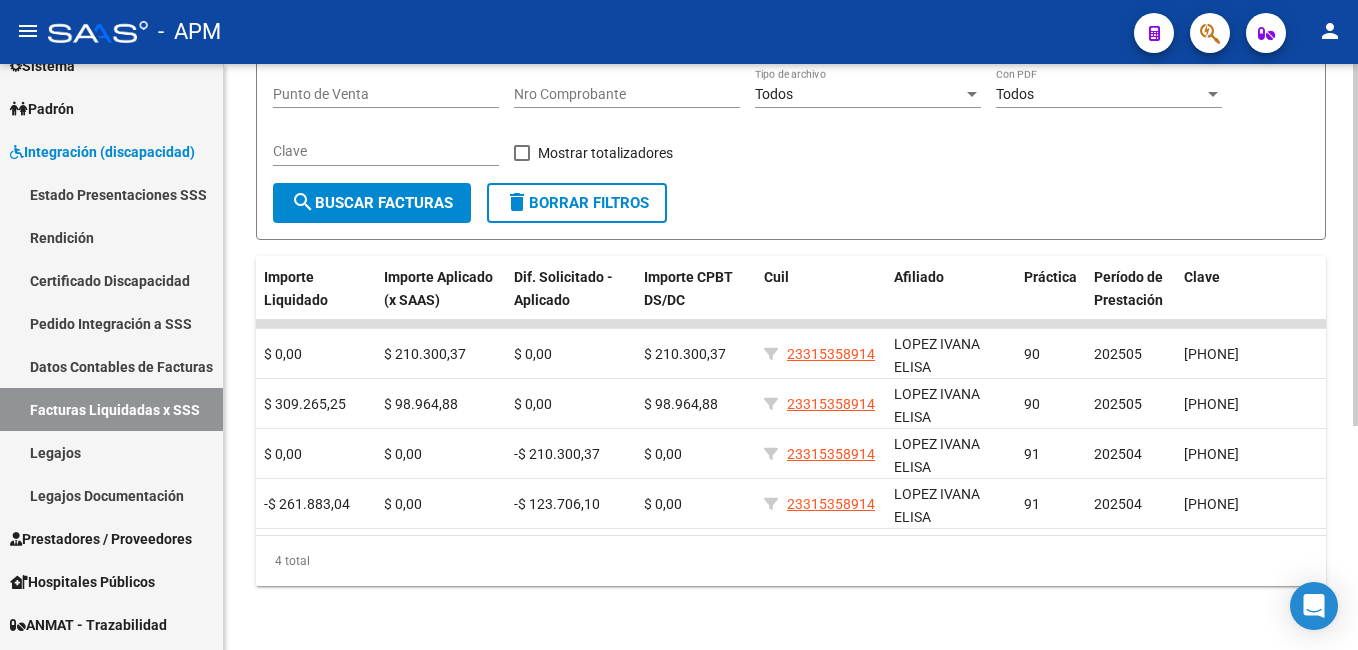 scroll, scrollTop: 0, scrollLeft: 0, axis: both 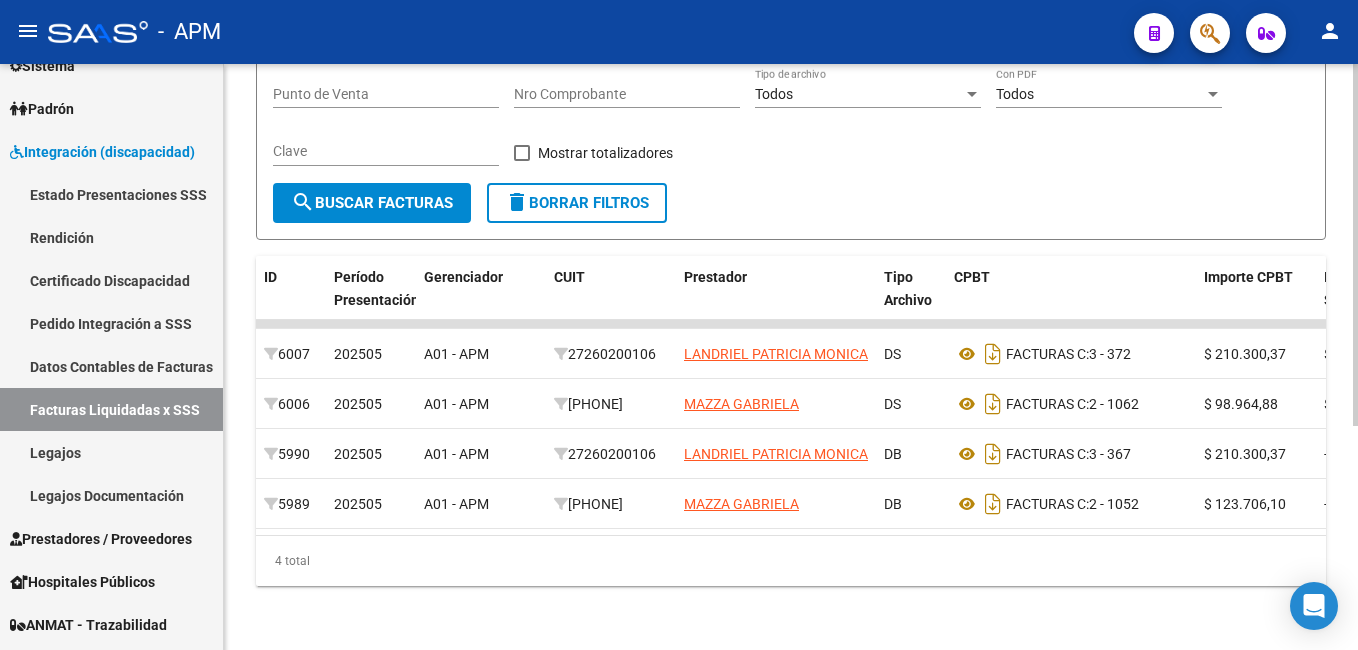 click on "4 total" 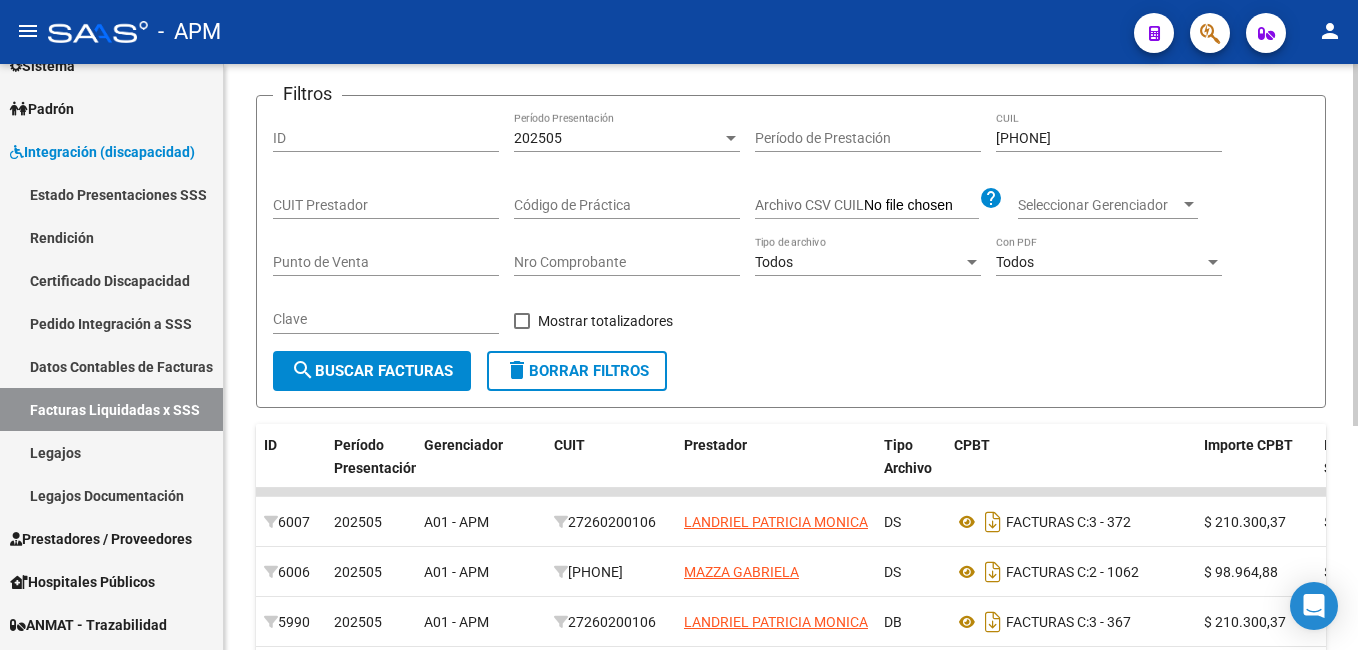 scroll, scrollTop: 200, scrollLeft: 0, axis: vertical 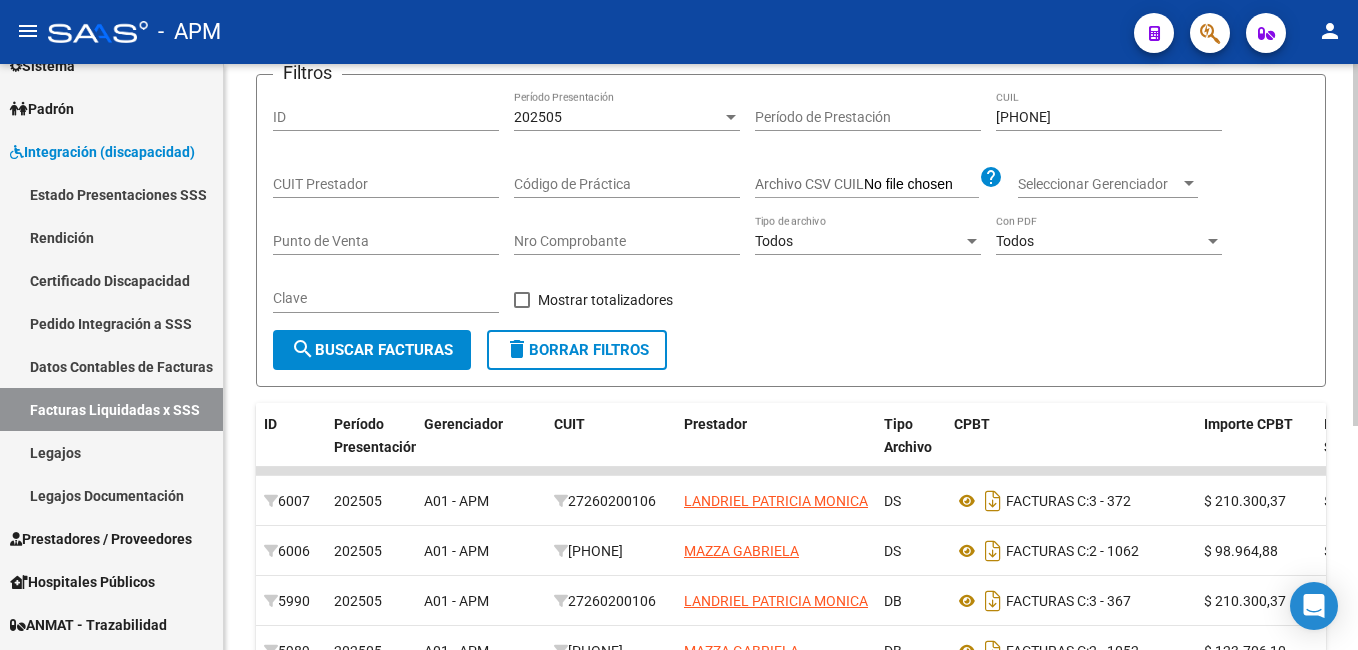 drag, startPoint x: 993, startPoint y: 118, endPoint x: 1101, endPoint y: 119, distance: 108.00463 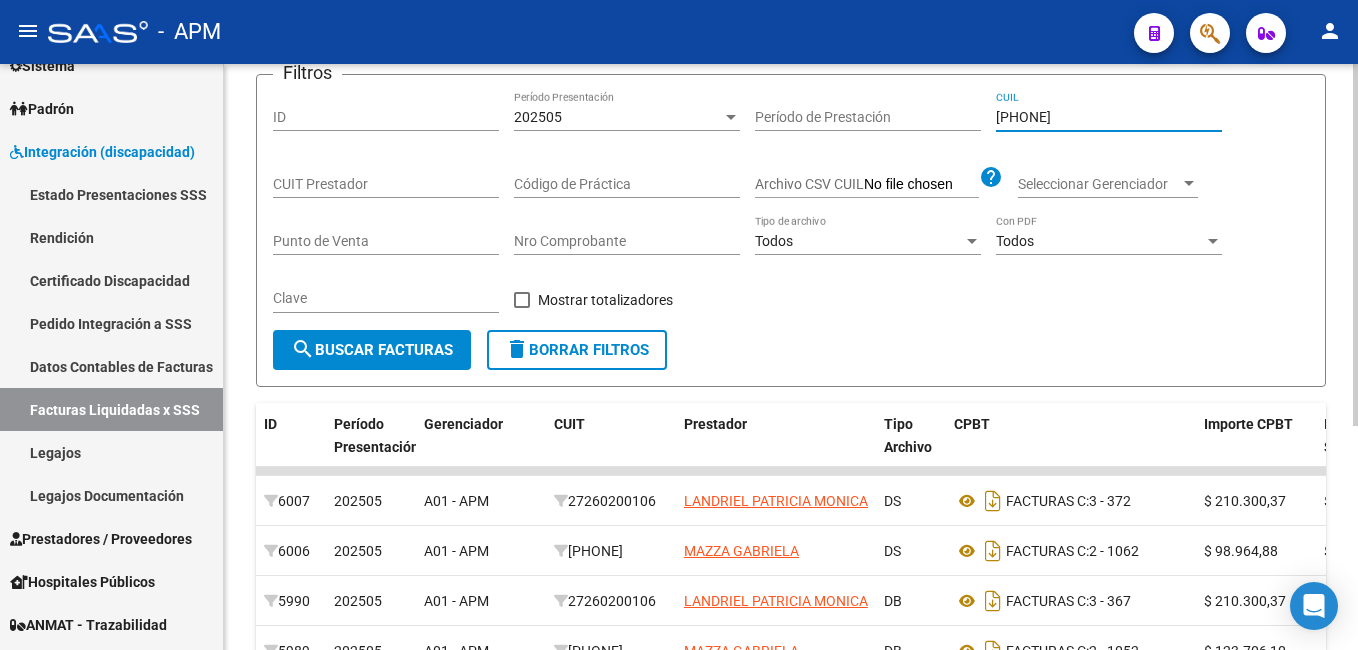 drag, startPoint x: 1101, startPoint y: 119, endPoint x: 990, endPoint y: 119, distance: 111 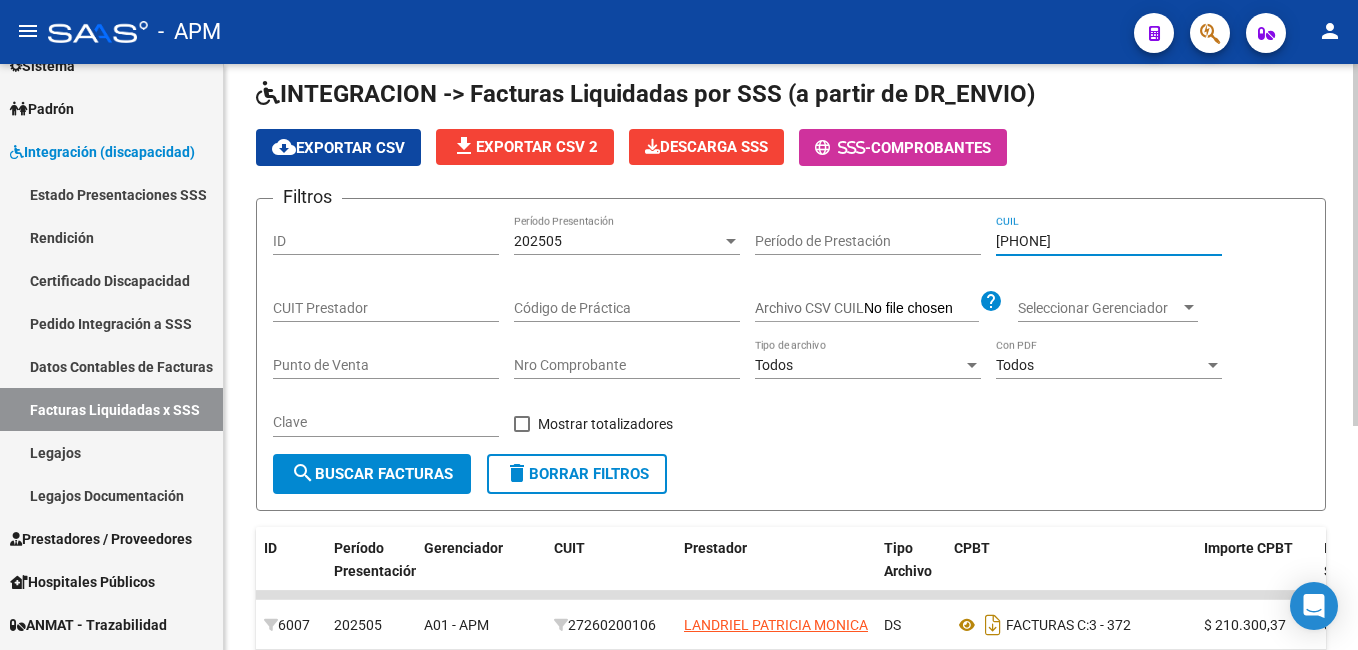 scroll, scrollTop: 0, scrollLeft: 0, axis: both 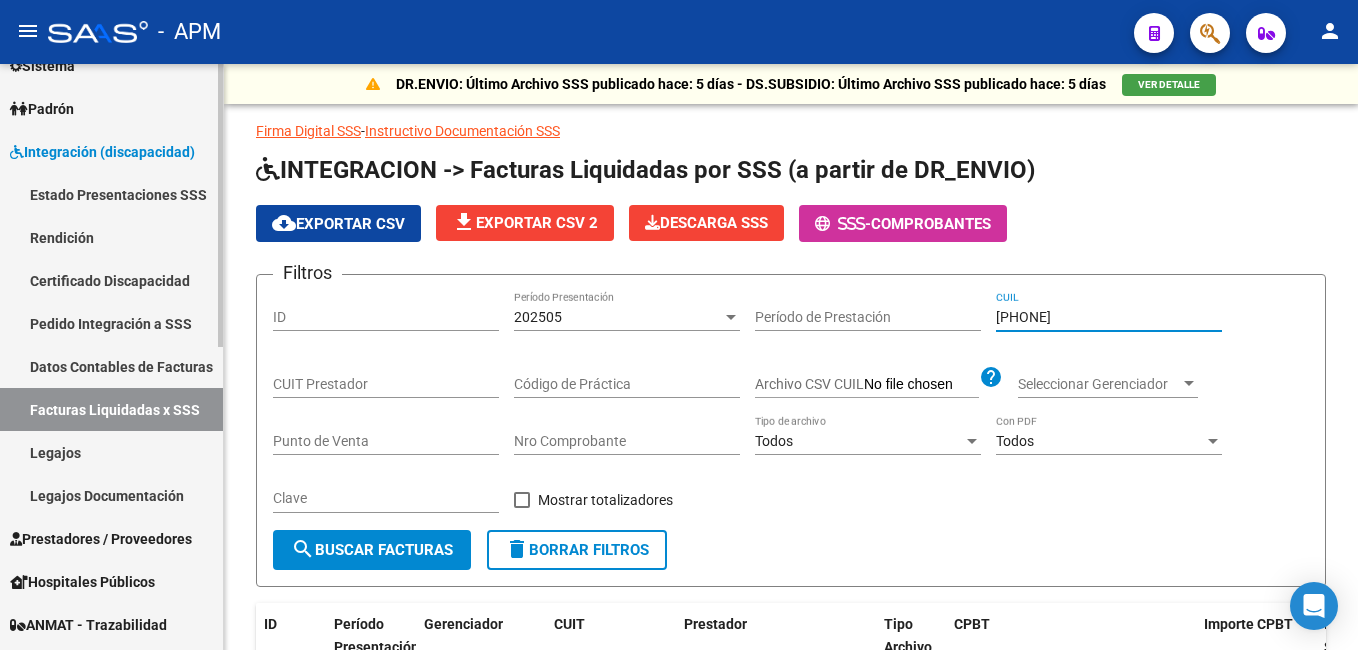 click on "Pedido Integración a SSS" at bounding box center [111, 323] 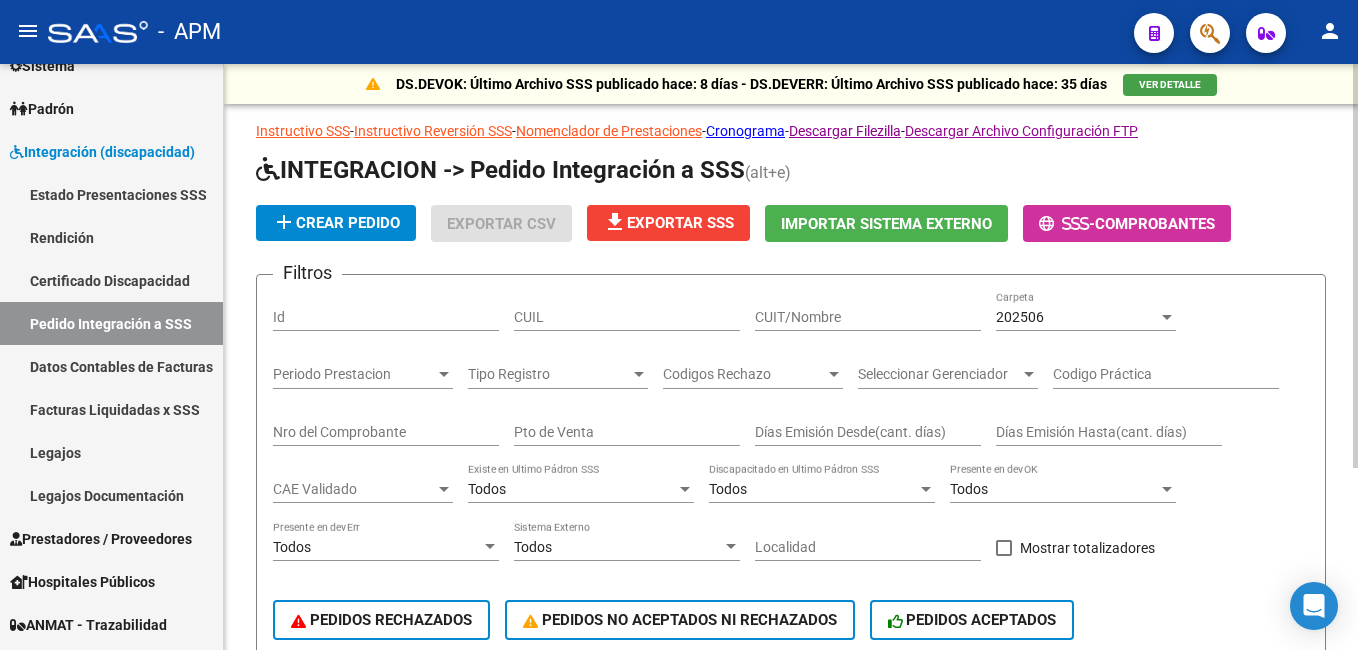 click on "202506" at bounding box center (1077, 317) 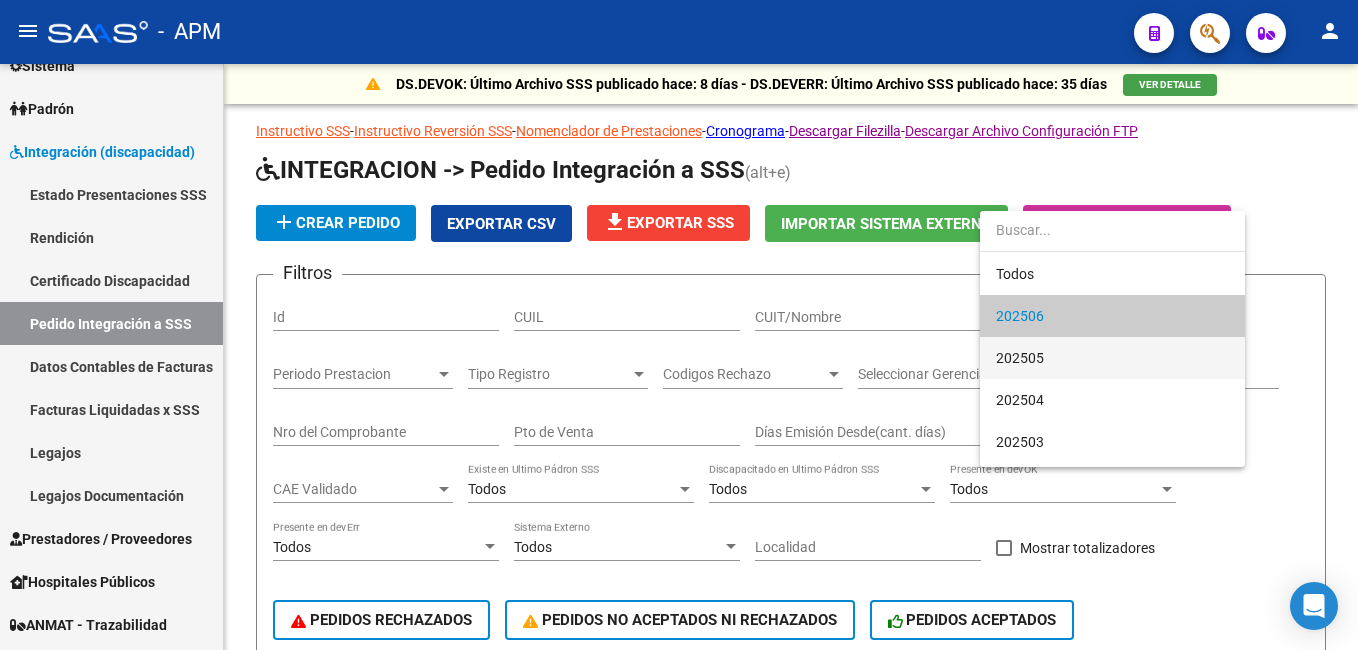 click on "202505" at bounding box center (1112, 358) 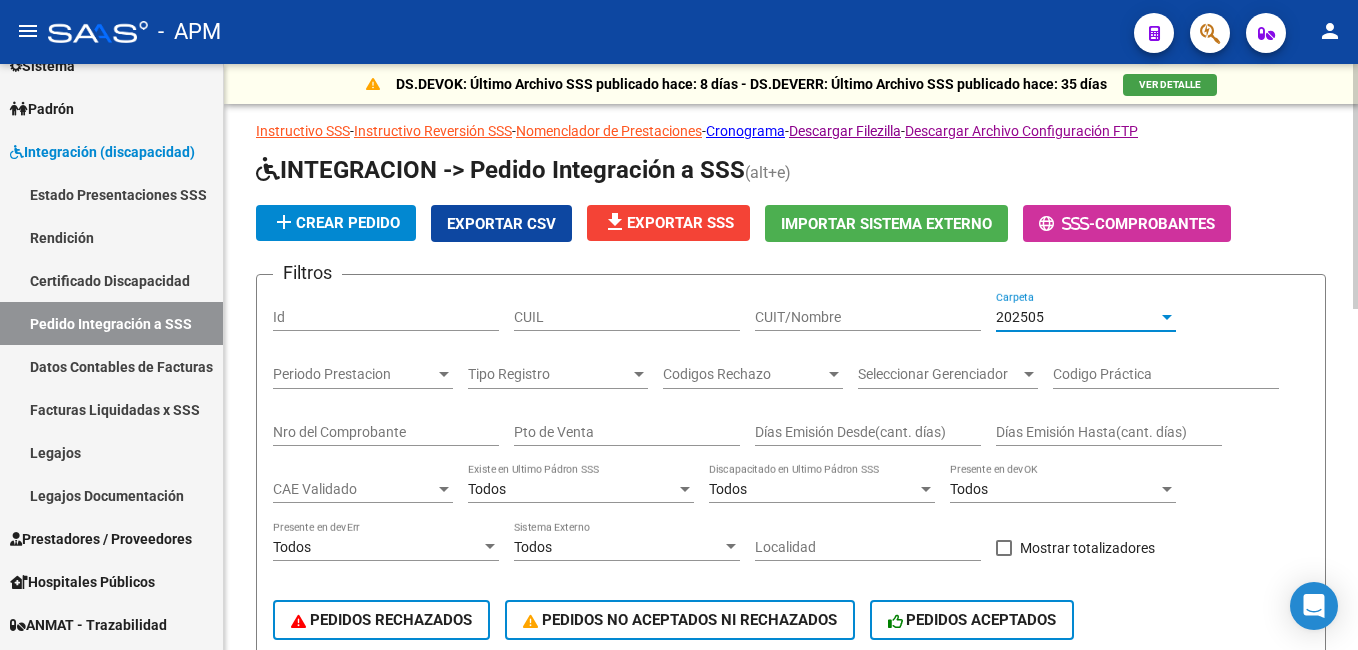 click on "CUIL" at bounding box center [627, 317] 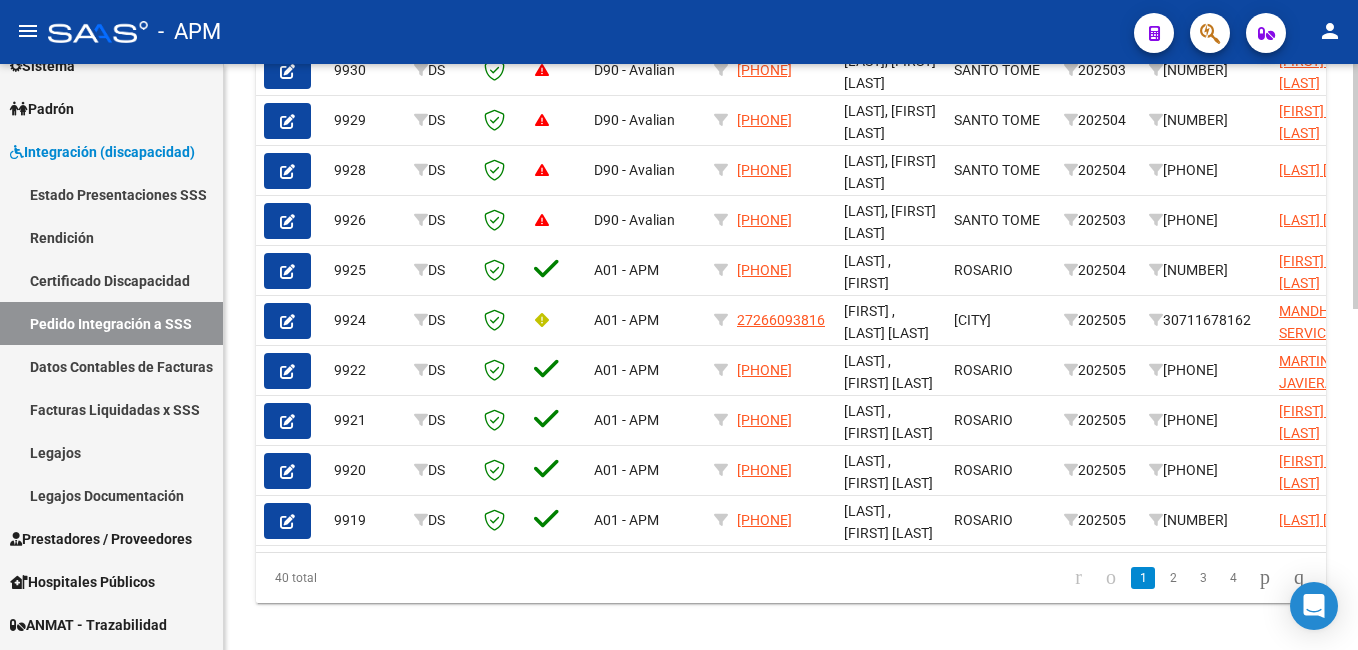 scroll, scrollTop: 813, scrollLeft: 0, axis: vertical 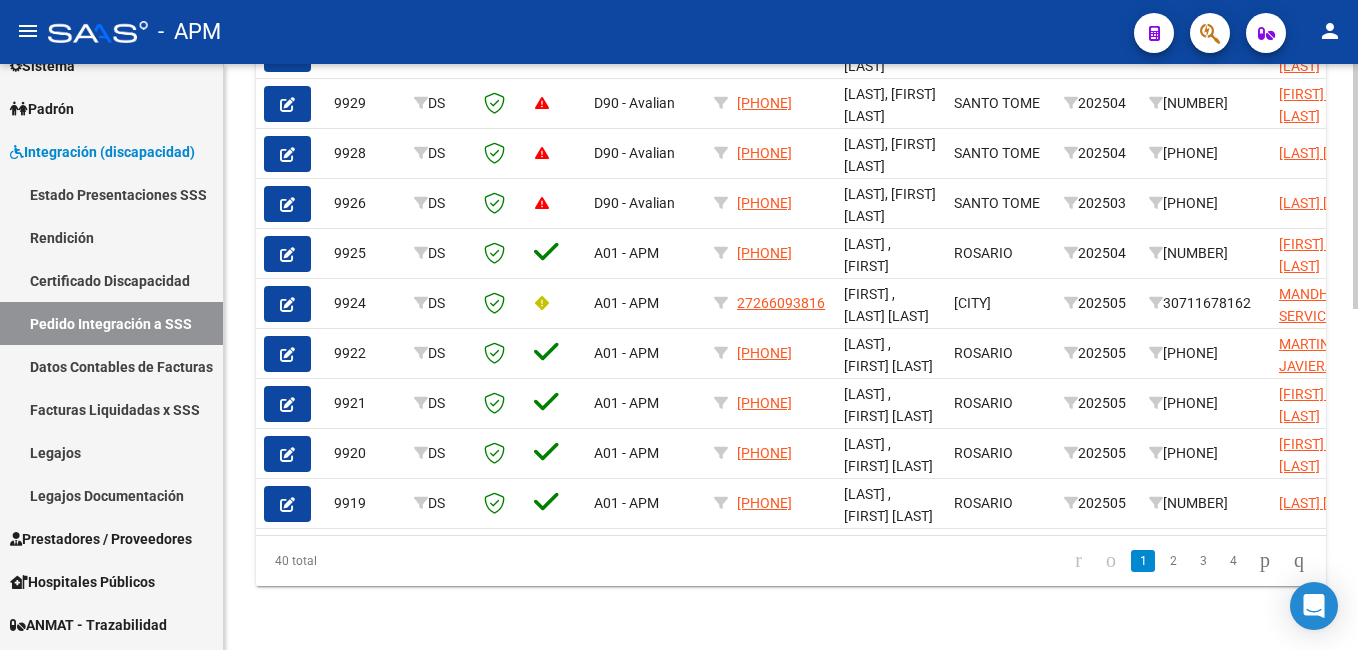 click on "DS.DEVOK: Último Archivo SSS publicado hace: 8 días - DS.DEVERR: Último Archivo SSS publicado hace: 35 días  VER DETALLE  Instructivo SSS  -  Instructivo Reversión SSS   -  Nomenclador de Prestaciones  -  Cronograma  -  Descargar Filezilla  -  Descargar Archivo Configuración FTP  INTEGRACION -> Pedido Integración a SSS  (alt+e) add  Crear Pedido
Exportar CSV  file_download  Exportar SSS
Importar Sistema Externo     -  Comprobantes Filtros Id CUIL CUIT/Nombre 202505 Carpeta Periodo Prestacion Periodo Prestacion Tipo Registro Tipo Registro Codigos Rechazo Codigos Rechazo Seleccionar Gerenciador Seleccionar Gerenciador Codigo Práctica Nro del Comprobante Pto de Venta Días Emisión Desde(cant. días) Días Emisión Hasta(cant. días) CAE Validado CAE Validado Todos Existe en Ultimo Pádron SSS Todos Discapacitado en Ultimo Pádron SSS Todos Presente en devOK Todos Presente en devErr Todos Sistema Externo Localidad    Mostrar totalizadores    PEDIDOS RECHAZADOS      PEDIDOS ACEPTADOS search ID |" 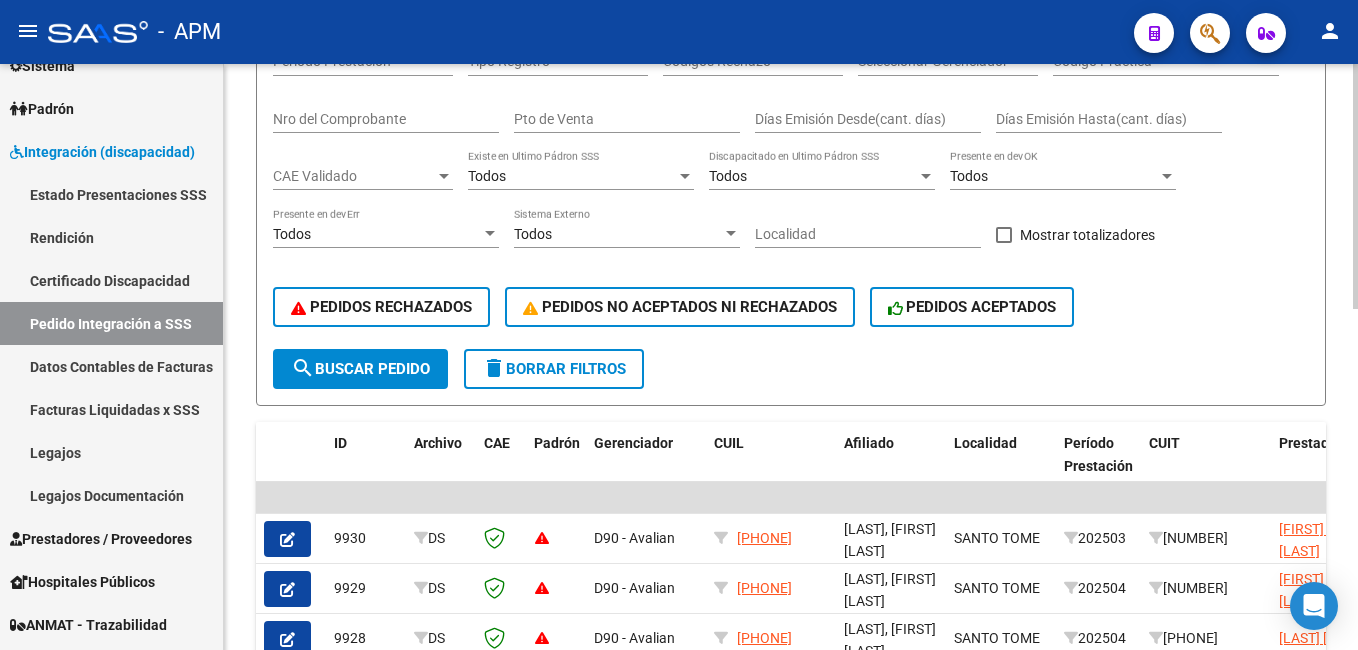scroll, scrollTop: 13, scrollLeft: 0, axis: vertical 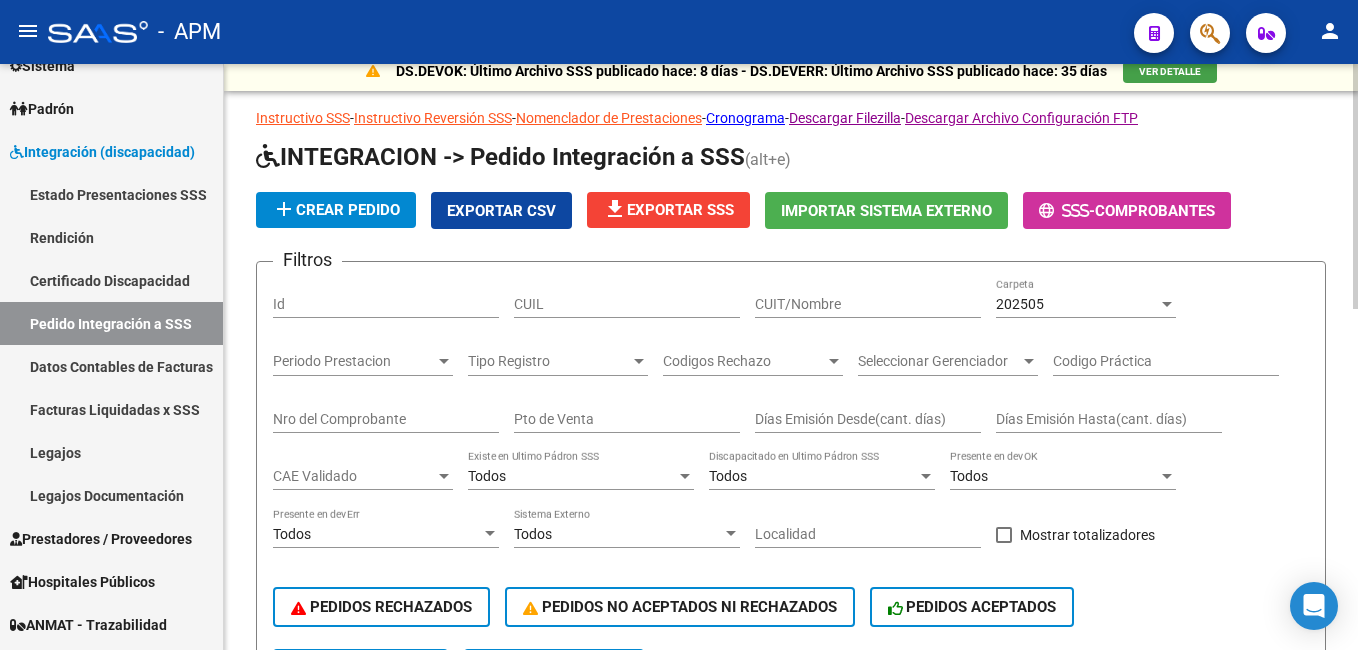click on "CUIT/Nombre" at bounding box center [868, 304] 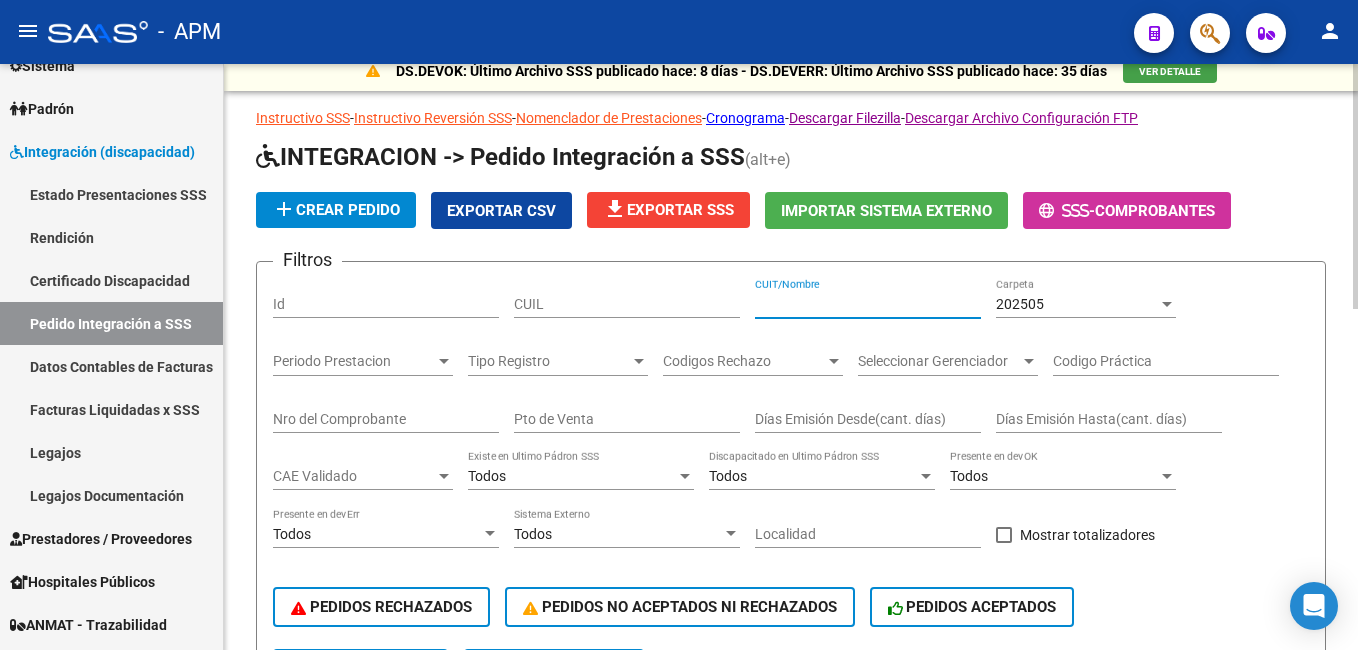 paste on "[PHONE]" 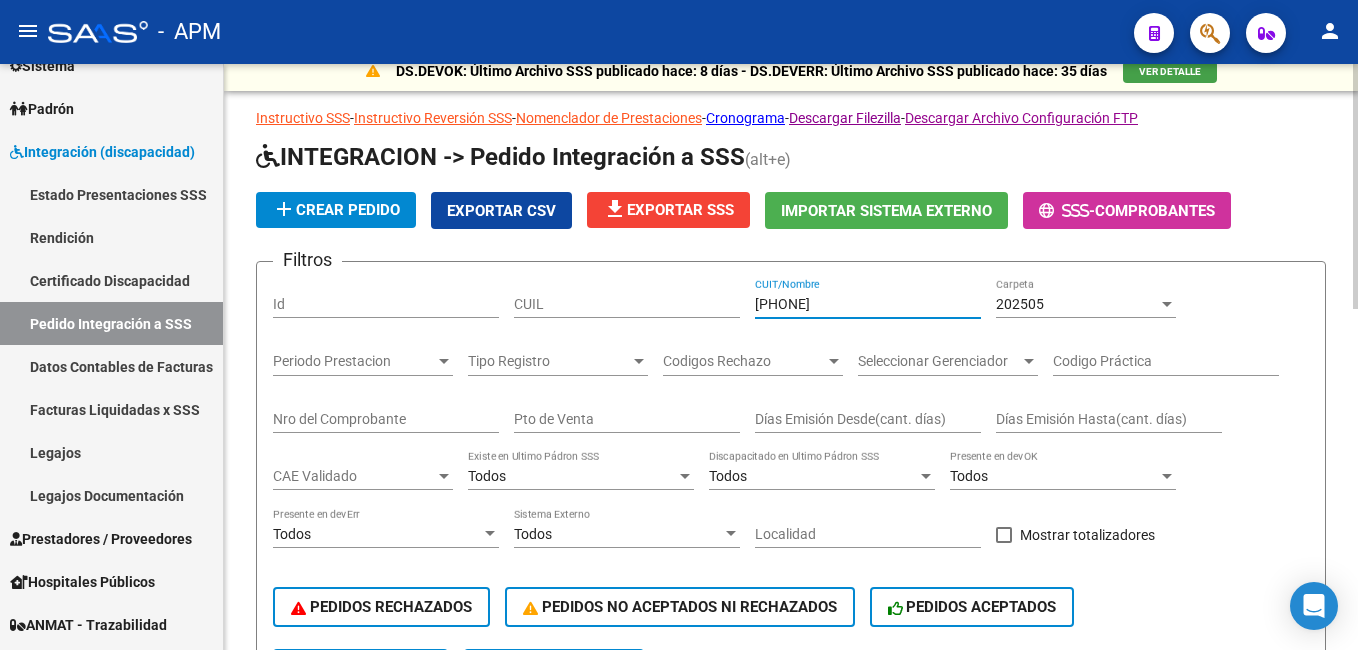 type on "23315358914" 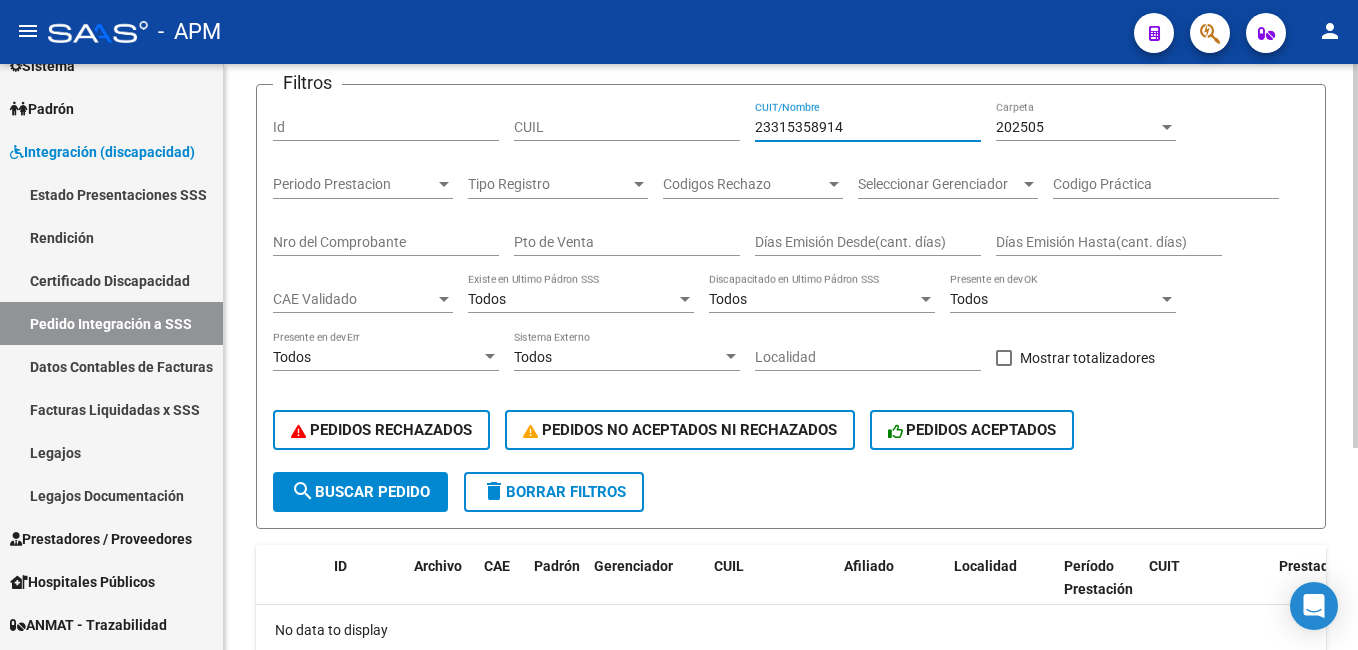 scroll, scrollTop: 9, scrollLeft: 0, axis: vertical 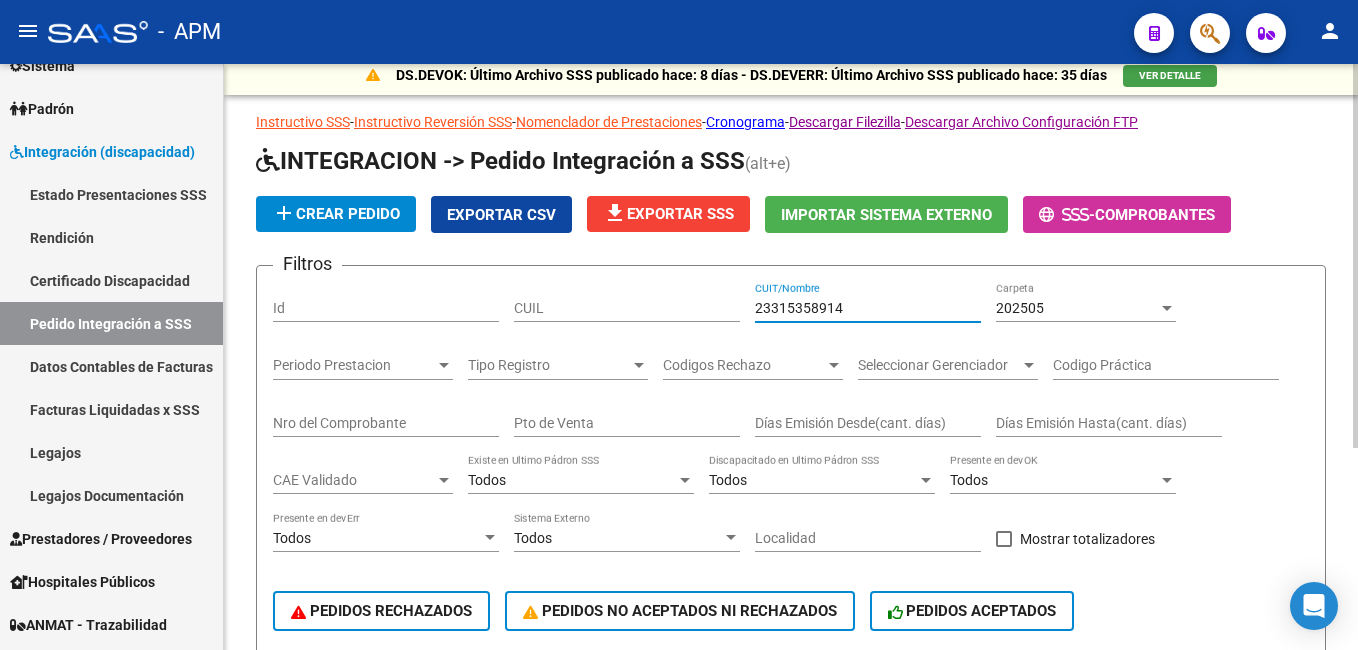 drag, startPoint x: 853, startPoint y: 304, endPoint x: 317, endPoint y: 215, distance: 543.33875 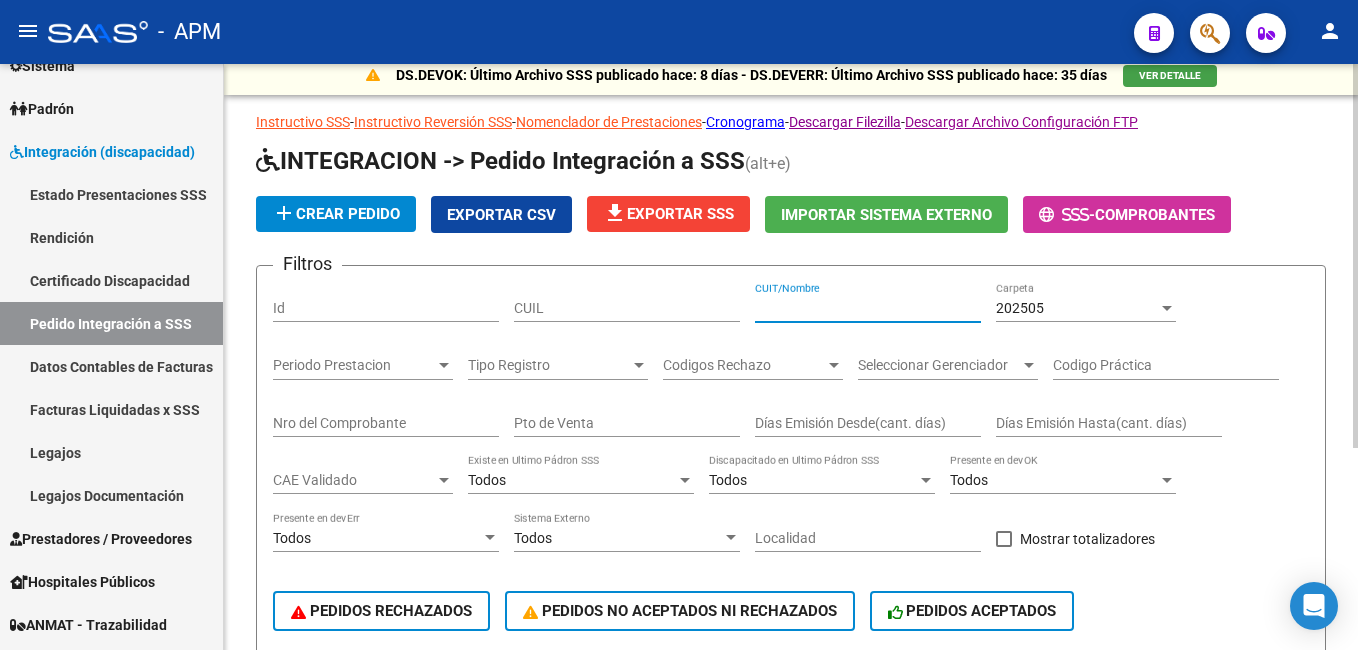 click on "CUIL" at bounding box center (627, 308) 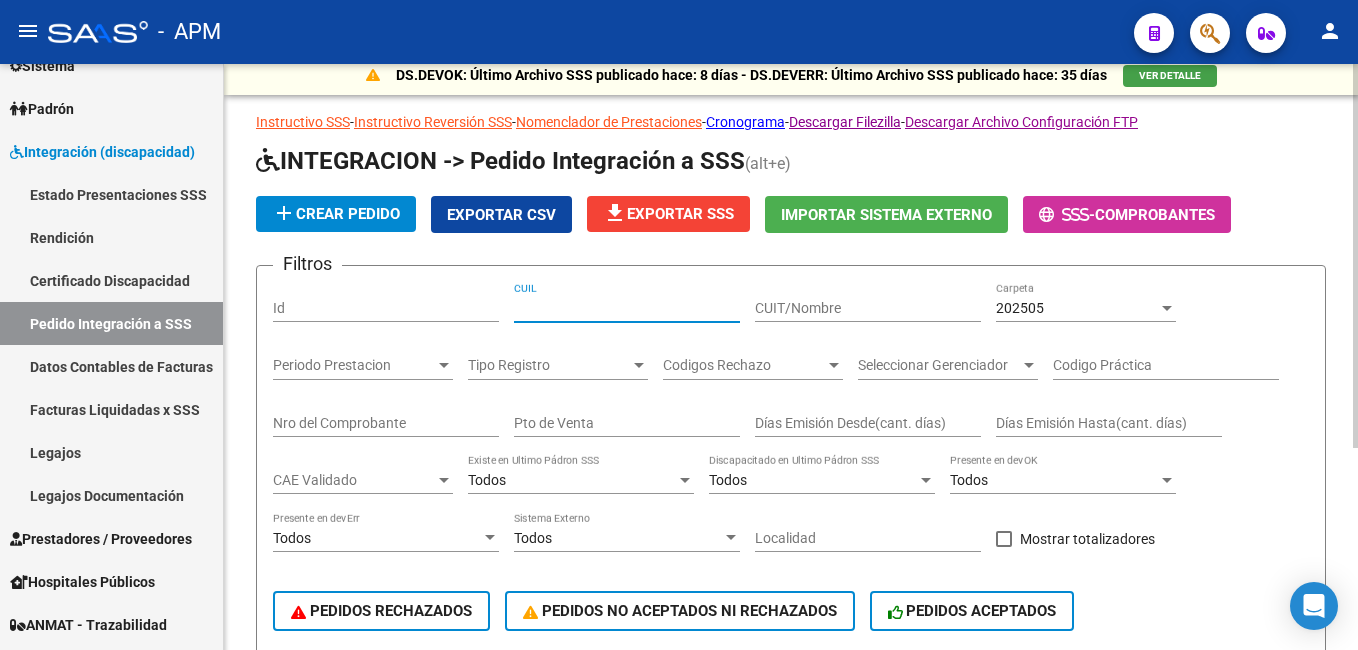 type on "23315358914" 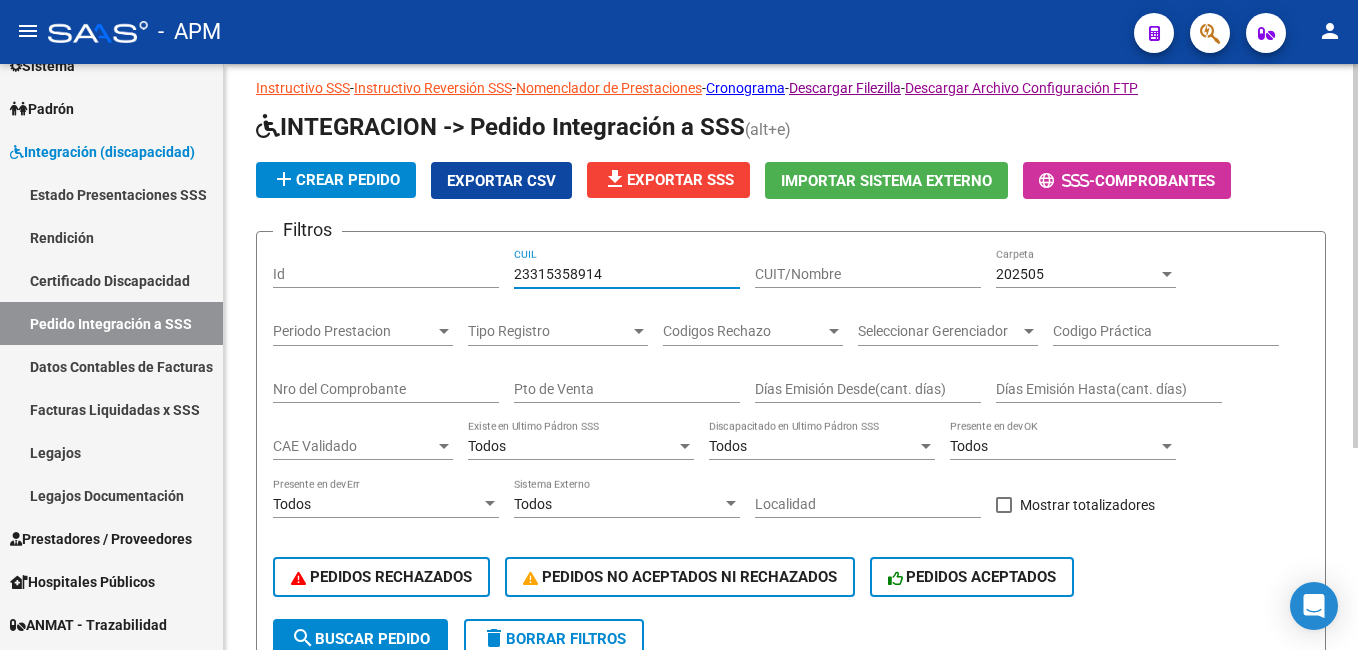 scroll, scrollTop: 0, scrollLeft: 0, axis: both 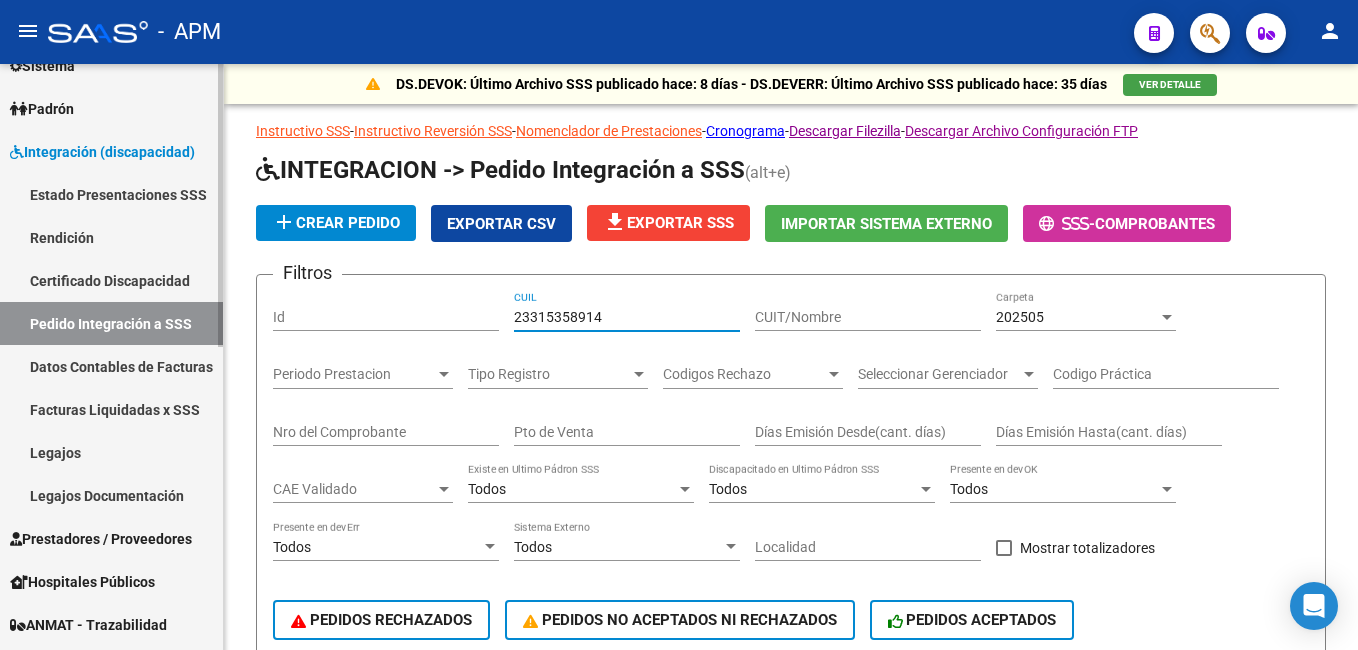 drag, startPoint x: 623, startPoint y: 310, endPoint x: 137, endPoint y: 292, distance: 486.33322 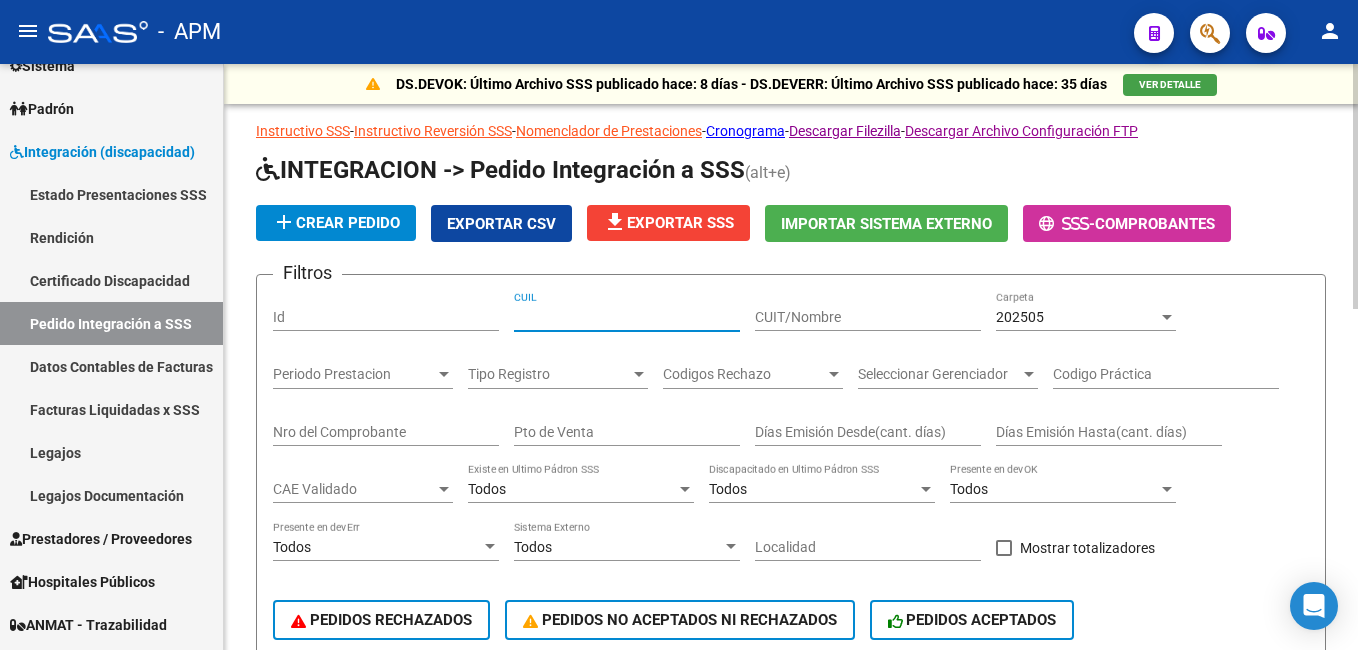 click on "Filtros Id CUIL CUIT/Nombre 202505 Carpeta Periodo Prestacion Periodo Prestacion Tipo Registro Tipo Registro Codigos Rechazo Codigos Rechazo Seleccionar Gerenciador Seleccionar Gerenciador Codigo Práctica Nro del Comprobante Pto de Venta Días Emisión Desde(cant. días) Días Emisión Hasta(cant. días) CAE Validado CAE Validado Todos Existe en Ultimo Pádron SSS Todos Discapacitado en Ultimo Pádron SSS Todos Presente en devOK Todos Presente en devErr Todos Sistema Externo [LOCALITY]    Mostrar totalizadores    PEDIDOS RECHAZADOS    PEDIDOS NO ACEPTADOS NI RECHAZADOS    PEDIDOS ACEPTADOS search  Buscar Pedido  delete  Borrar Filtros" 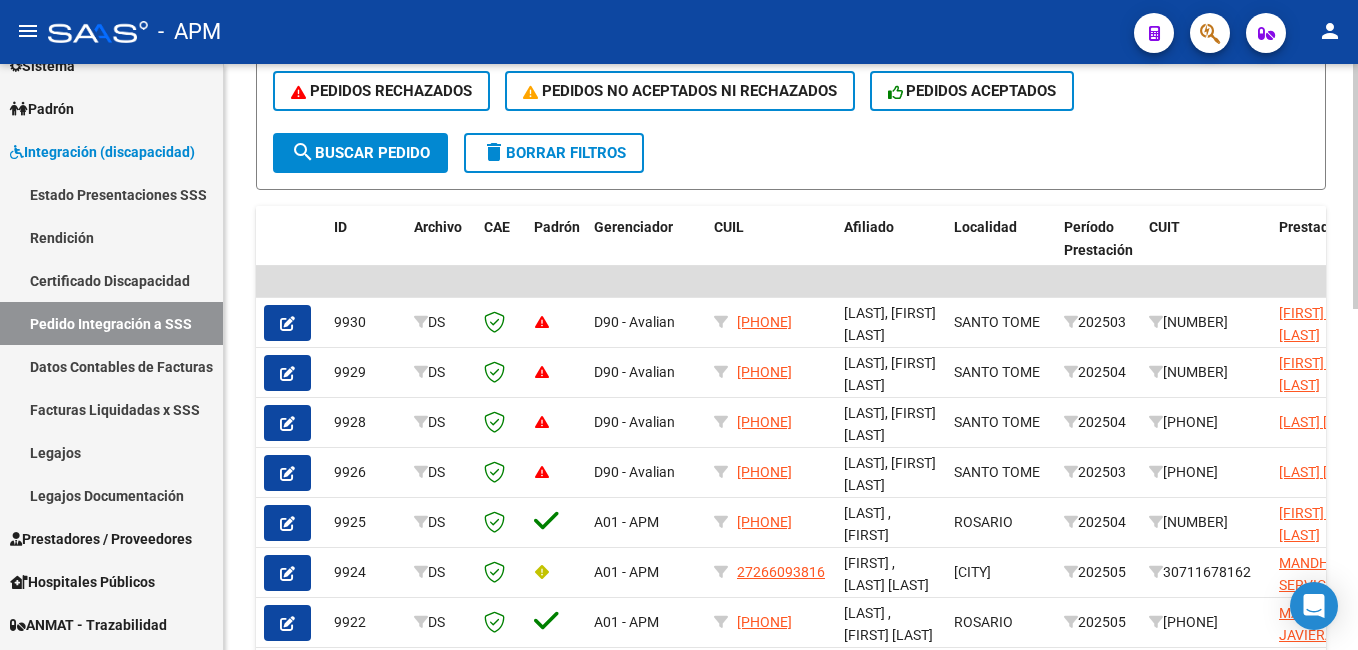 scroll, scrollTop: 100, scrollLeft: 0, axis: vertical 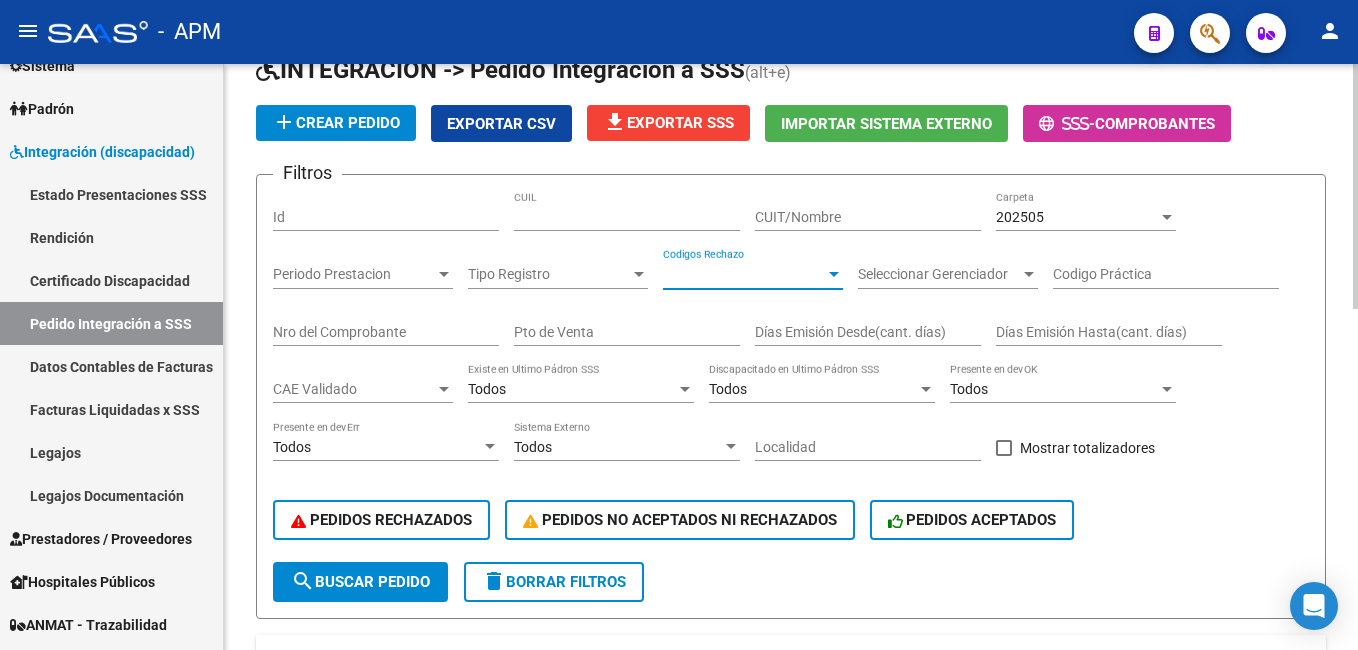 click on "Codigos Rechazo" at bounding box center [744, 274] 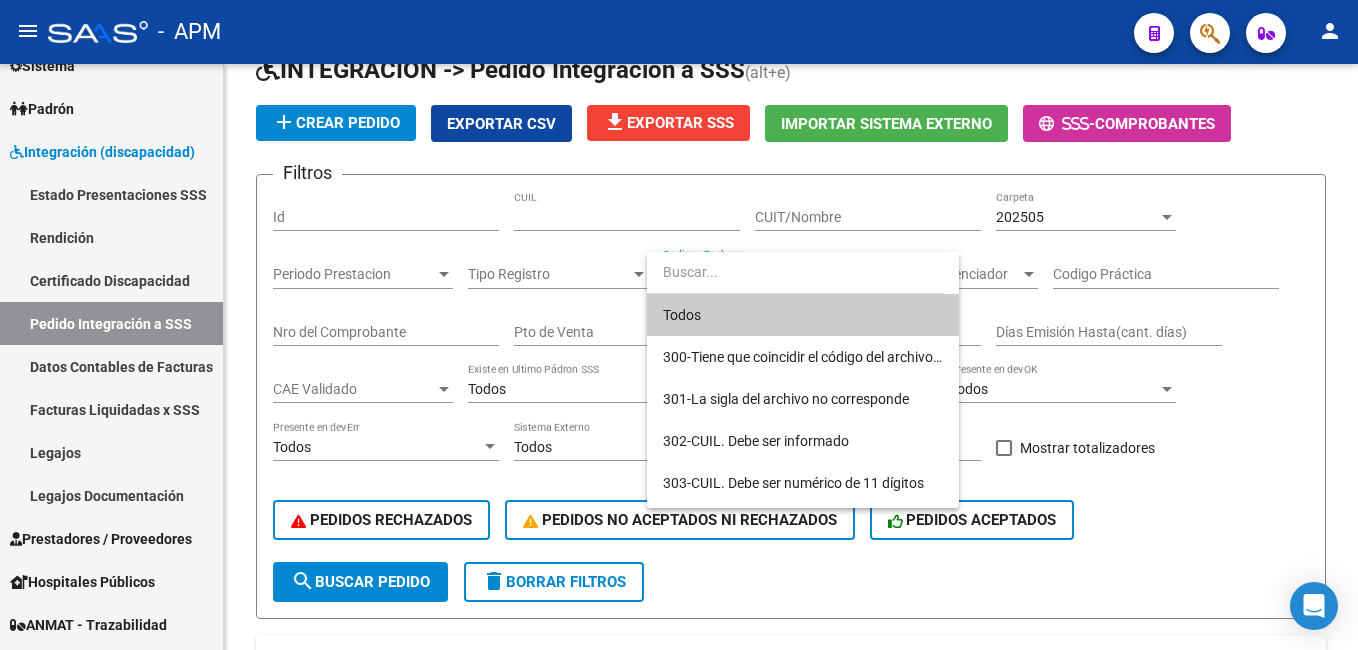 click at bounding box center [679, 325] 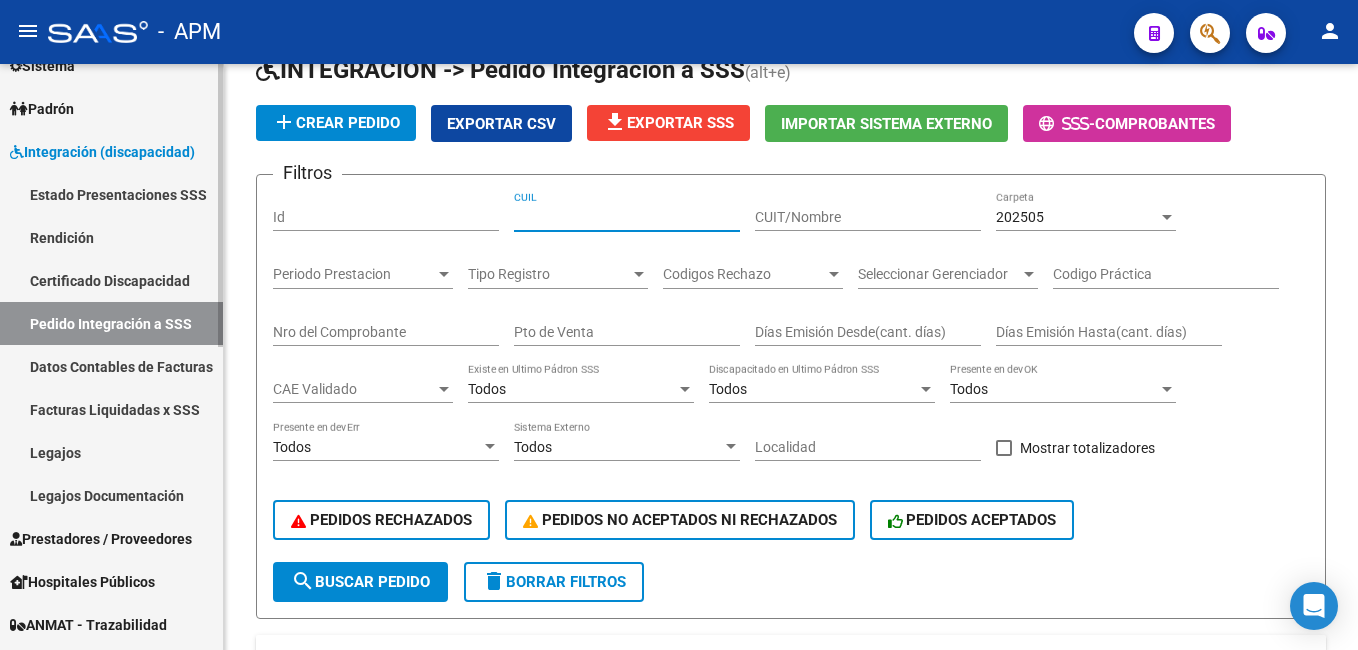 drag, startPoint x: 620, startPoint y: 224, endPoint x: 180, endPoint y: 168, distance: 443.54932 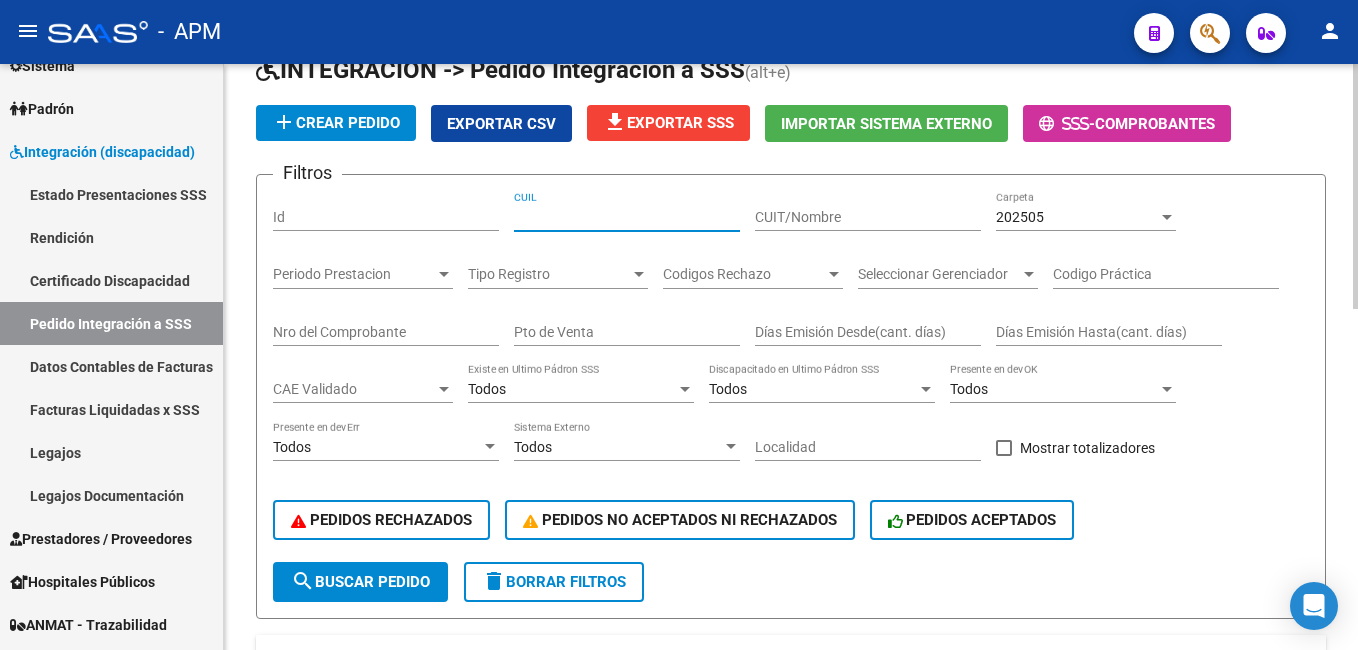 click on "Tipo Registro" at bounding box center (549, 274) 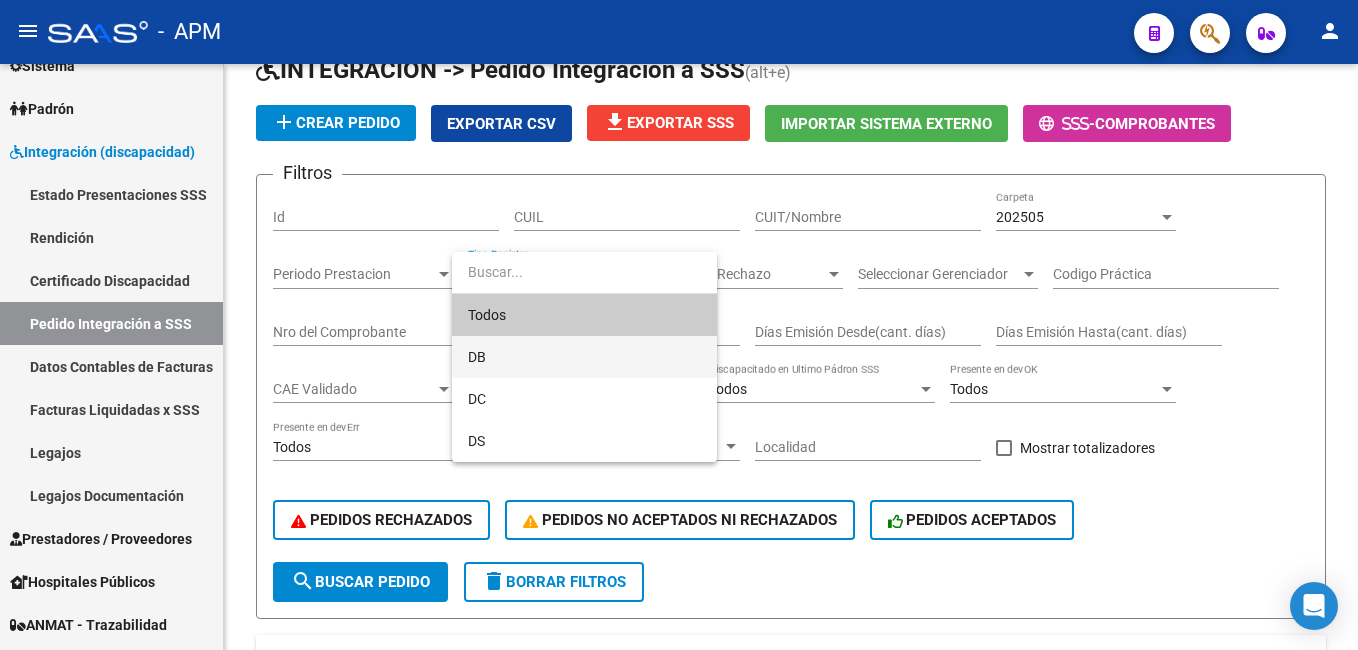 click on "DB" at bounding box center (584, 357) 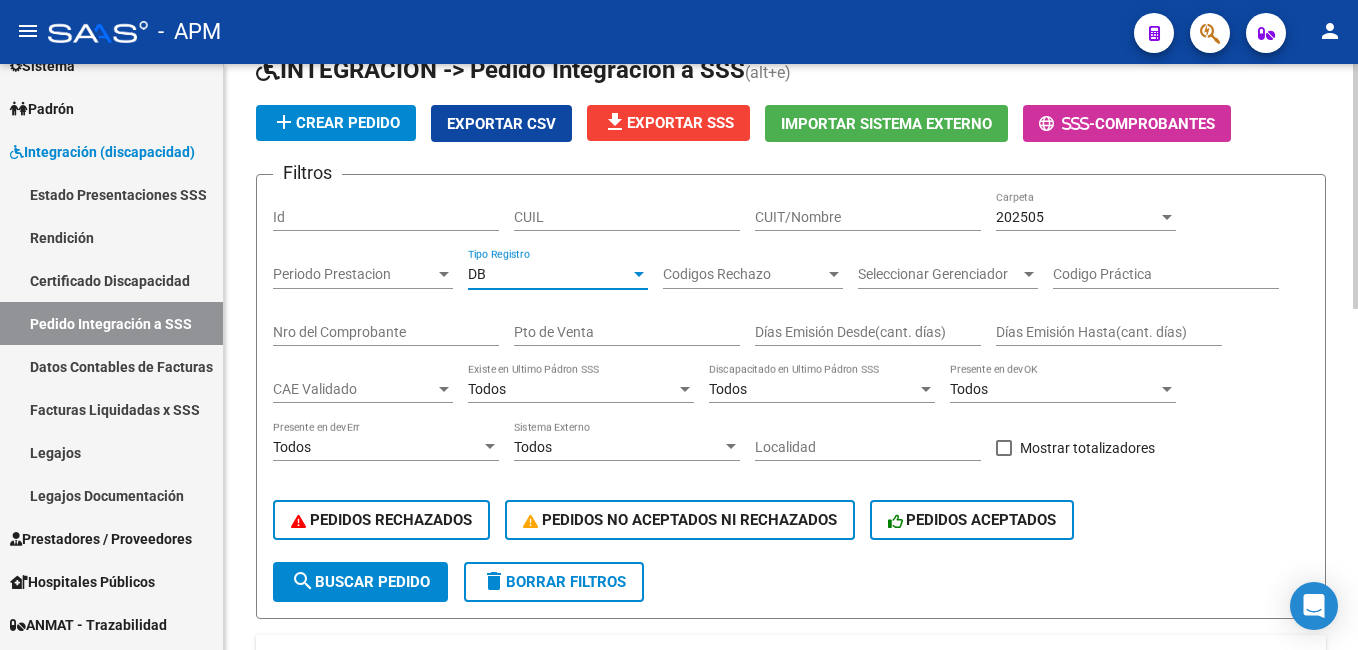 click on "search  Buscar Pedido" 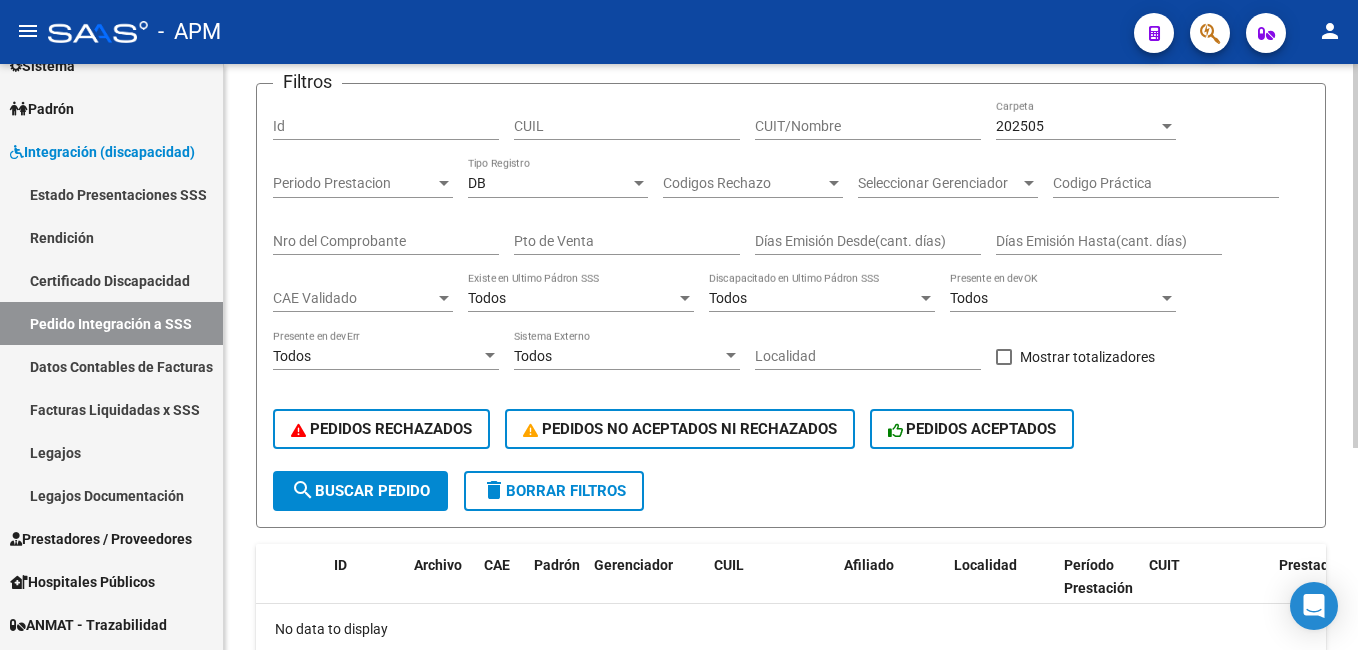 scroll, scrollTop: 309, scrollLeft: 0, axis: vertical 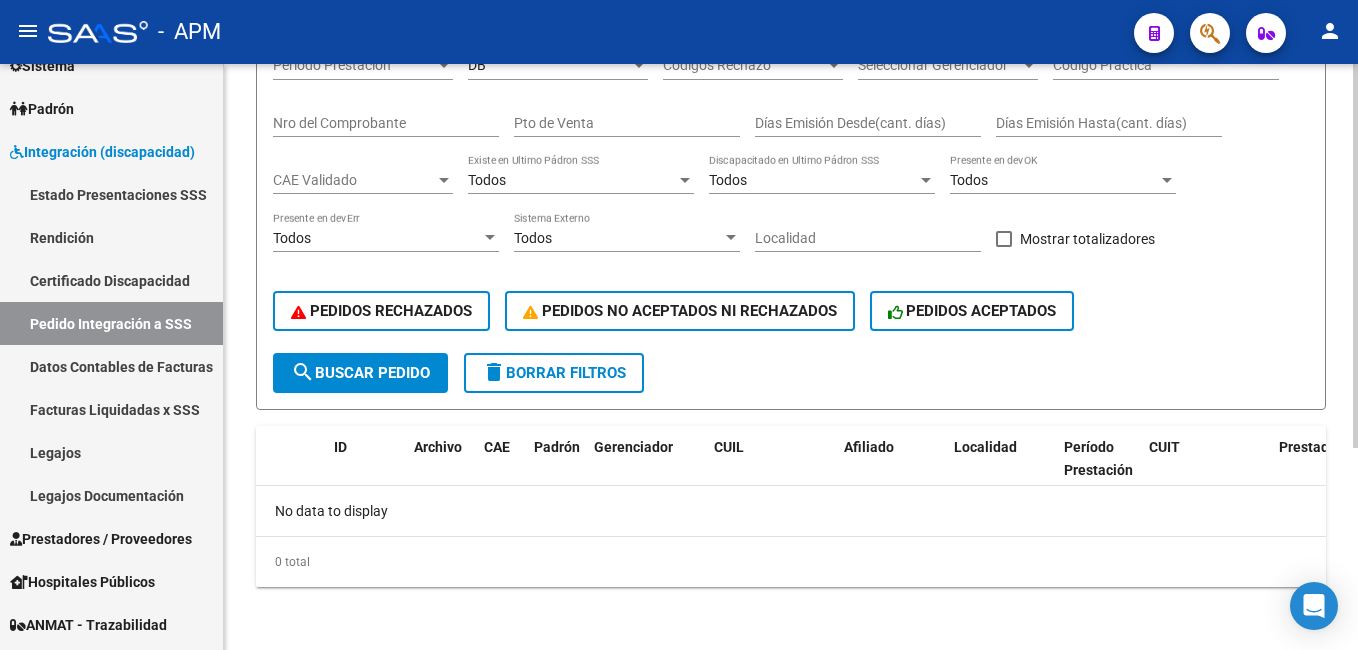 click on "search  Buscar Pedido" 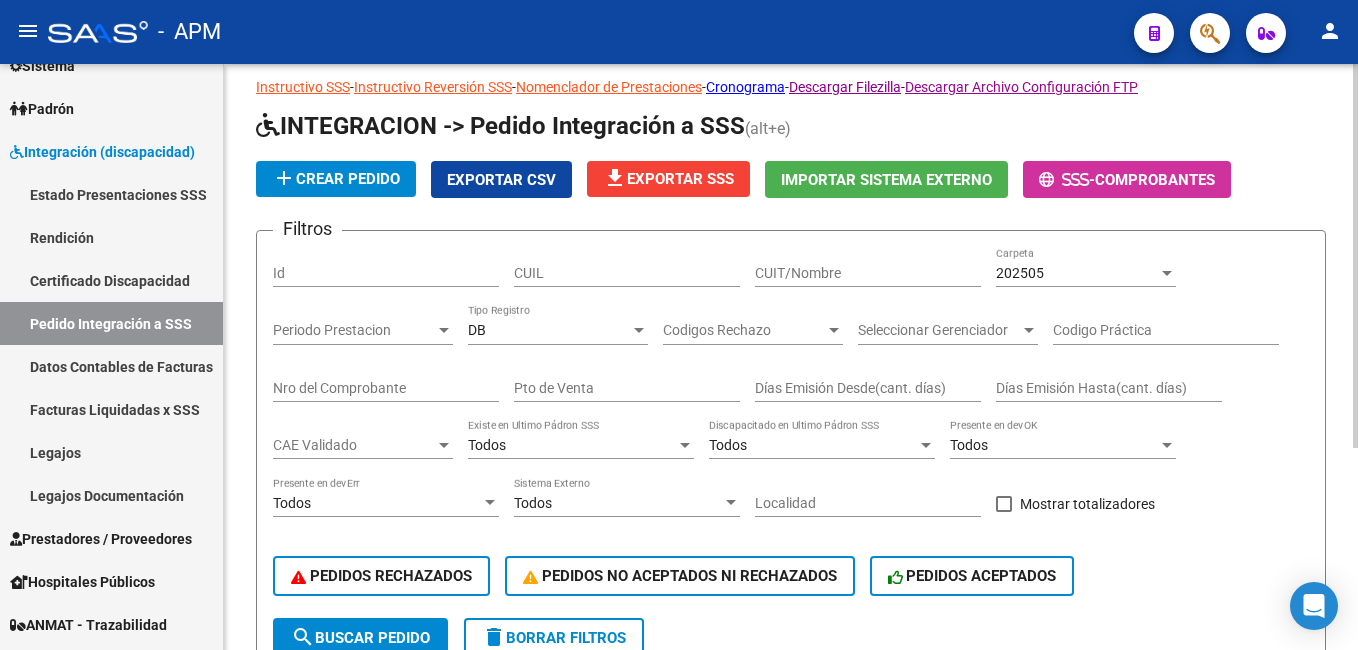 scroll, scrollTop: 9, scrollLeft: 0, axis: vertical 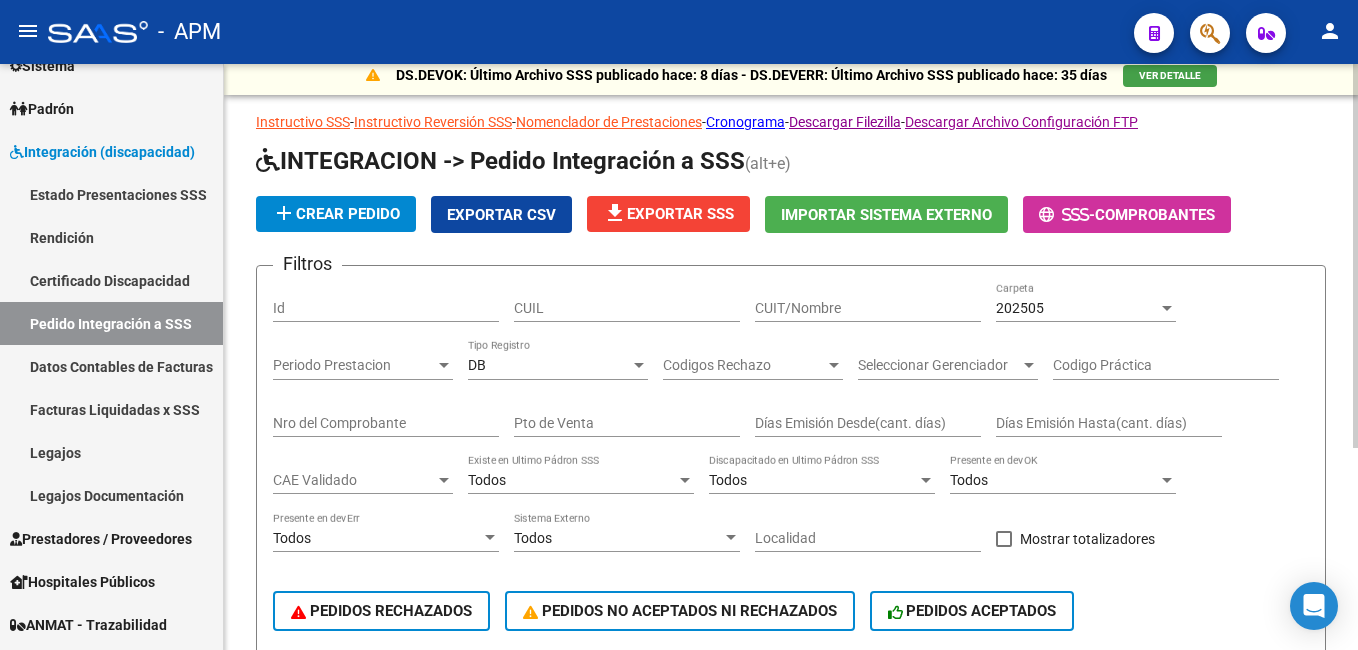 click on "202505" at bounding box center [1077, 308] 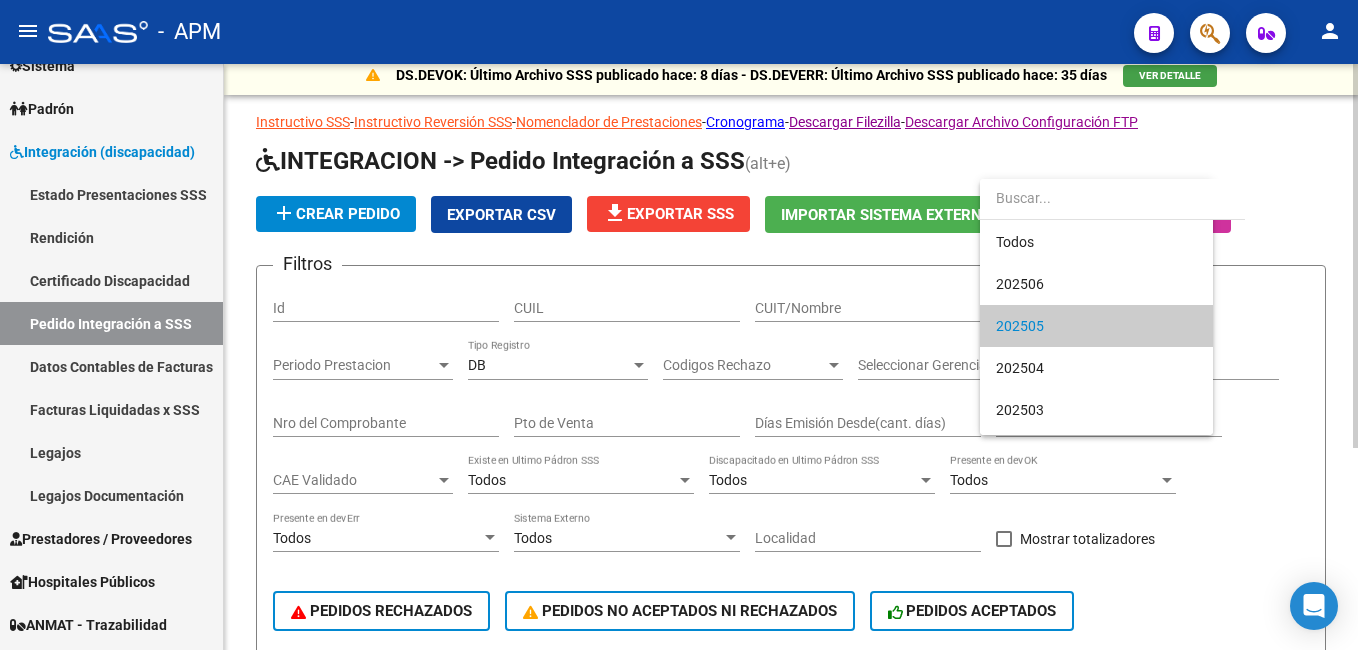 scroll, scrollTop: 19, scrollLeft: 0, axis: vertical 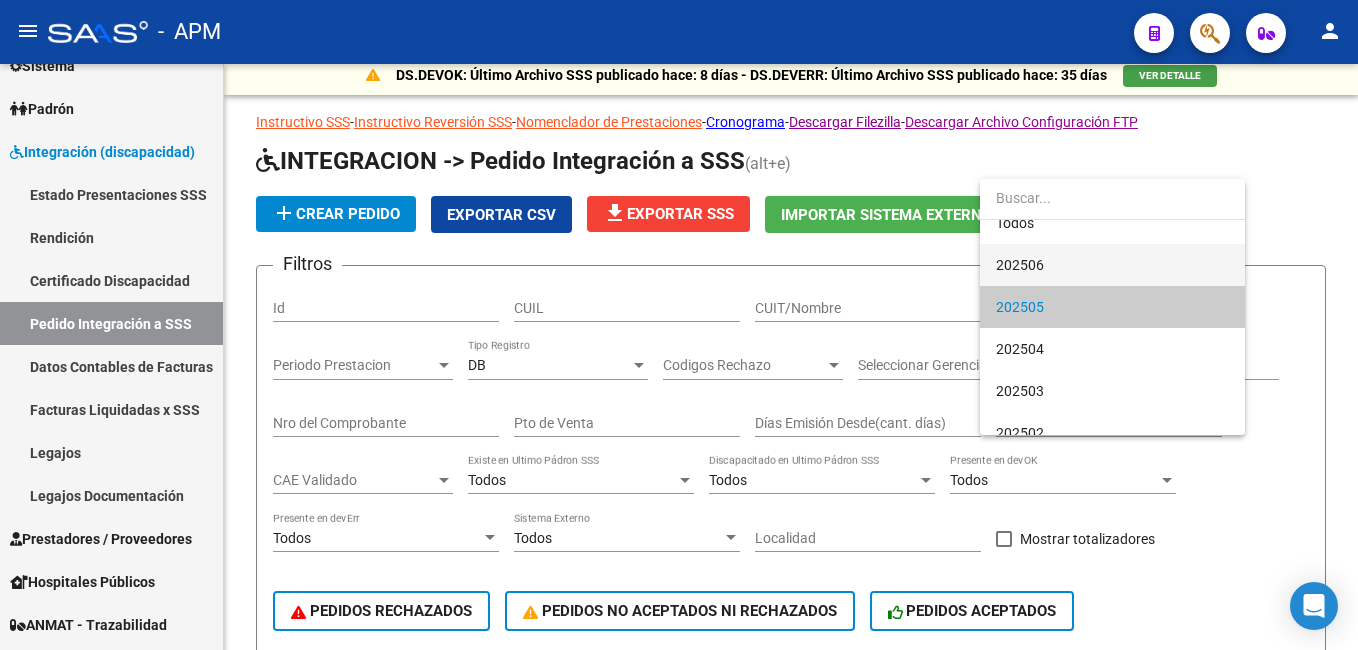 click on "202506" at bounding box center (1112, 265) 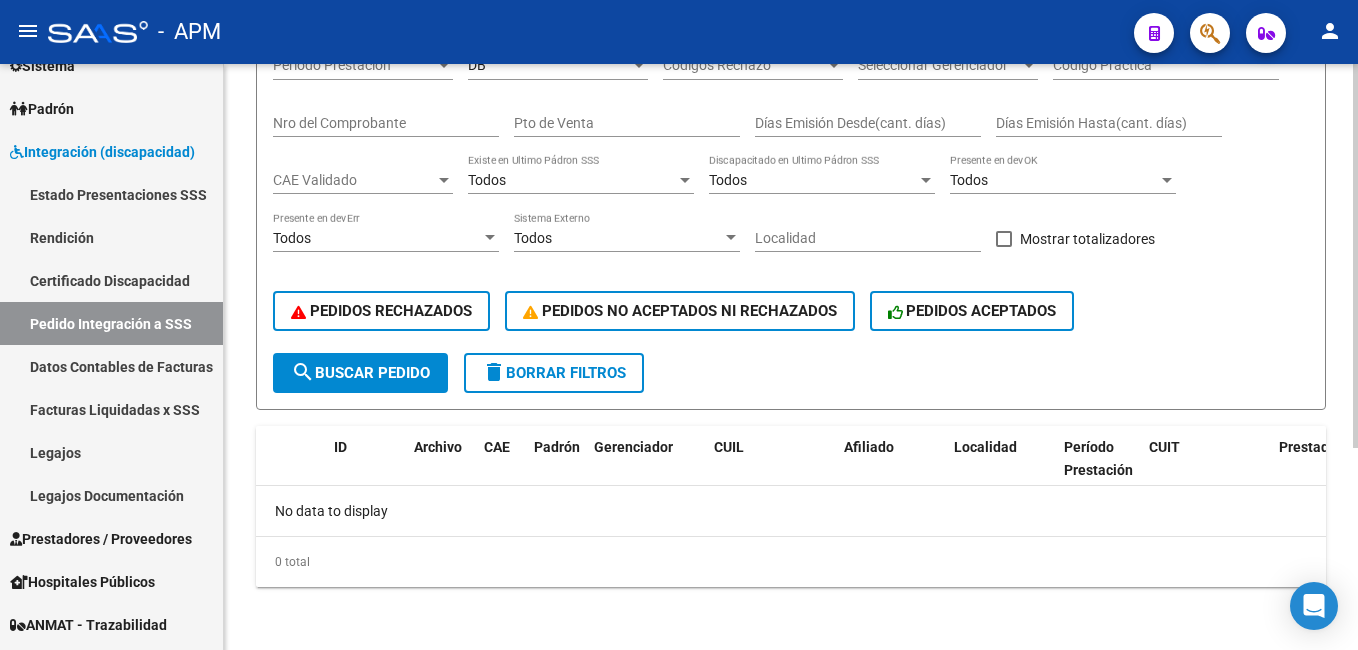click on "search  Buscar Pedido" 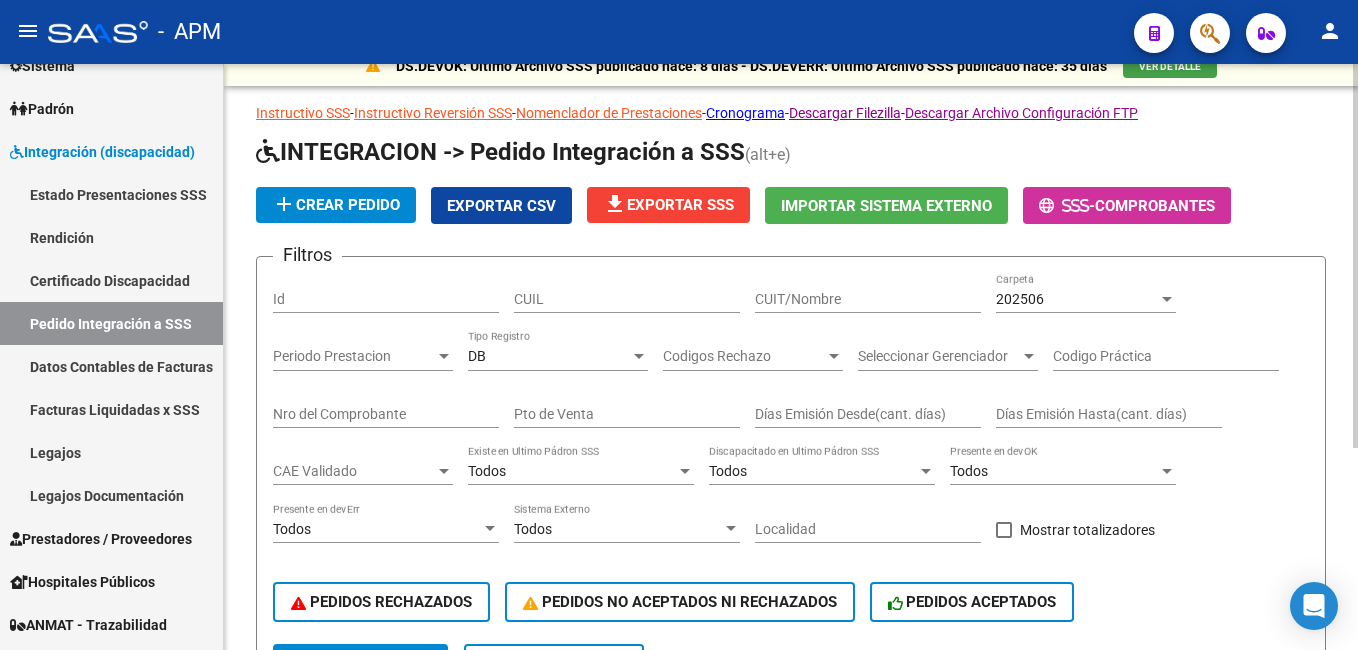 scroll, scrollTop: 0, scrollLeft: 0, axis: both 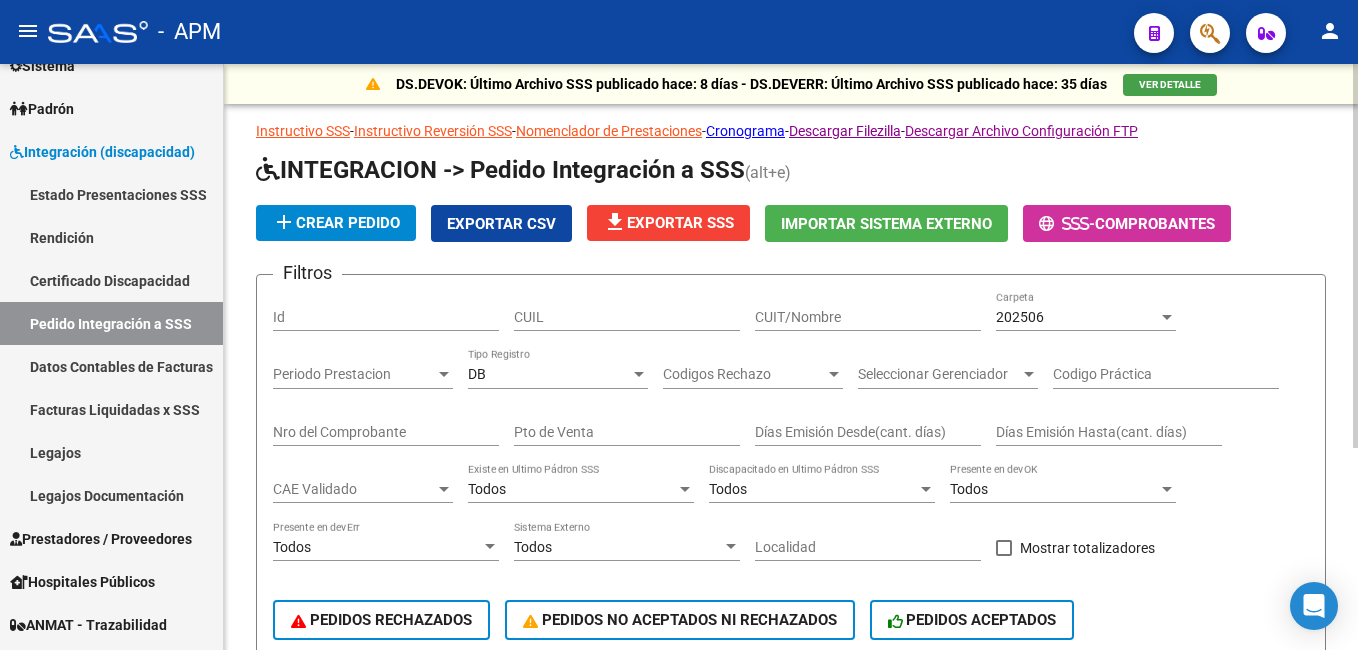 click on "DB" at bounding box center [549, 374] 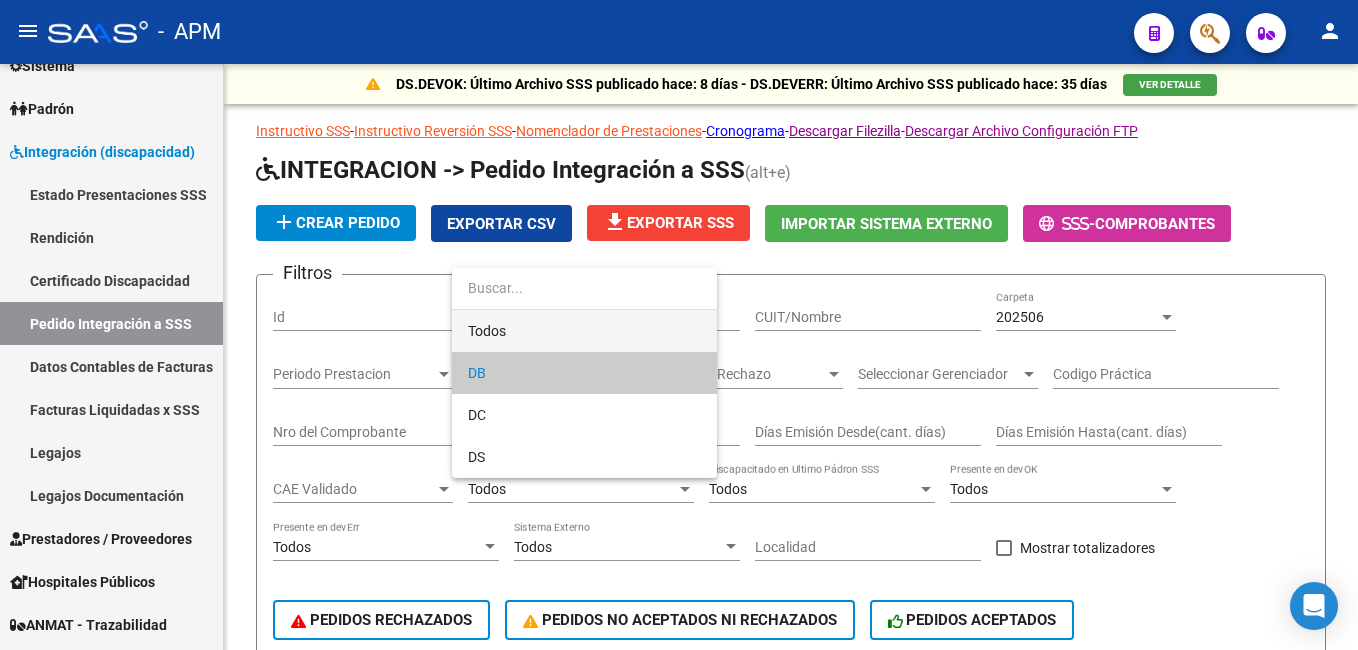 click on "Todos" at bounding box center (584, 331) 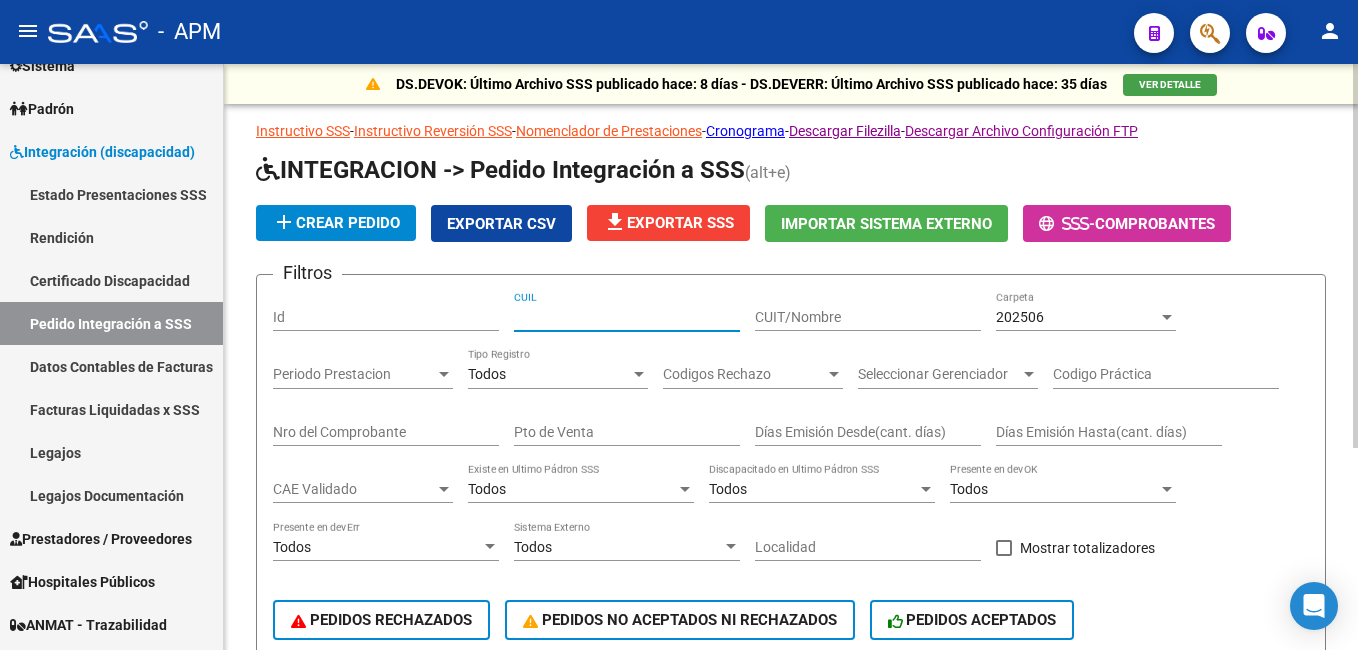click on "CUIL" at bounding box center (627, 317) 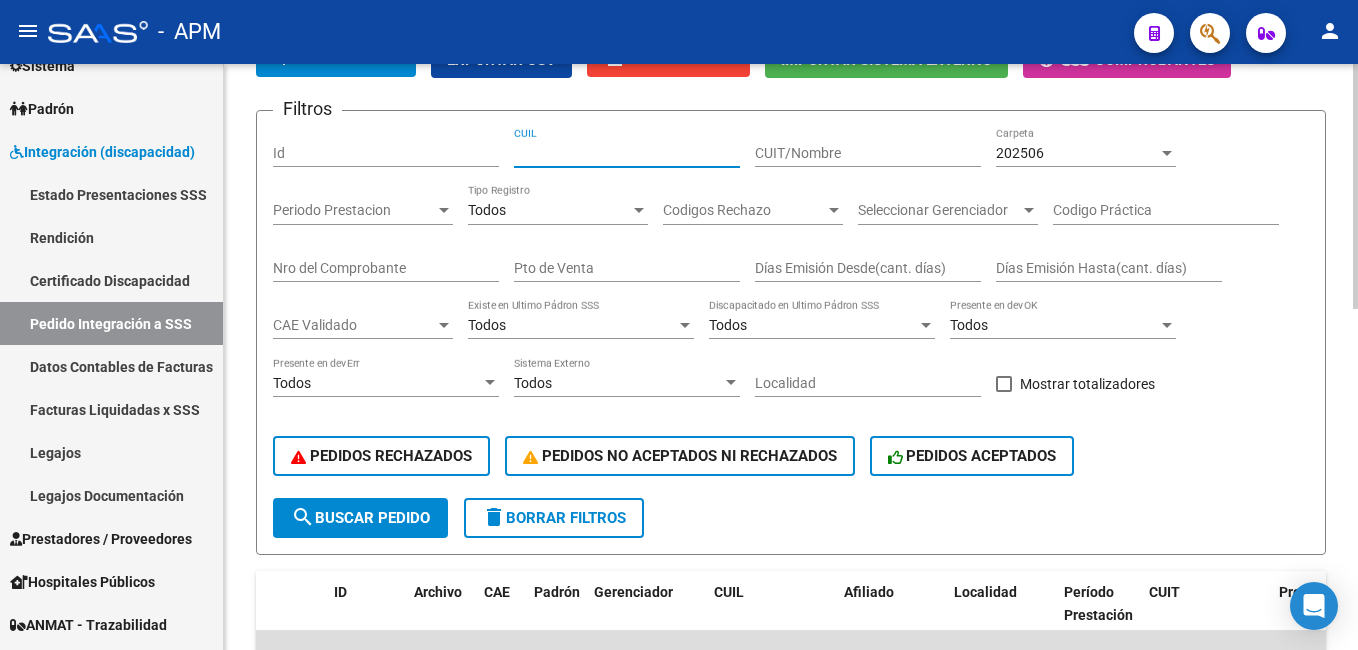 scroll, scrollTop: 0, scrollLeft: 0, axis: both 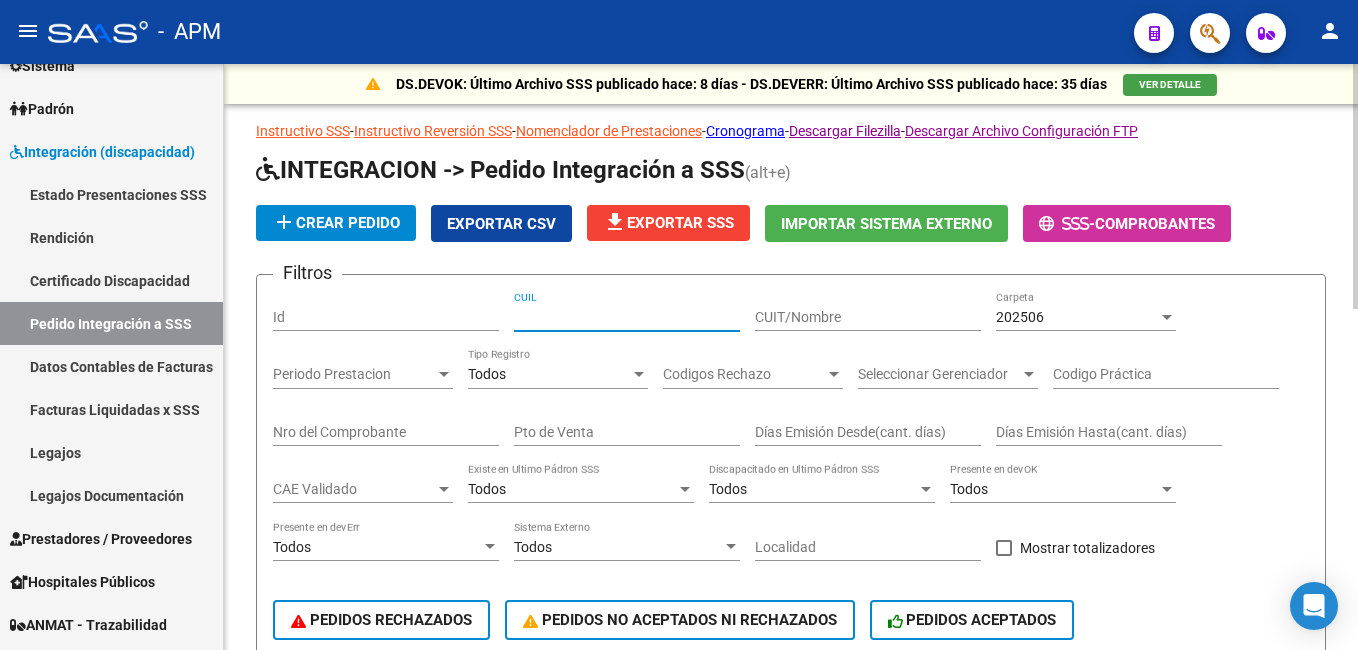 drag, startPoint x: 621, startPoint y: 313, endPoint x: 412, endPoint y: 319, distance: 209.0861 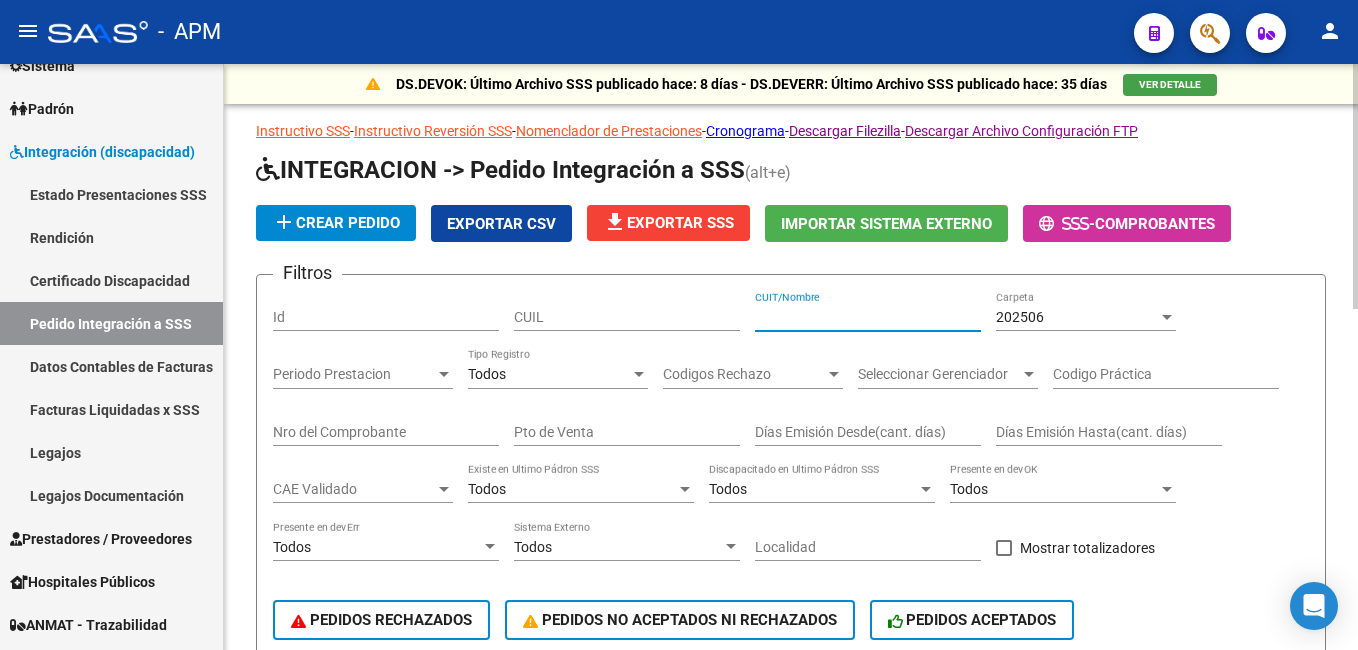 paste on "[PHONE]" 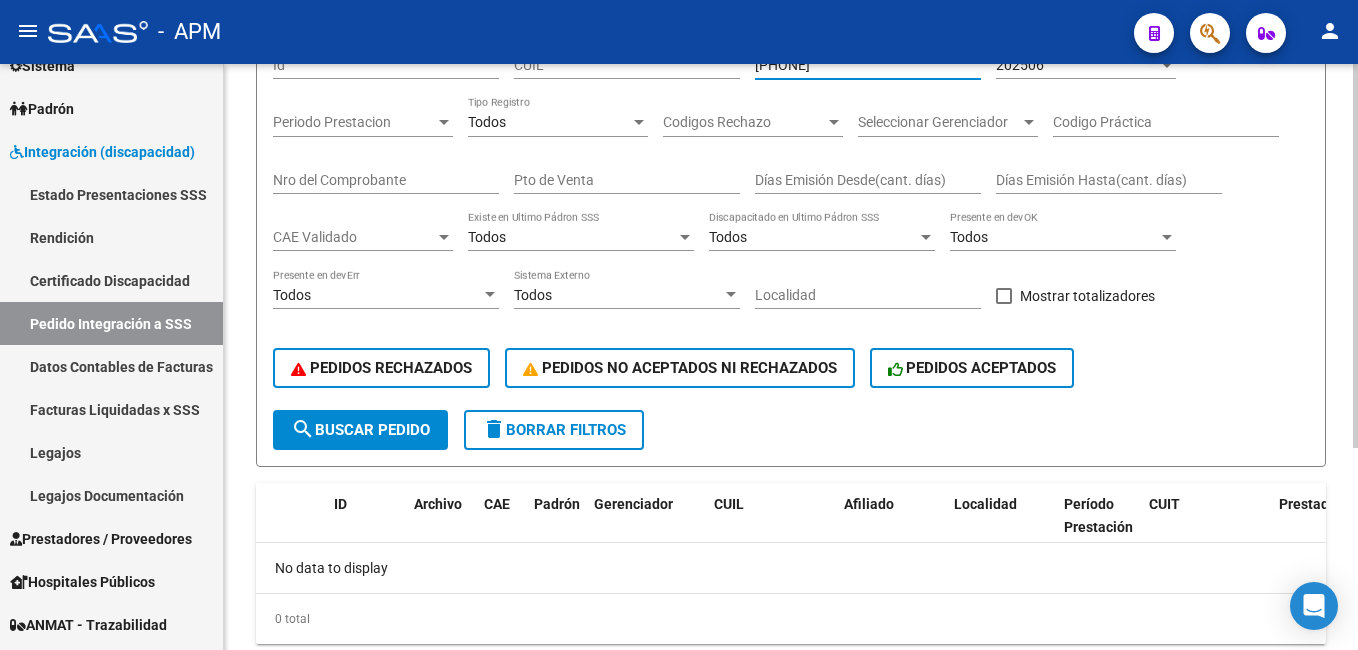 scroll, scrollTop: 309, scrollLeft: 0, axis: vertical 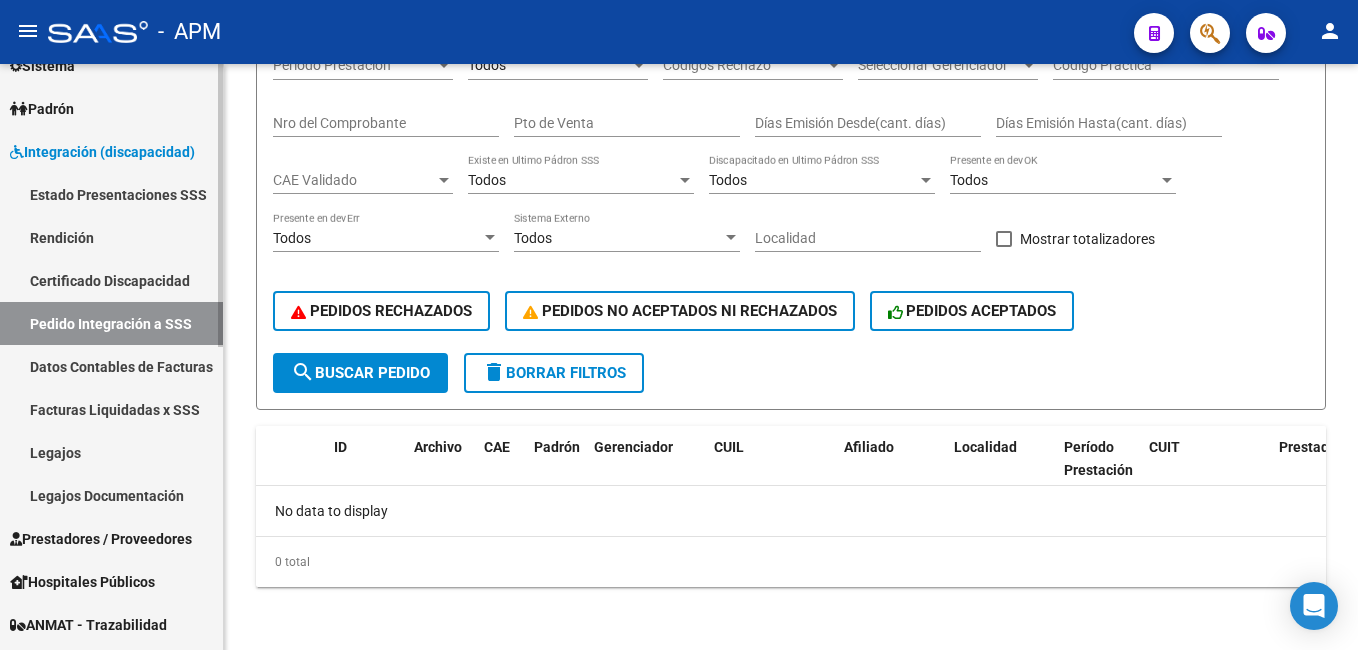 type on "[PHONE]" 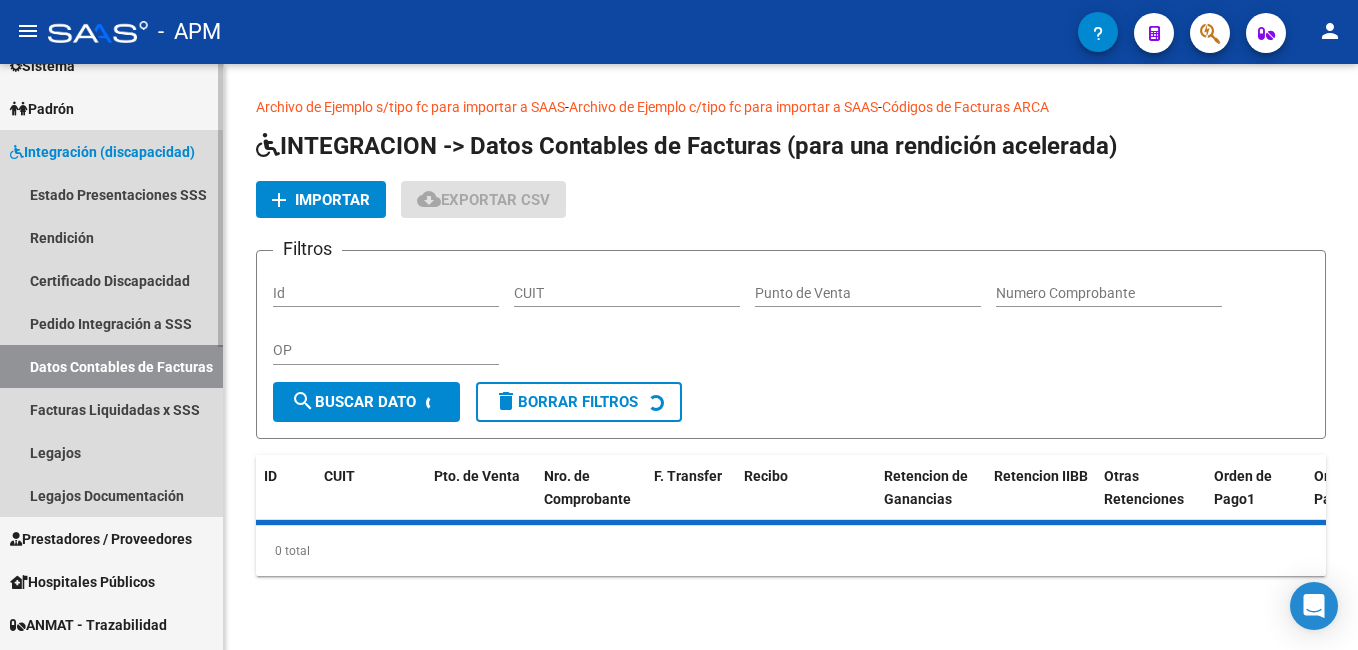 scroll, scrollTop: 0, scrollLeft: 0, axis: both 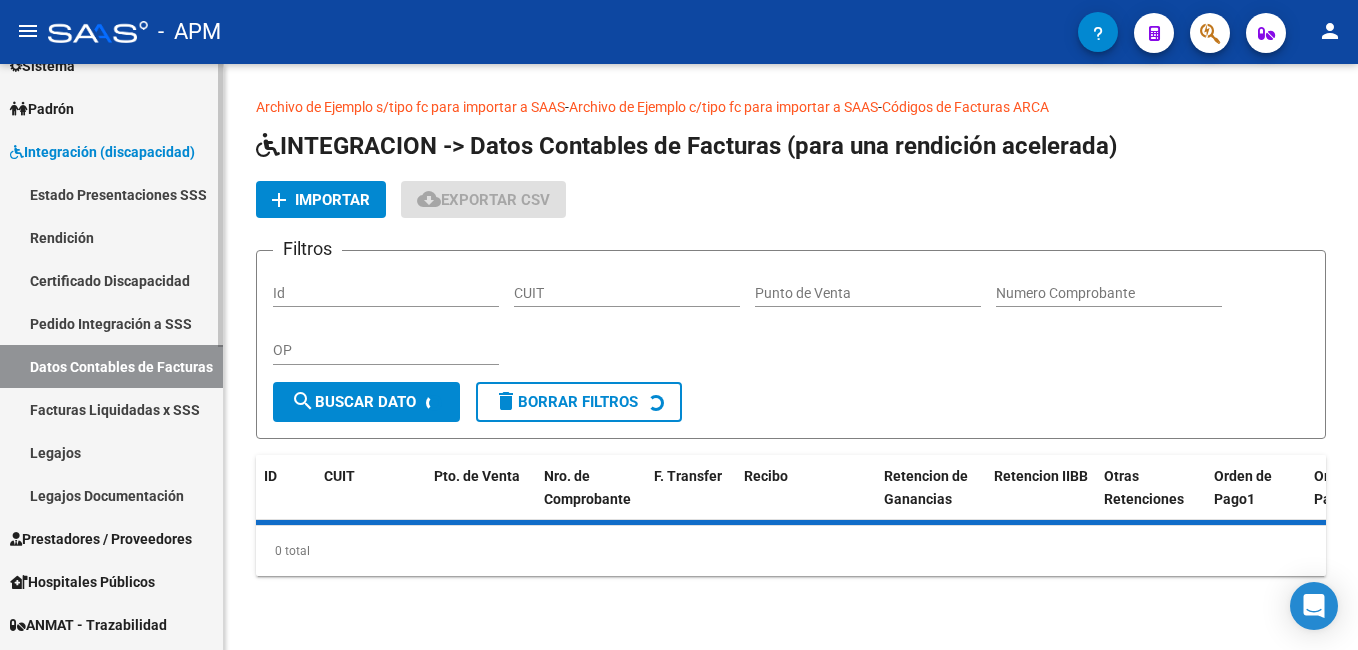 click on "Facturas Liquidadas x SSS" at bounding box center (111, 409) 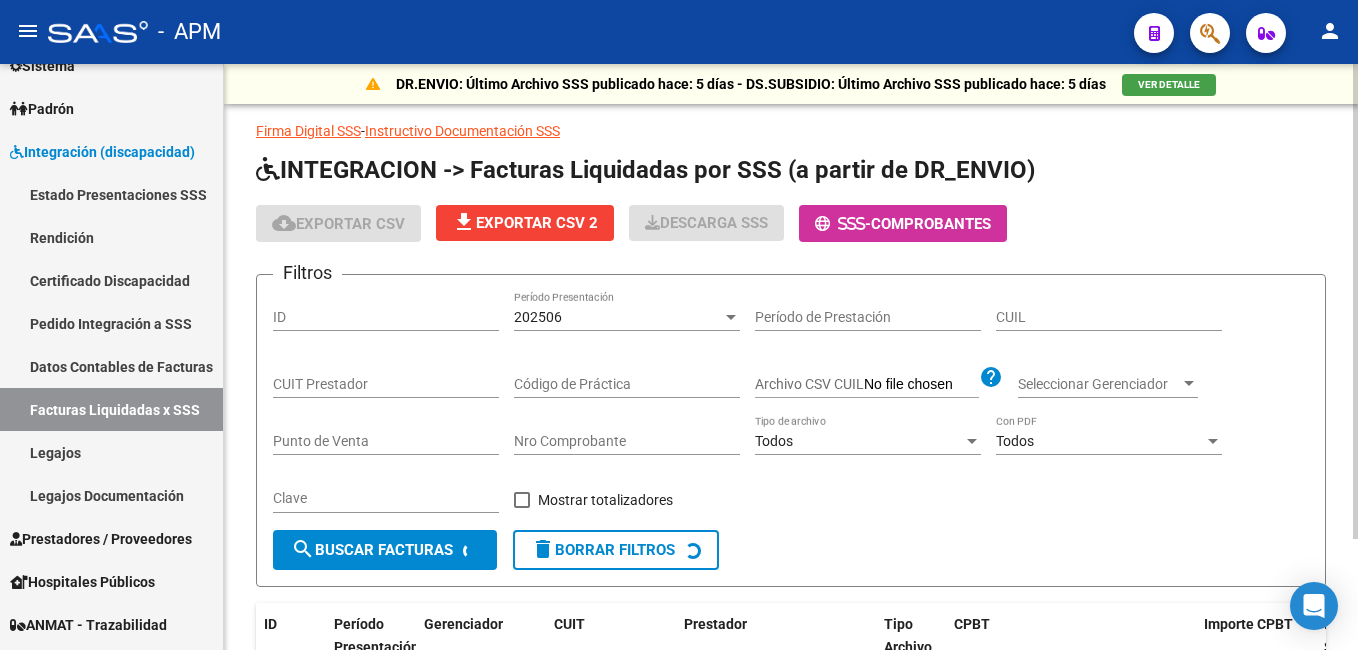 click on "202506" at bounding box center (618, 317) 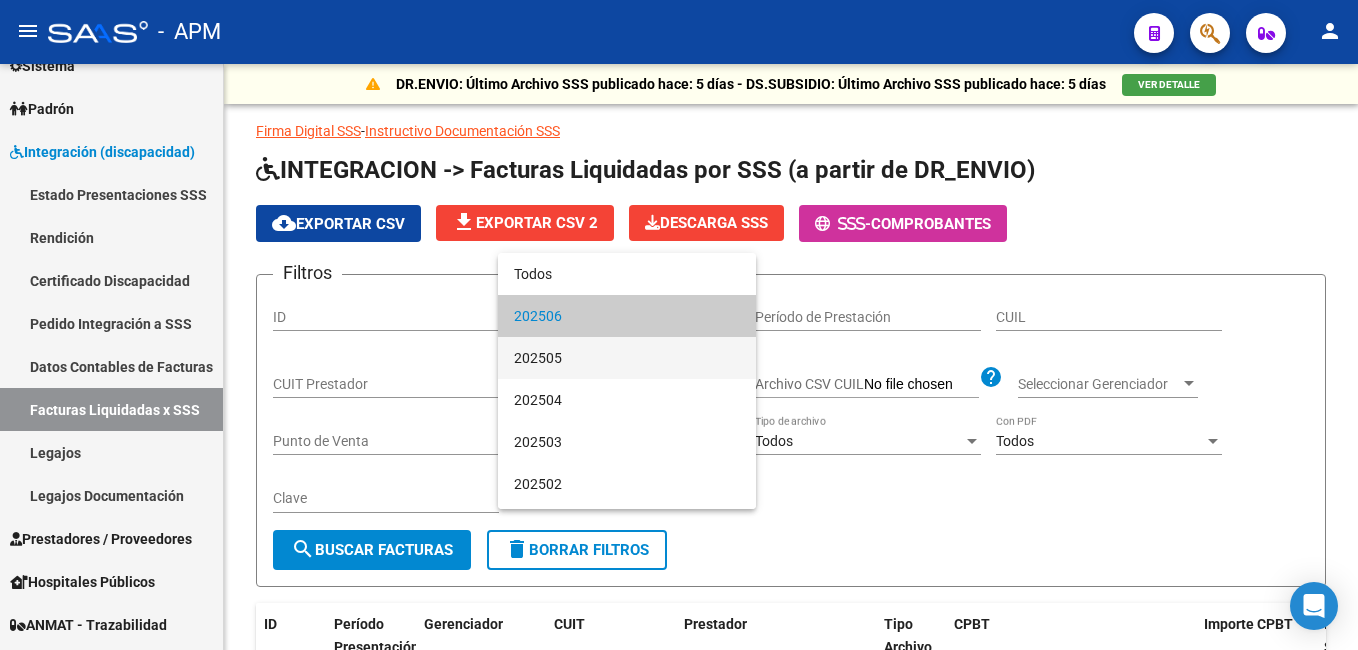 click on "202505" at bounding box center (627, 358) 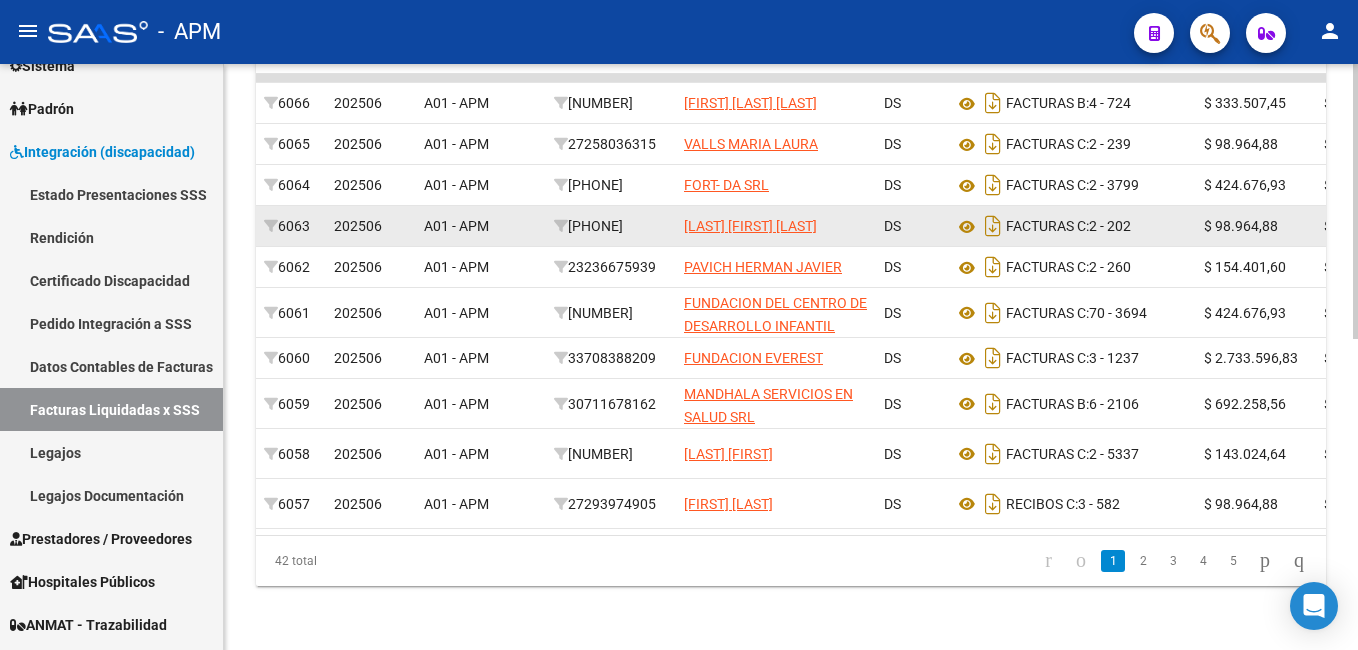 scroll, scrollTop: 163, scrollLeft: 0, axis: vertical 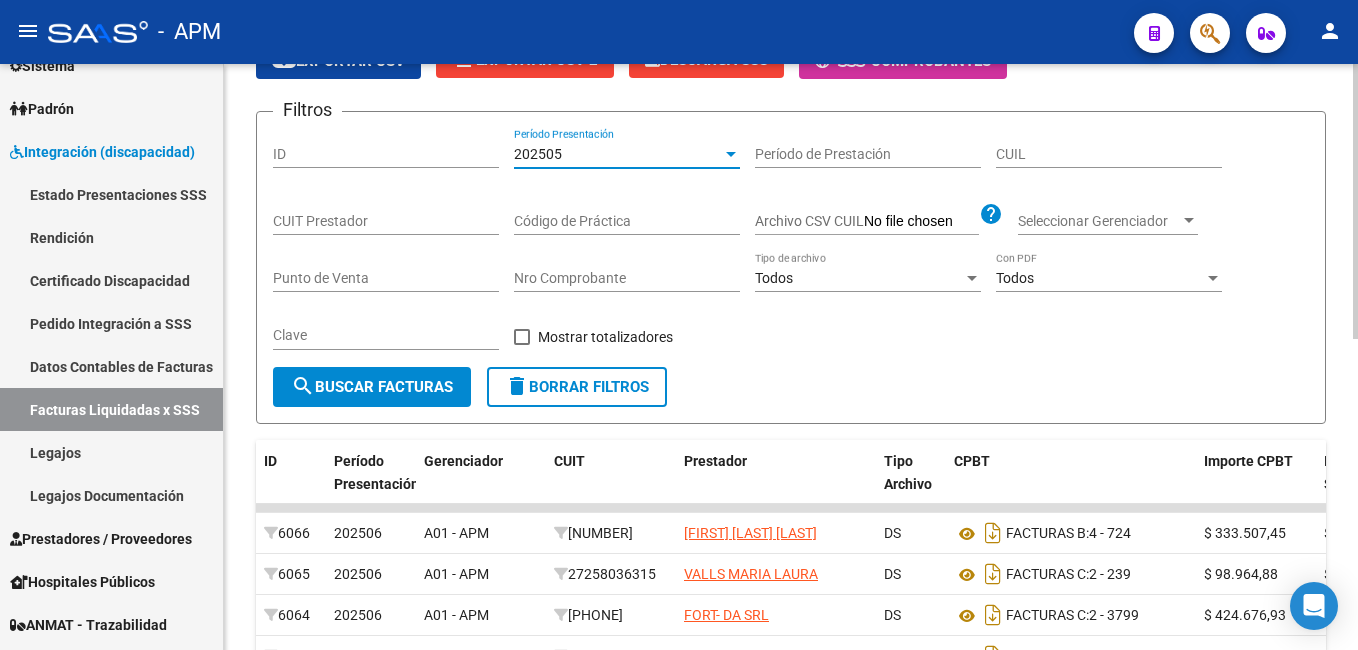click on "Código de Práctica" 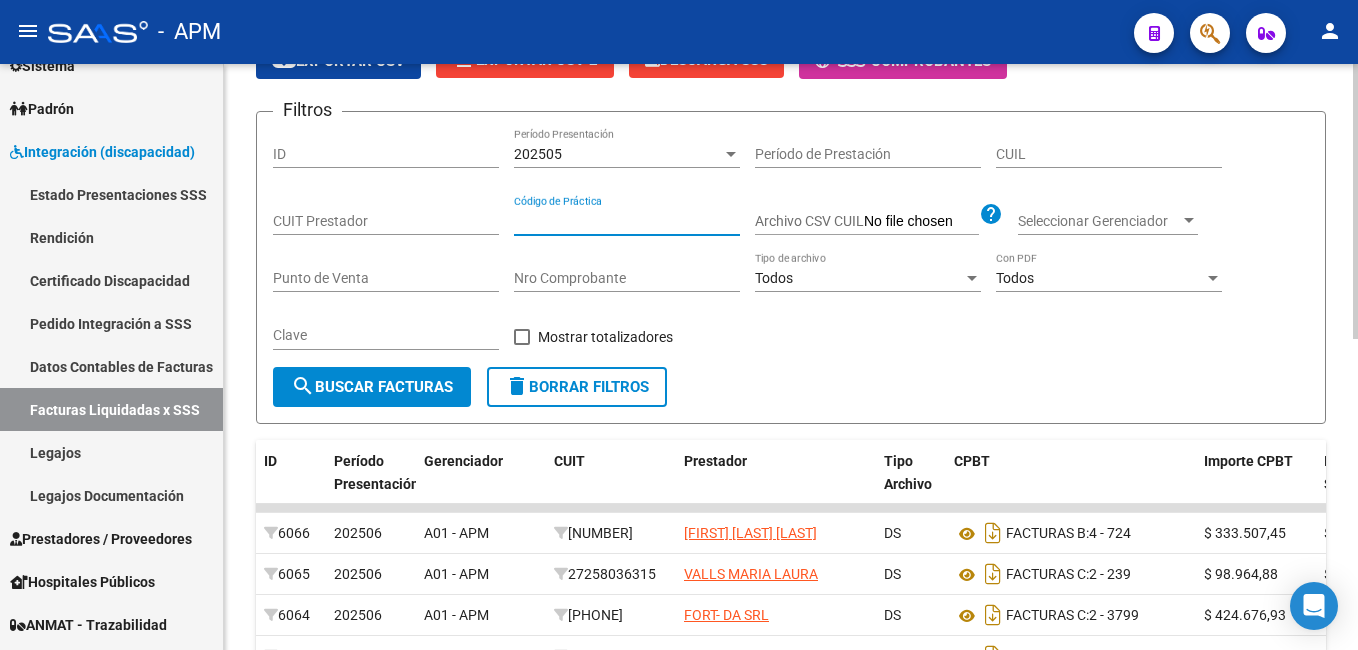 click on "Código de Práctica" at bounding box center [627, 221] 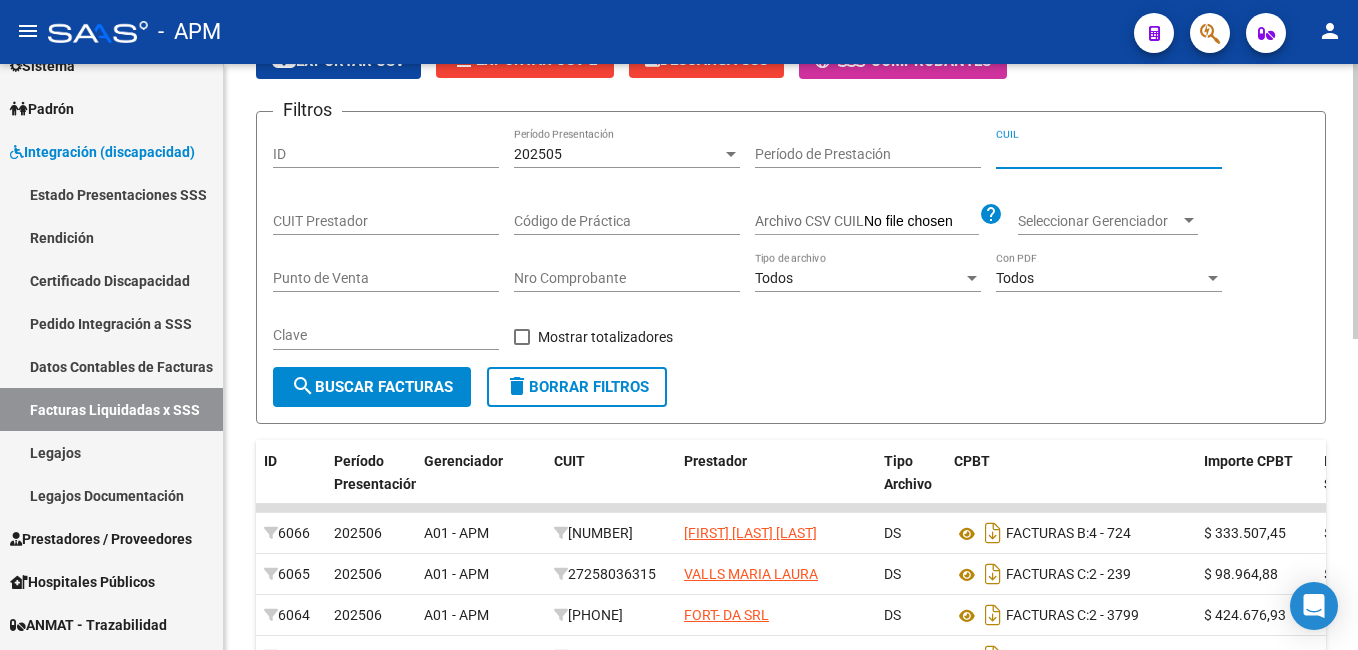 paste on "[PHONE]" 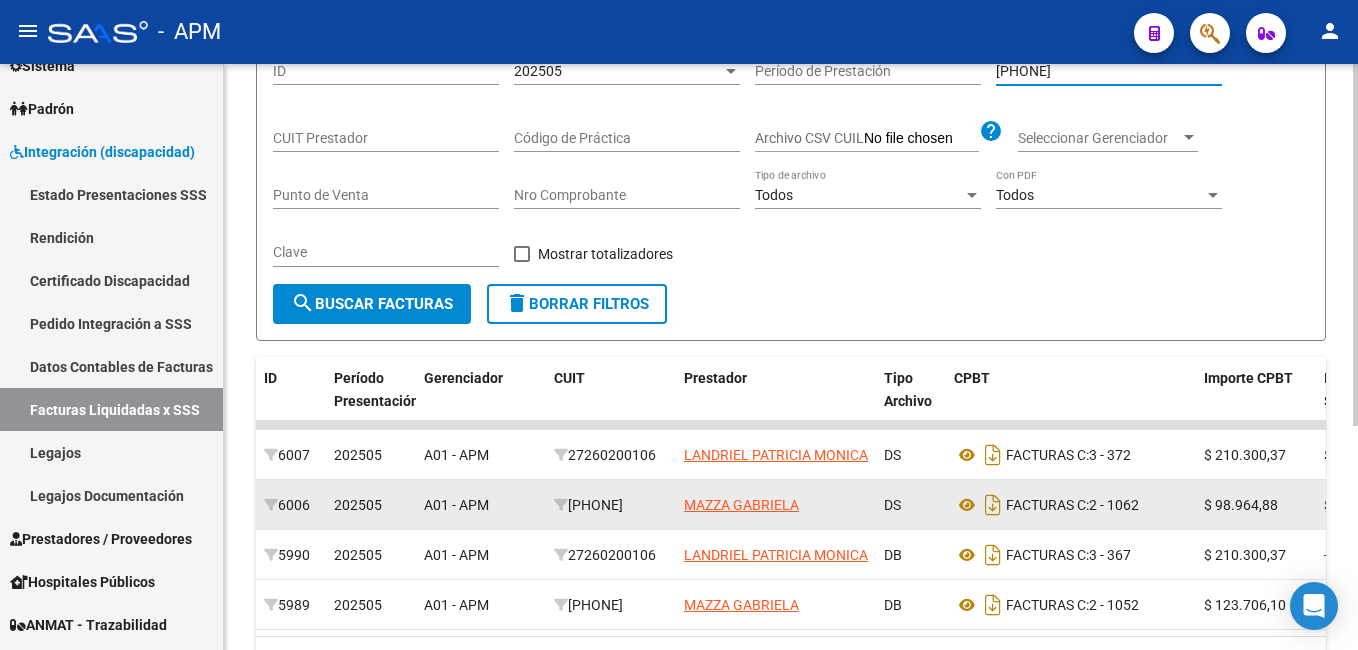scroll, scrollTop: 363, scrollLeft: 0, axis: vertical 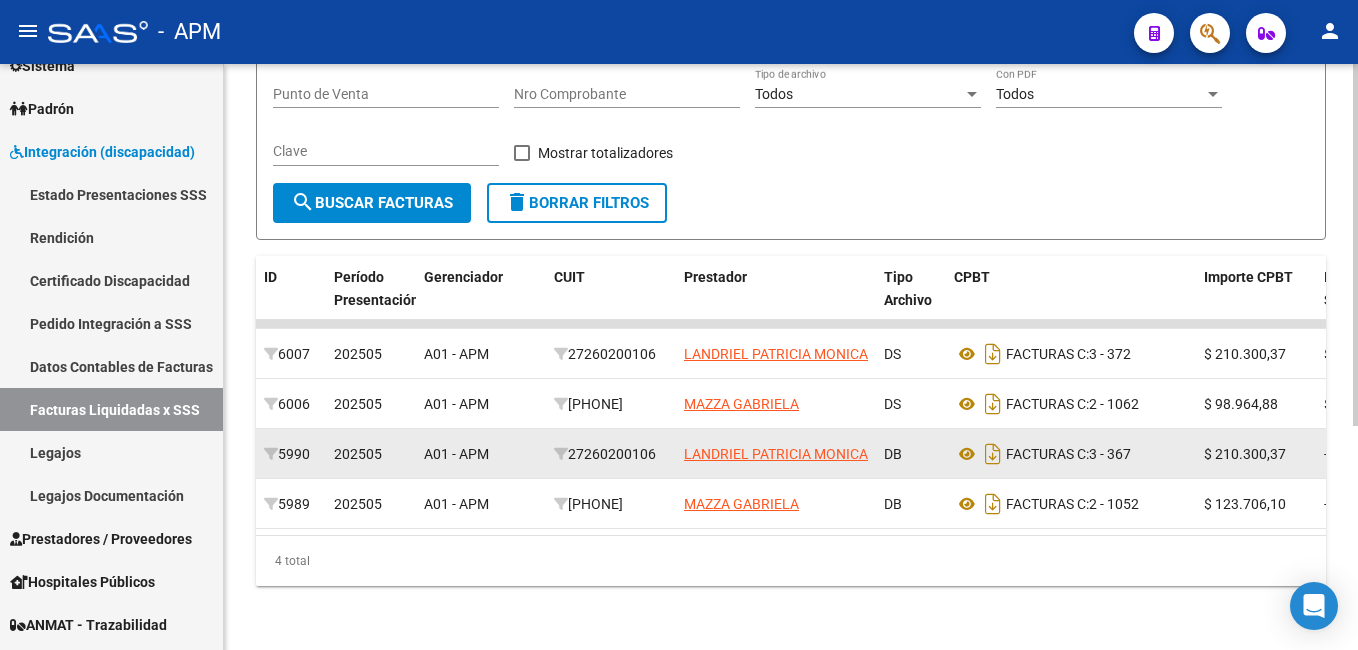 type on "[PHONE]" 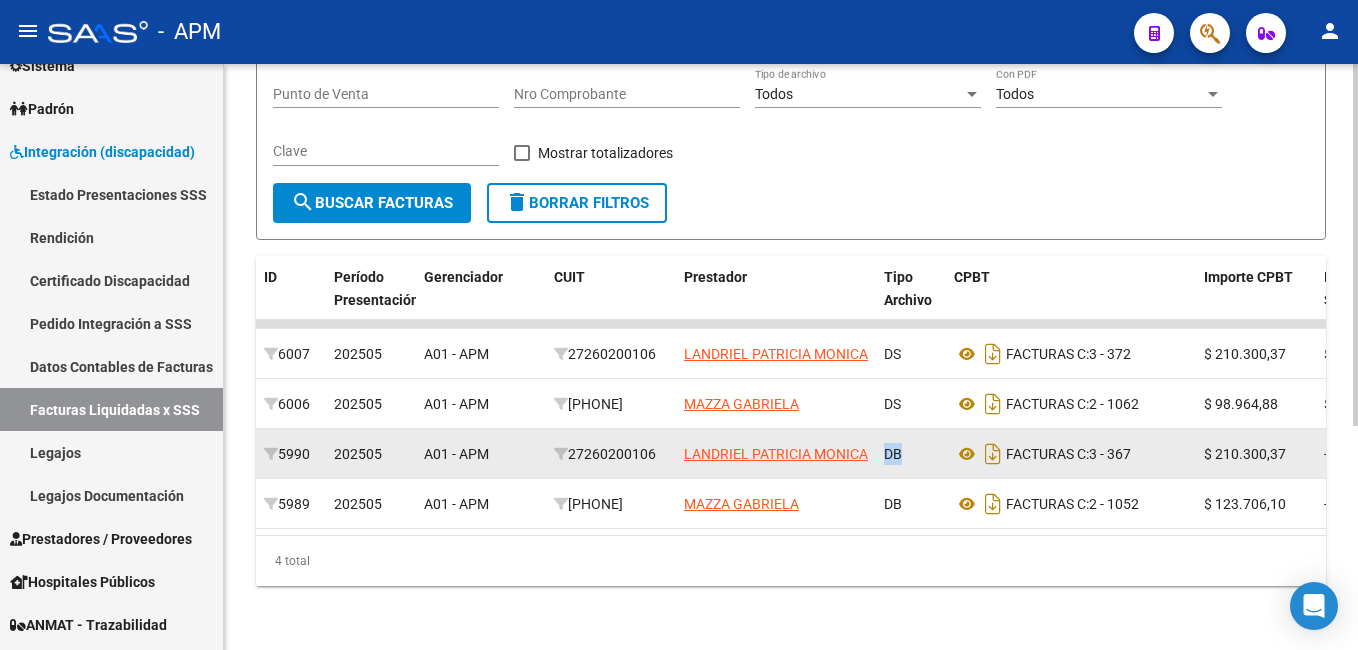 click on "DB" 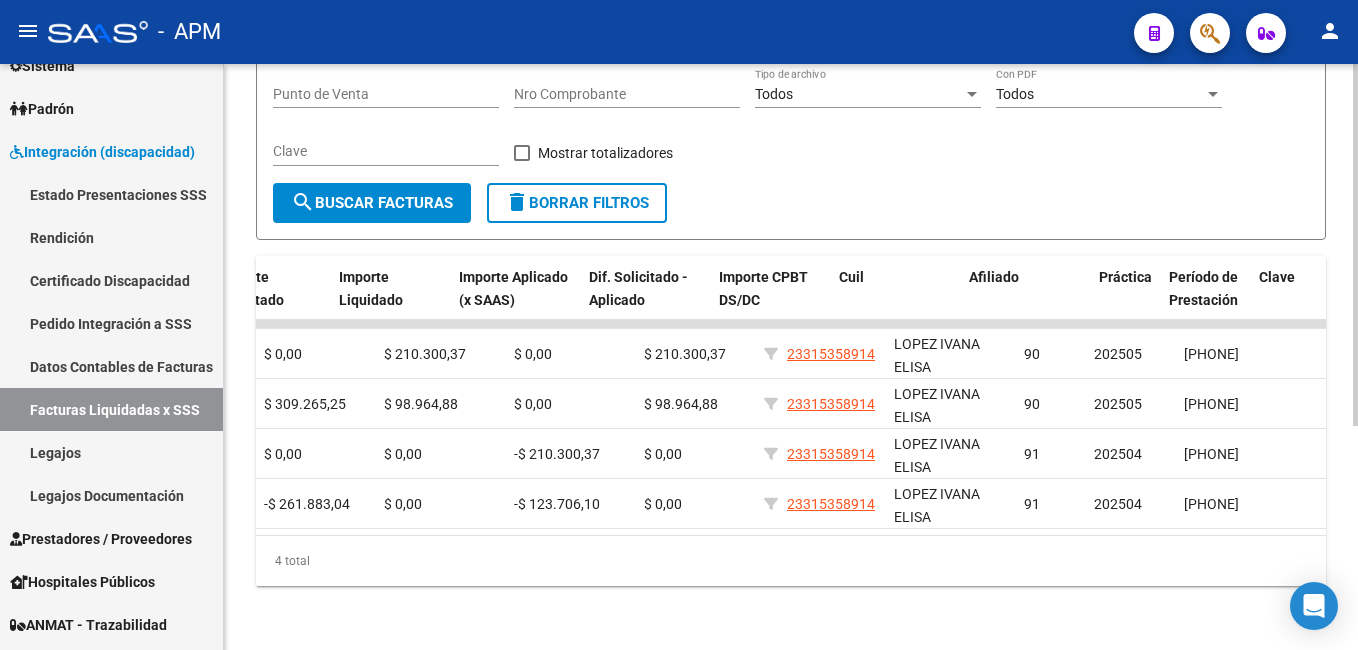 scroll, scrollTop: 0, scrollLeft: 0, axis: both 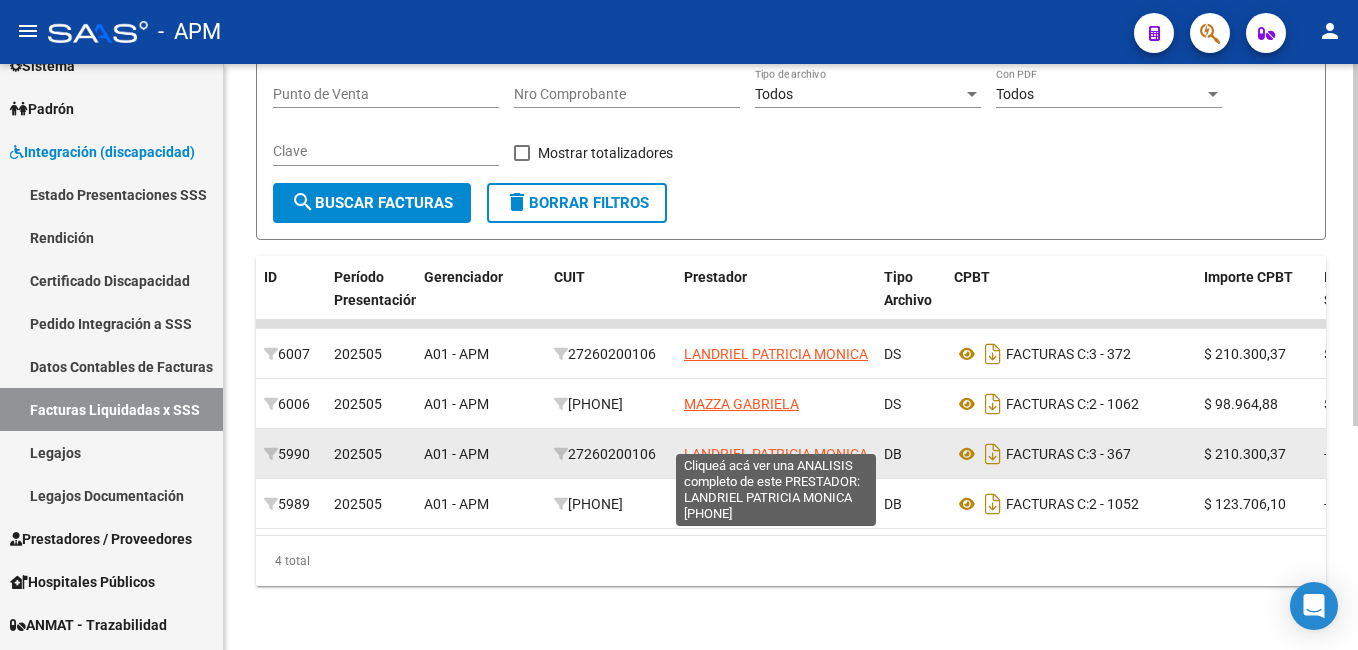 click on "LANDRIEL PATRICIA MONICA" 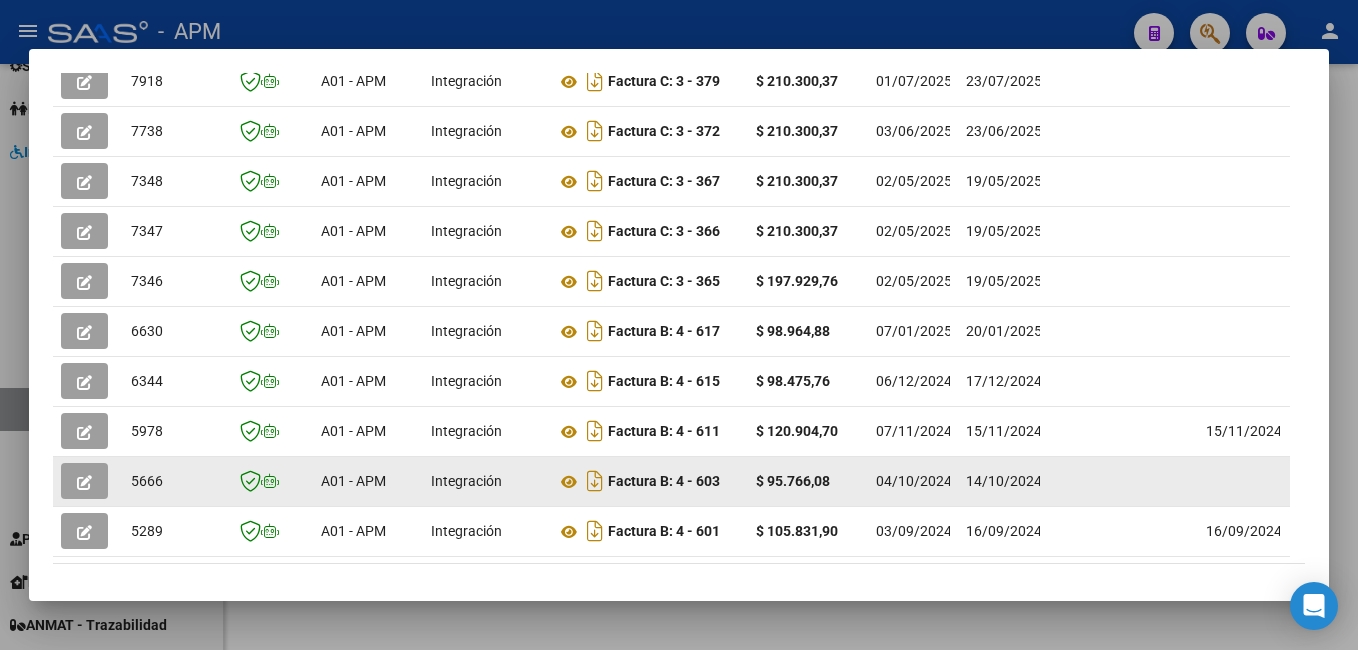 scroll, scrollTop: 716, scrollLeft: 0, axis: vertical 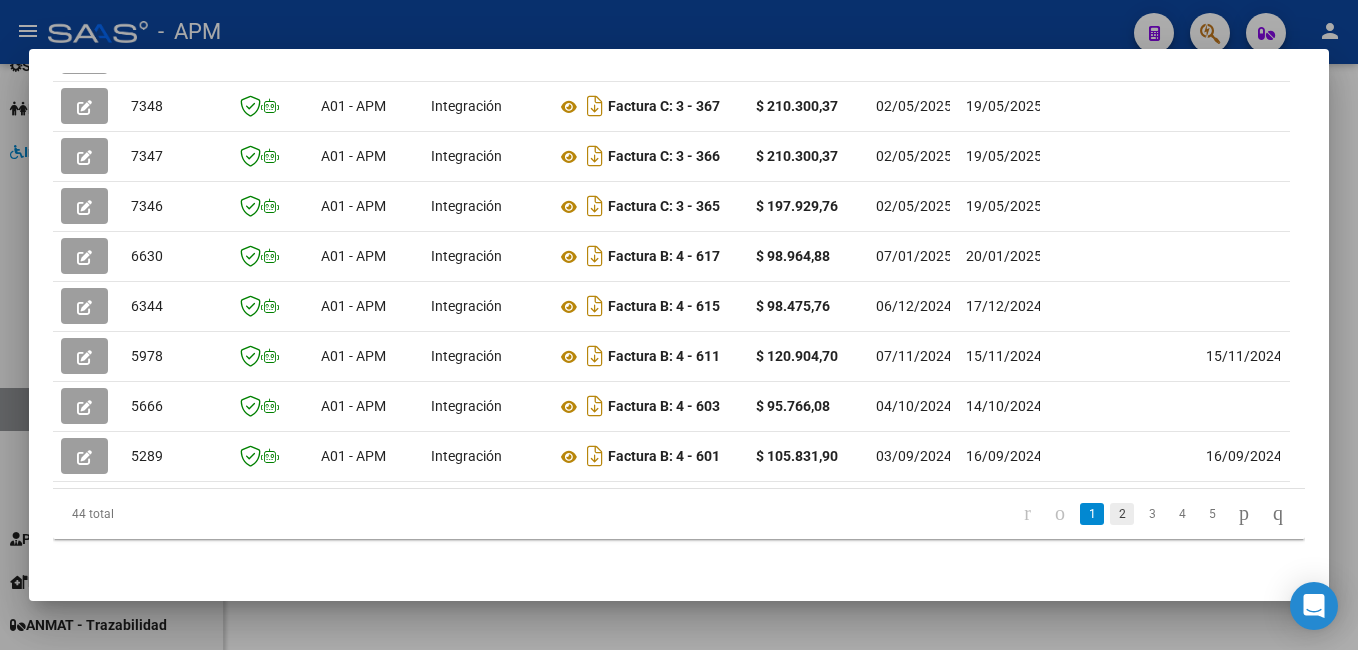 click on "2" 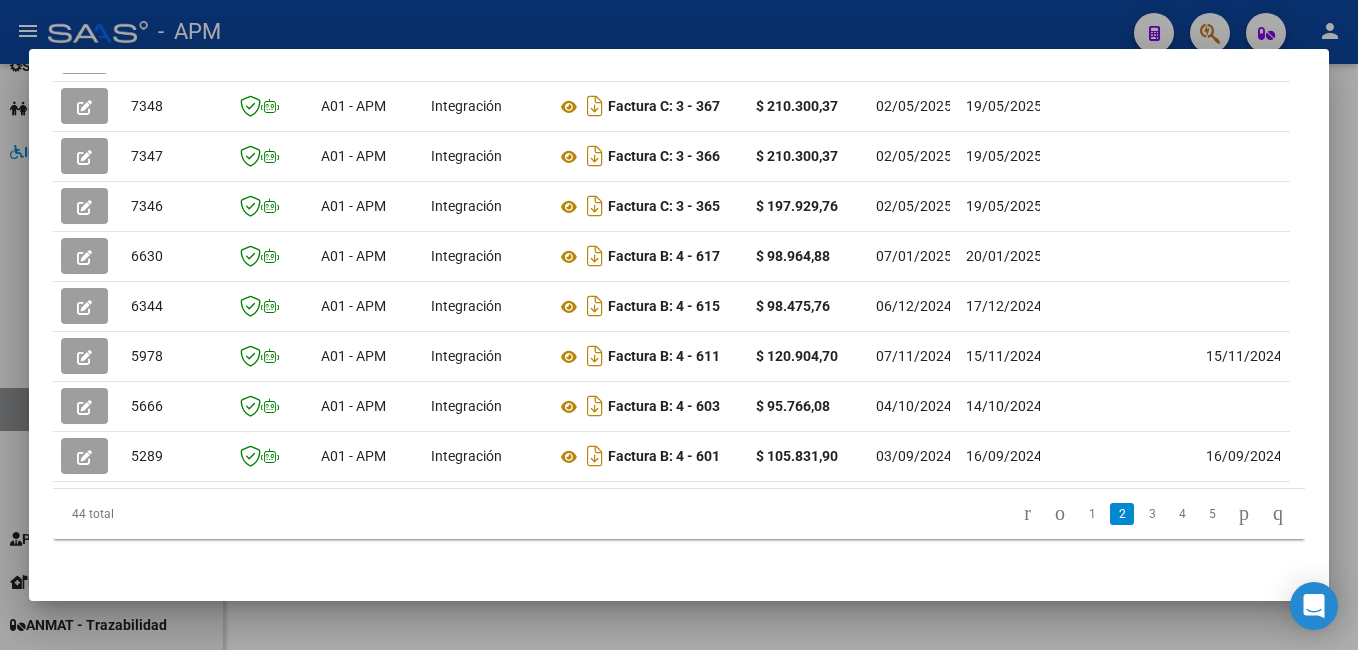 scroll, scrollTop: 716, scrollLeft: 0, axis: vertical 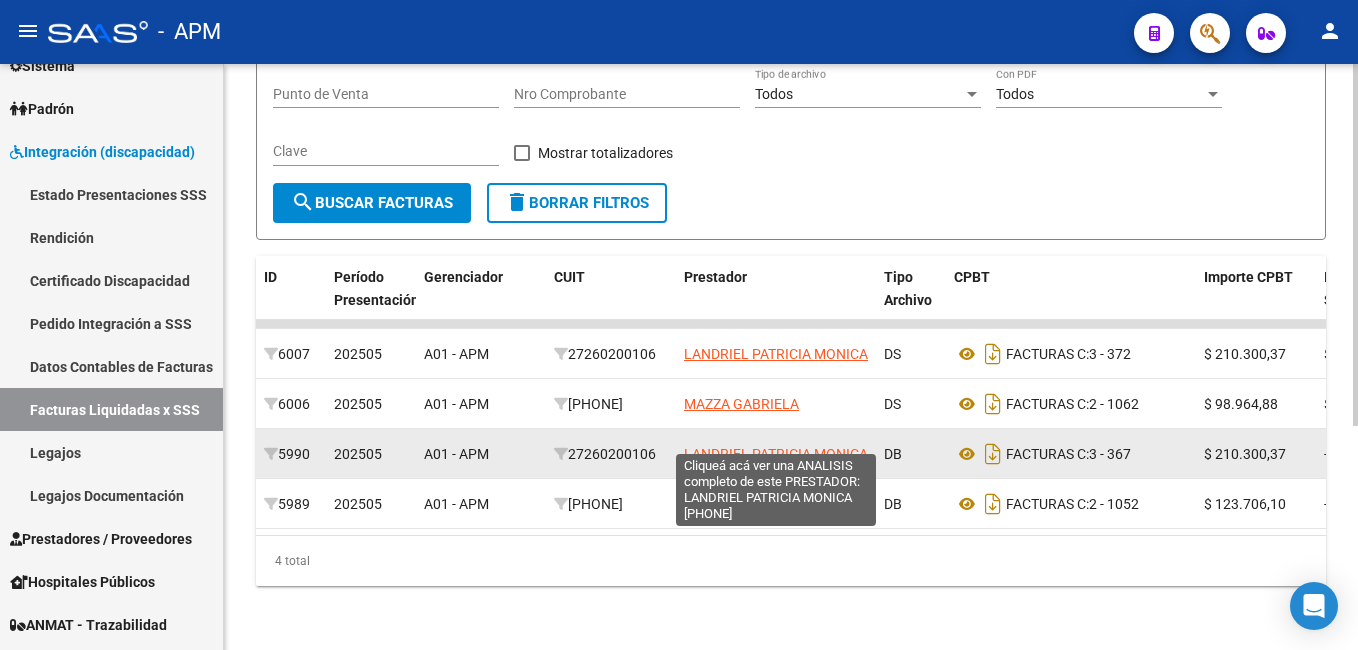 click on "LANDRIEL PATRICIA MONICA" 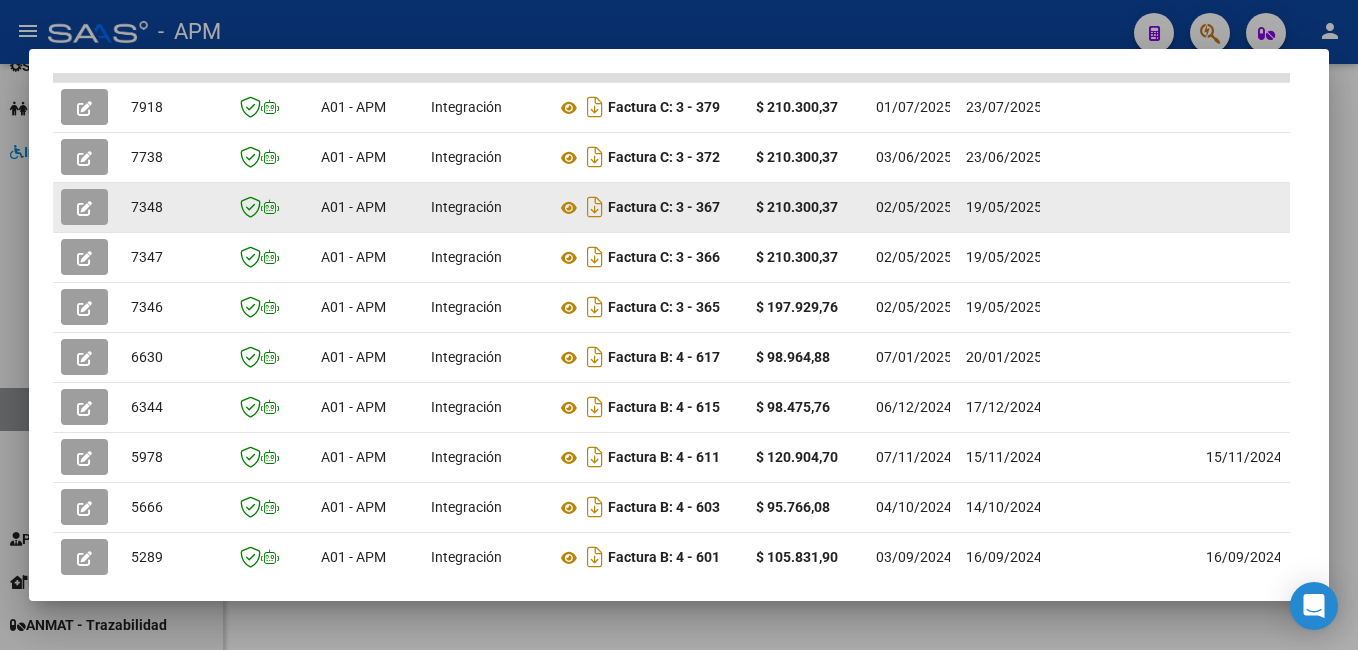 scroll, scrollTop: 636, scrollLeft: 0, axis: vertical 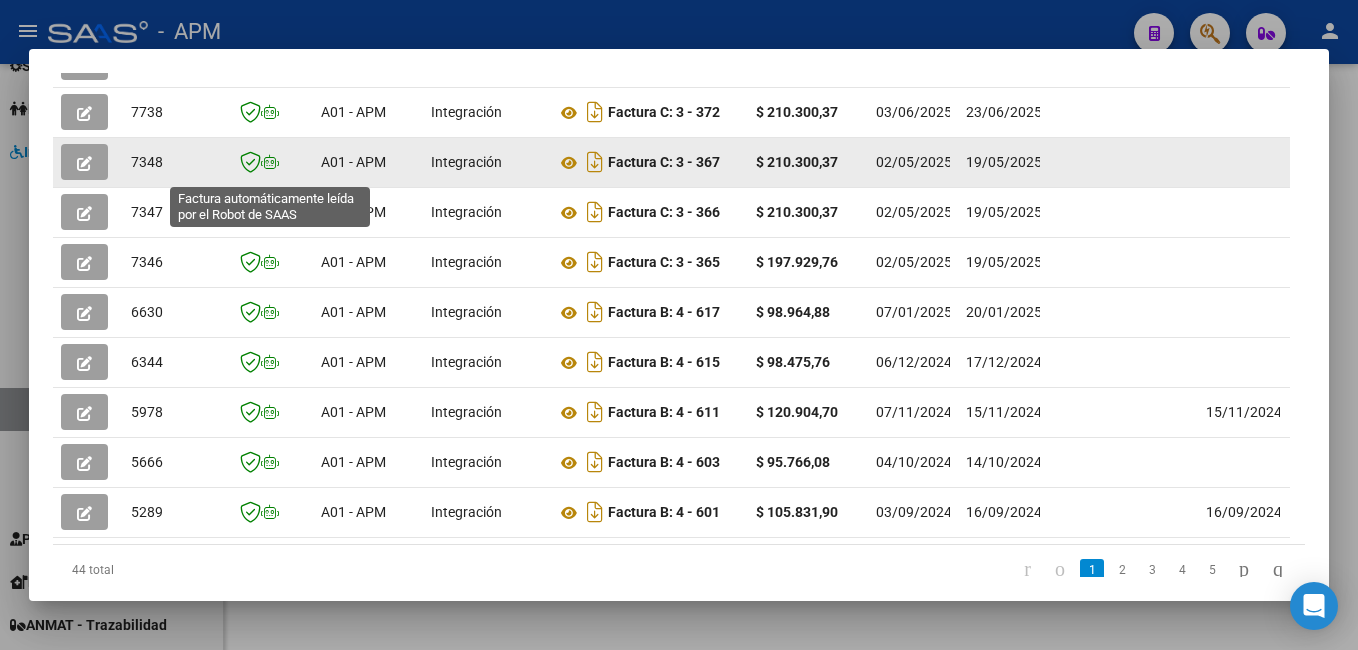 click 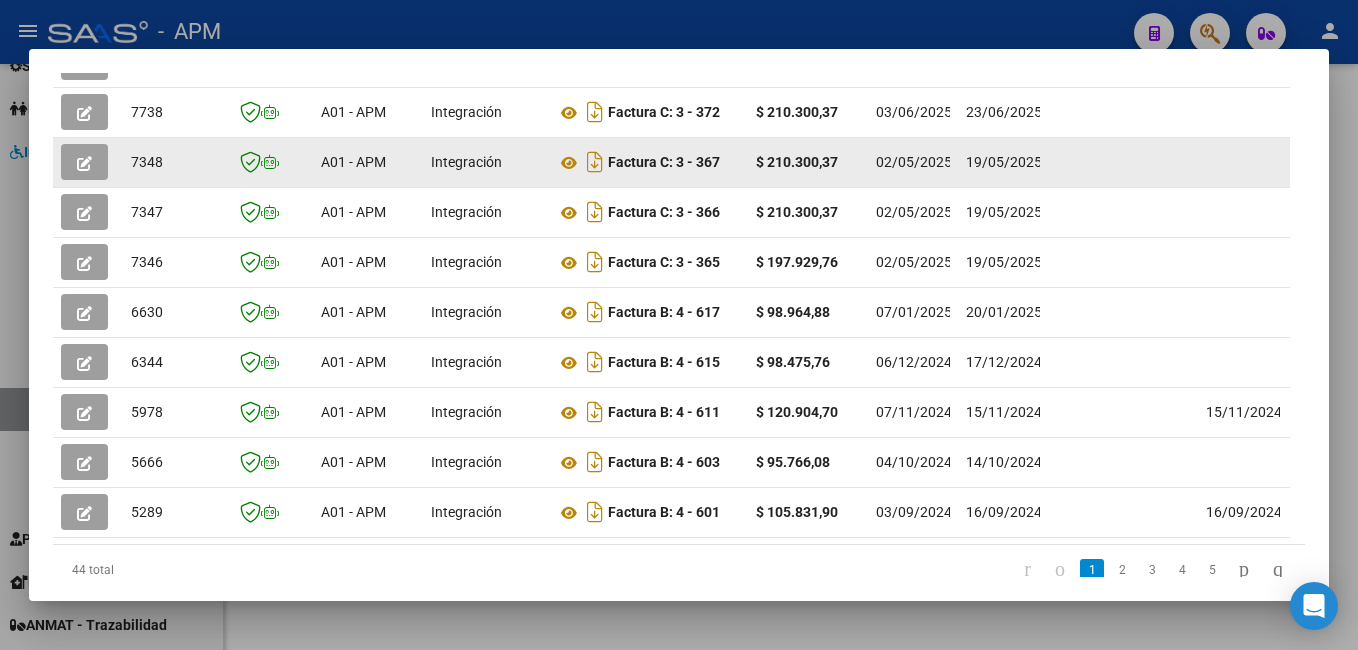 click 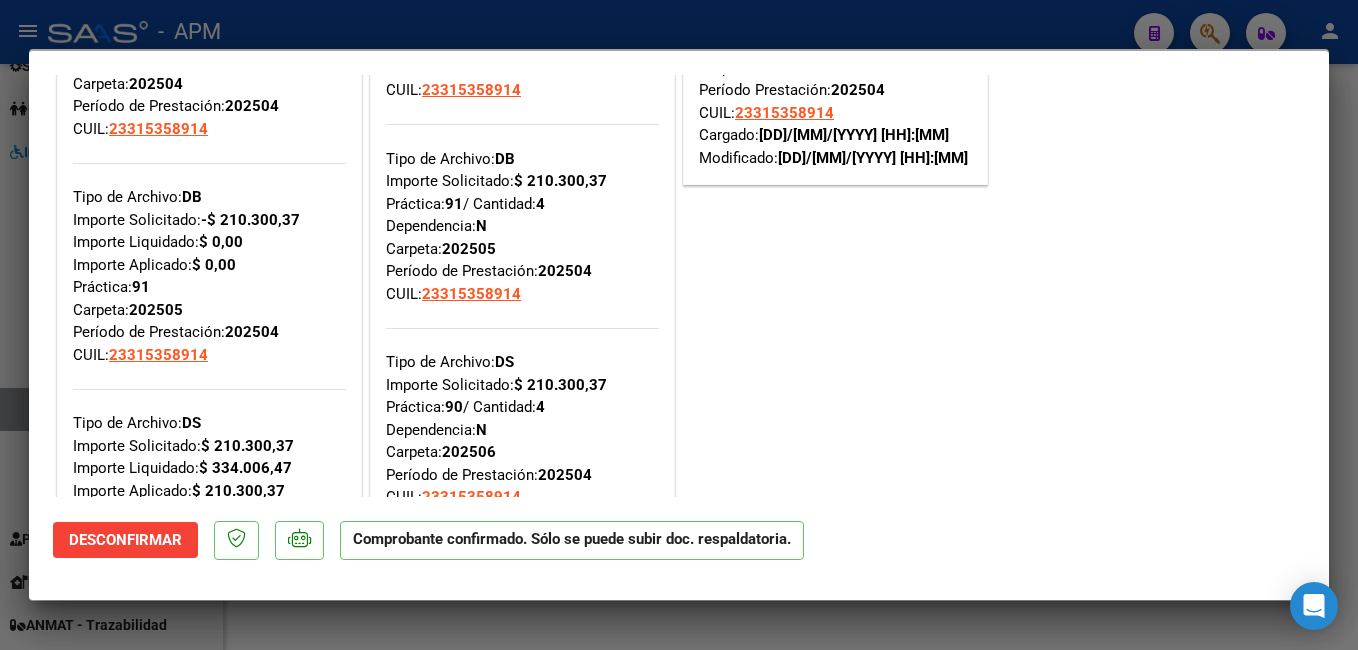 scroll, scrollTop: 313, scrollLeft: 0, axis: vertical 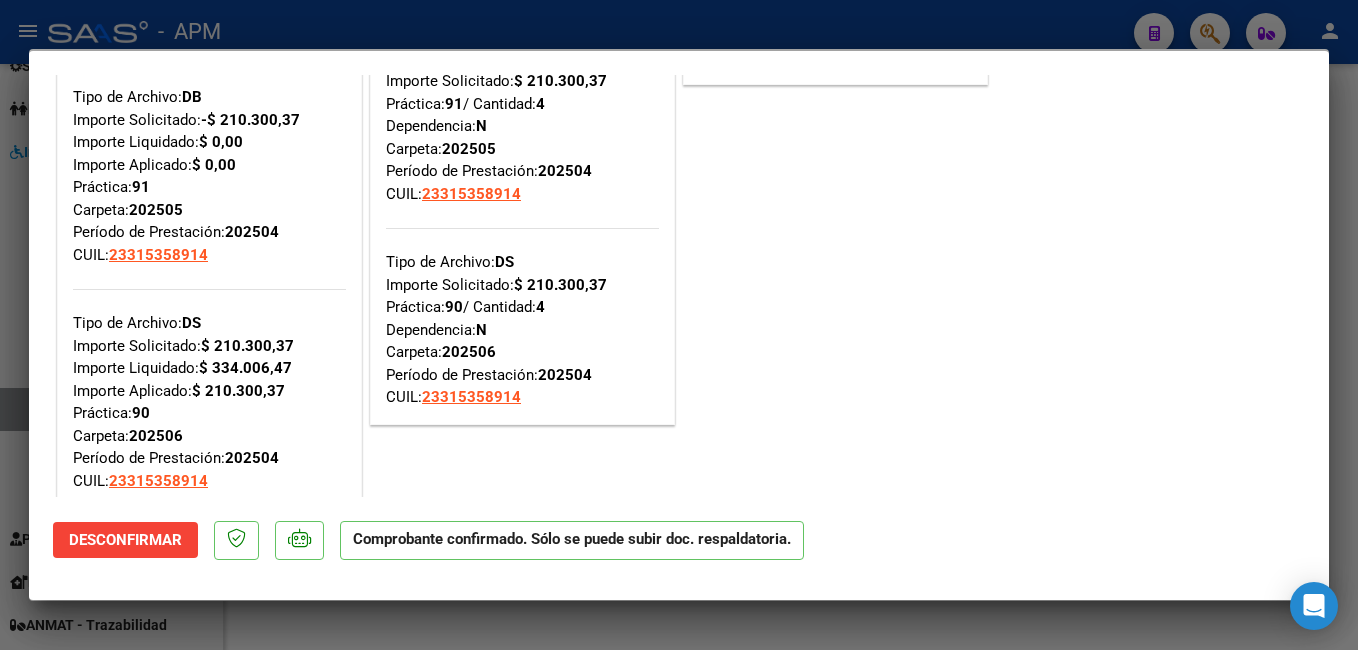 click on "Tipo de Archivo:  DS  Importe Solicitado:  $ 210.300,37  Importe Liquidado:  $ 334.006,47  Importe AplicADO:  $ 210.300,37  Práctica:  90  Carpeta:  202506  Período de Prestación:  202504  CUIL:  [PHONE]" at bounding box center [209, 379] 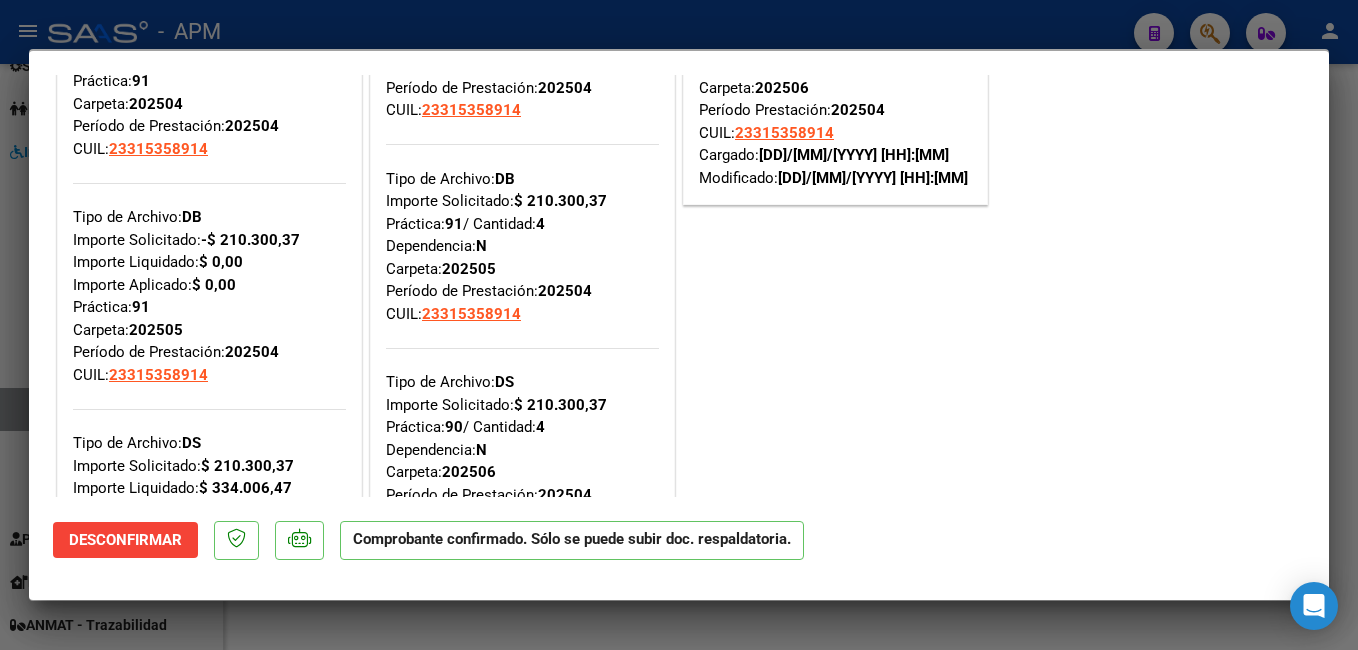 scroll, scrollTop: 300, scrollLeft: 0, axis: vertical 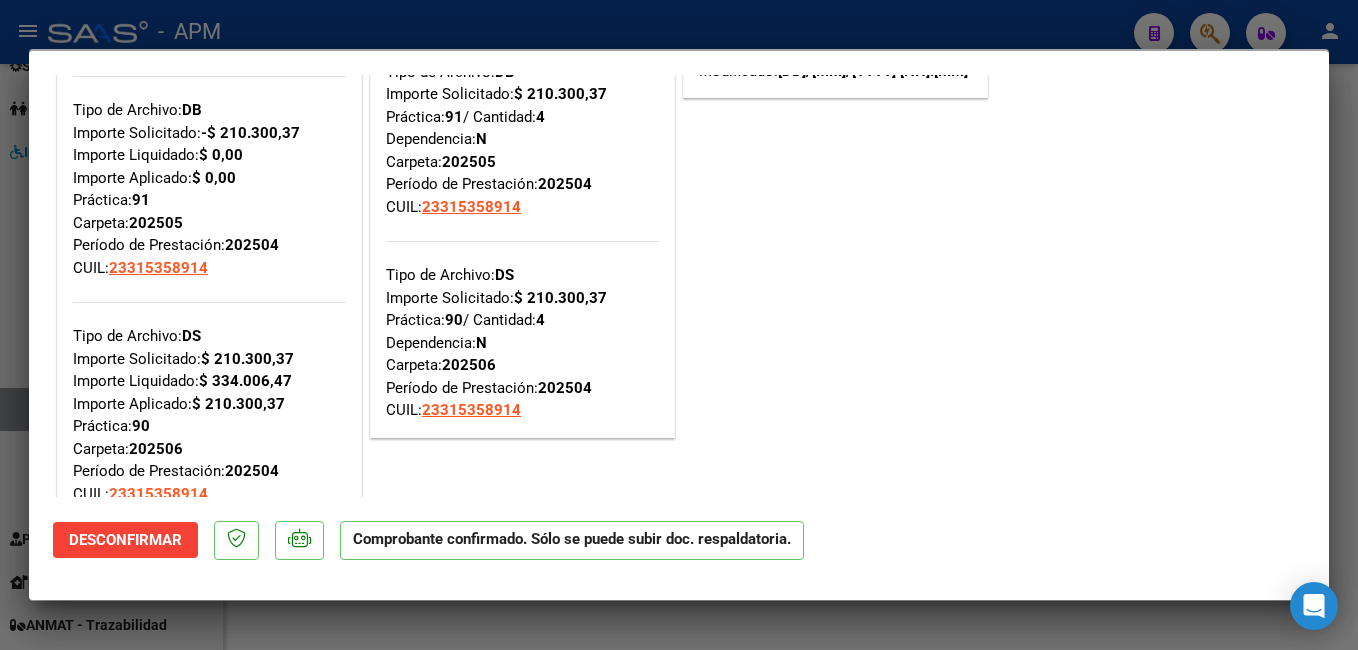 click on "-$ 210.300,37" at bounding box center [250, 133] 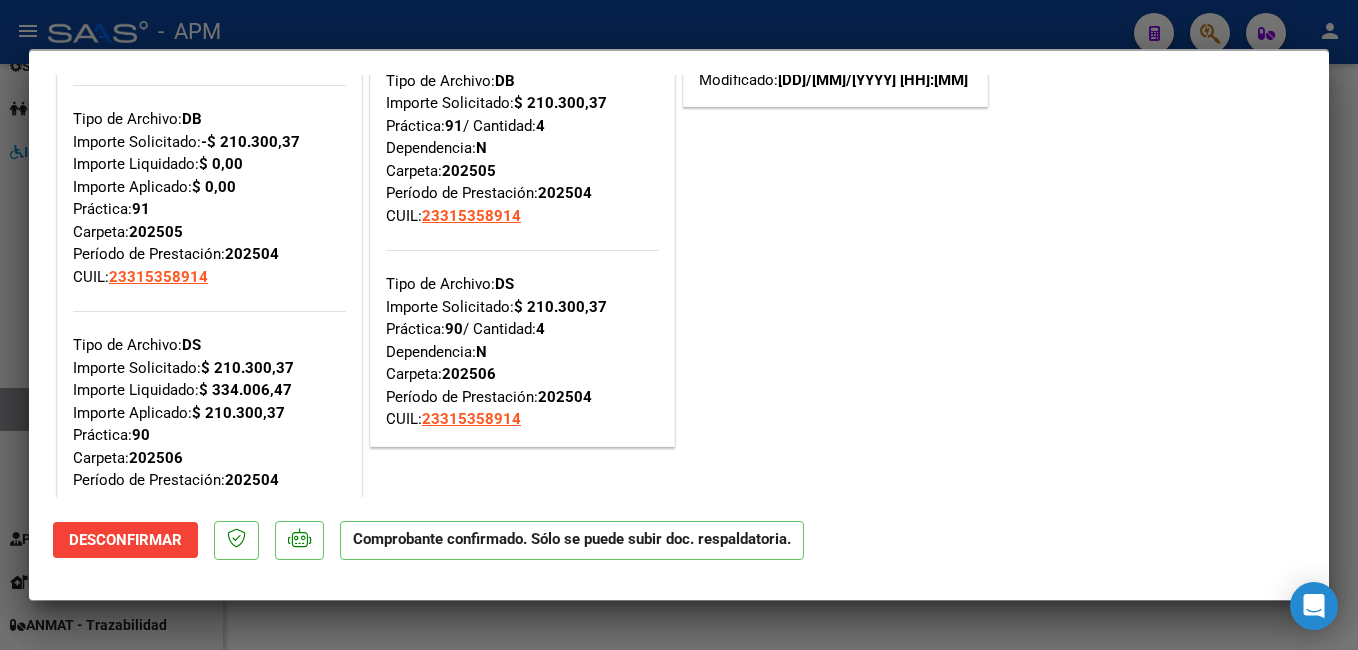 scroll, scrollTop: 300, scrollLeft: 0, axis: vertical 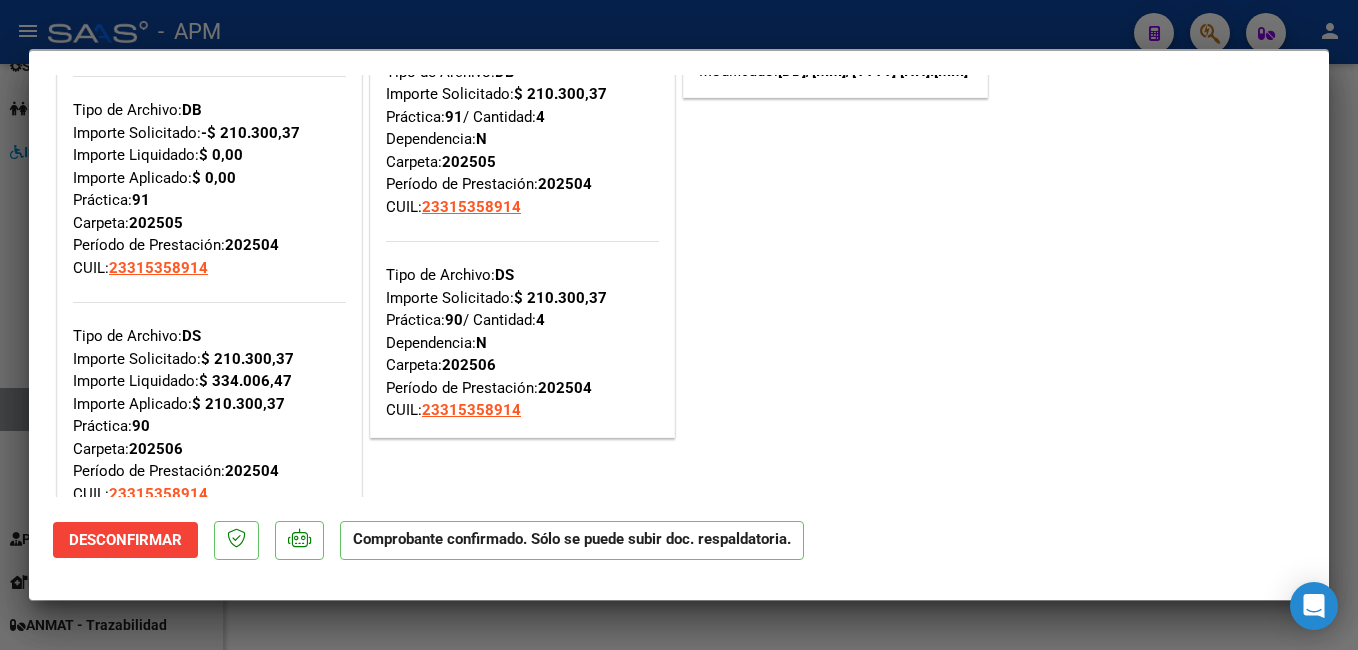 drag, startPoint x: 160, startPoint y: 420, endPoint x: 124, endPoint y: 437, distance: 39.812057 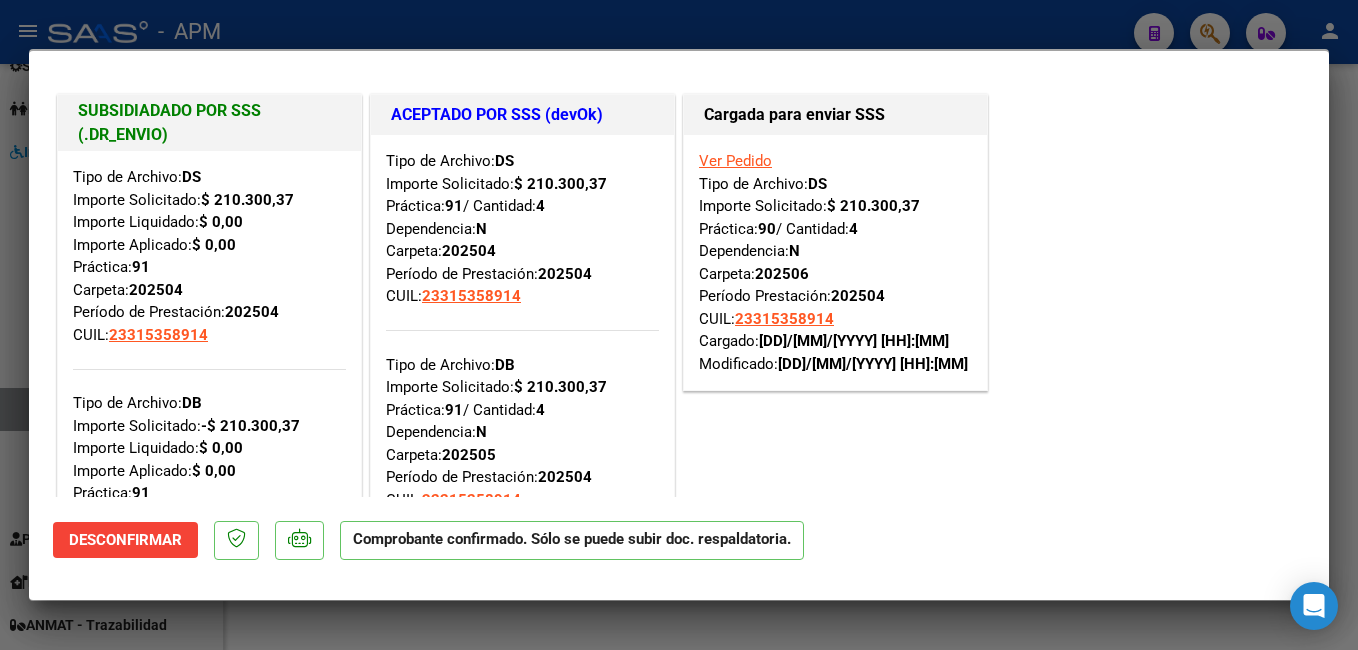 scroll, scrollTop: 0, scrollLeft: 0, axis: both 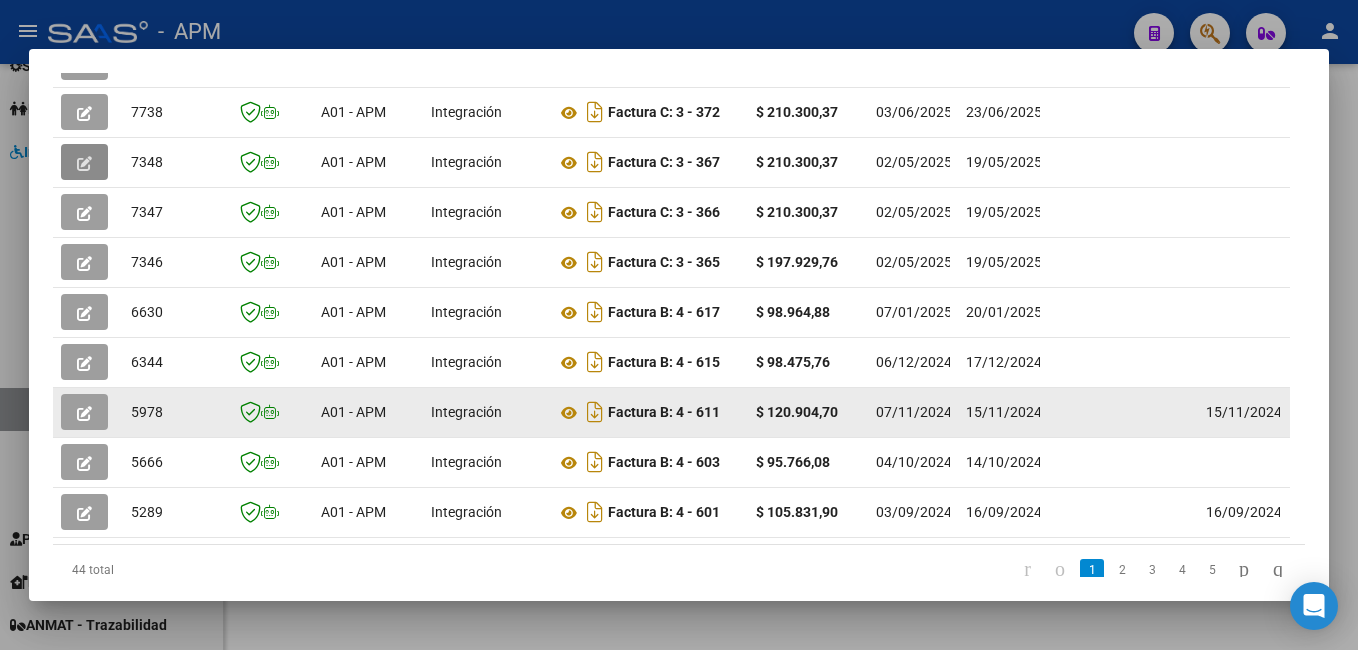 type 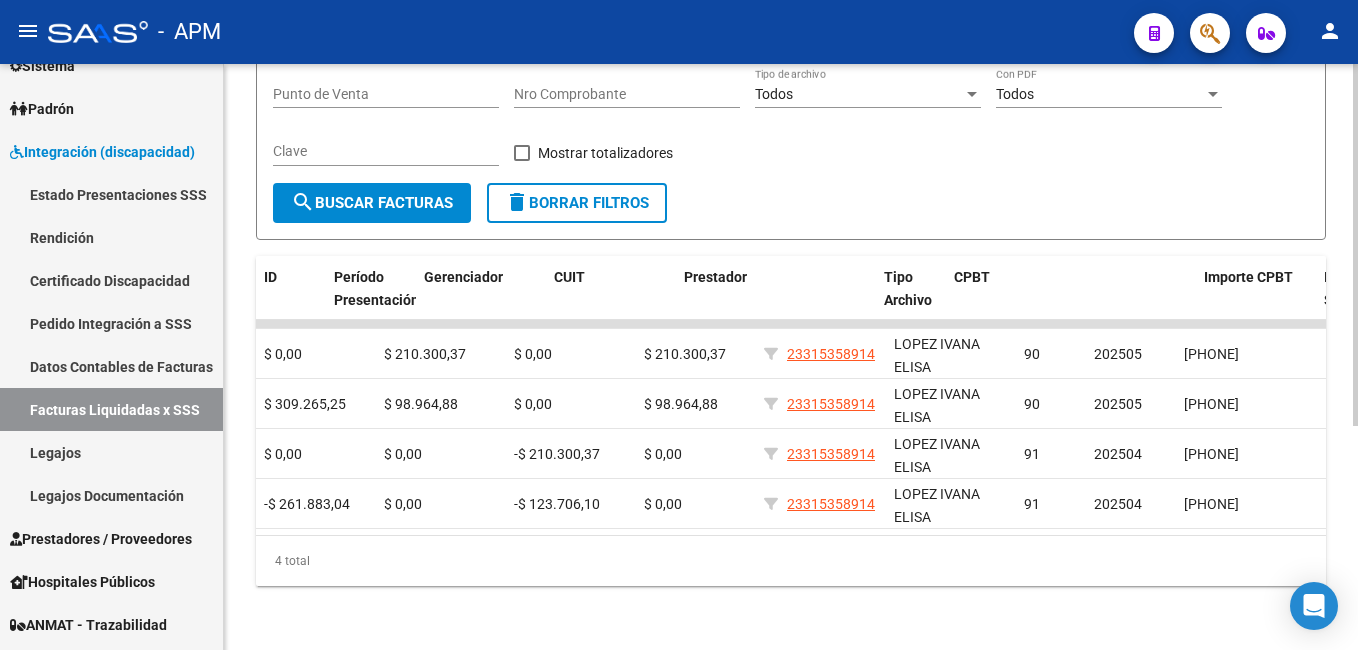 scroll, scrollTop: 0, scrollLeft: 0, axis: both 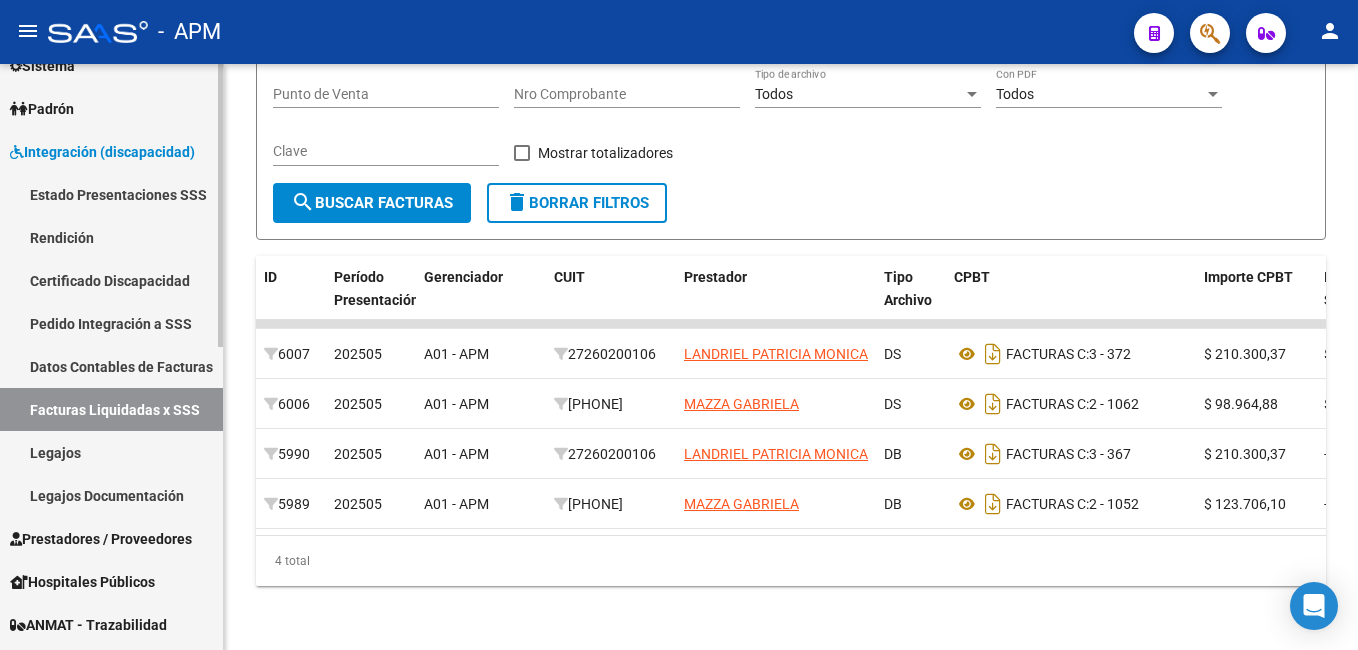 click on "Legajos" at bounding box center [111, 452] 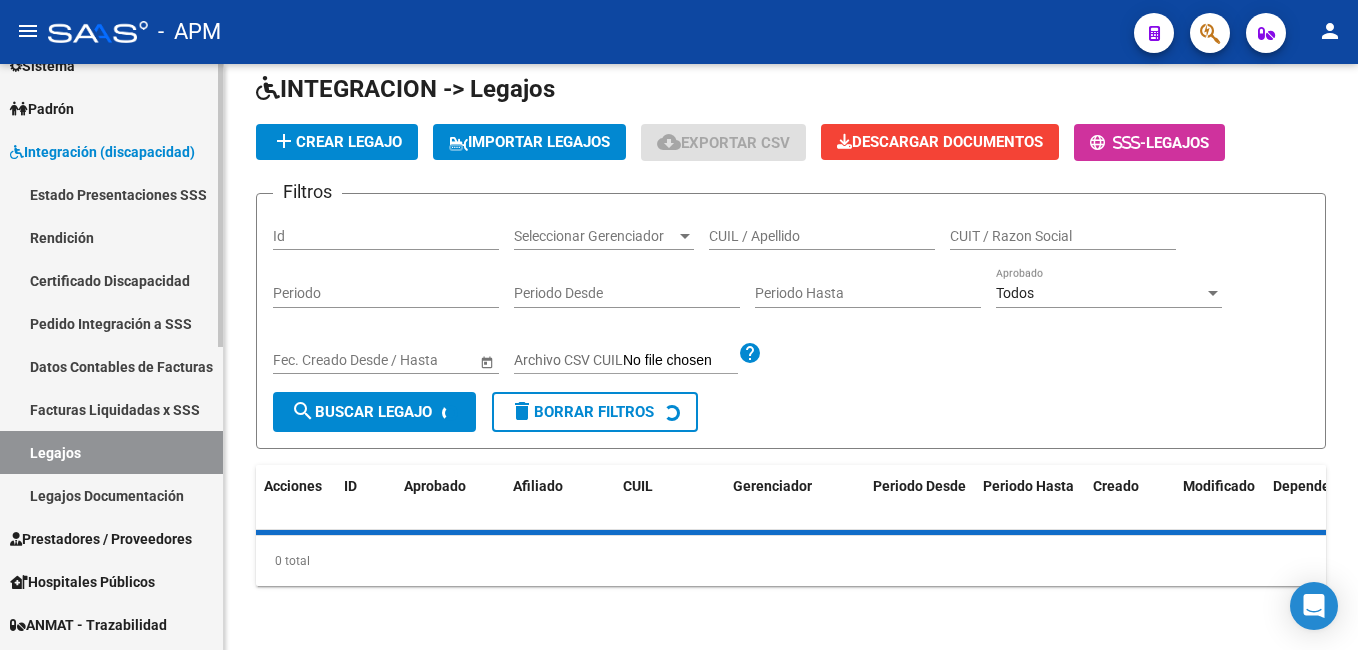 scroll, scrollTop: 0, scrollLeft: 0, axis: both 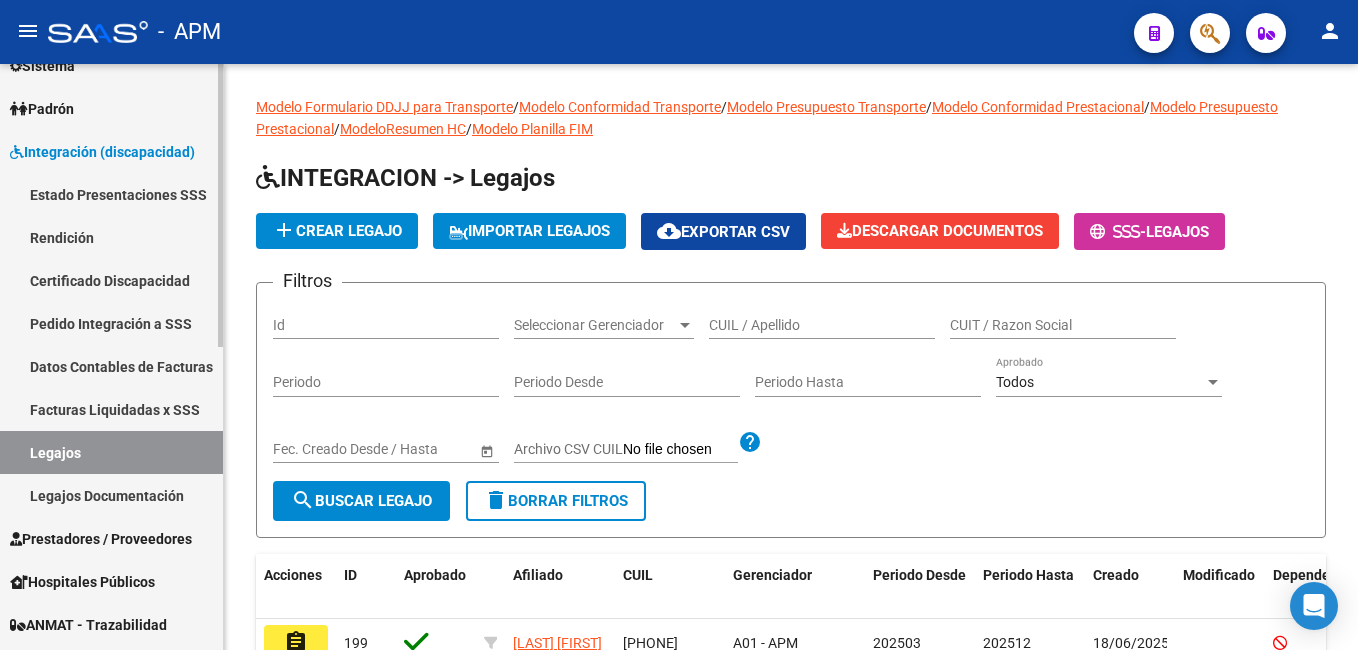 click on "Estado Presentaciones SSS" at bounding box center [111, 194] 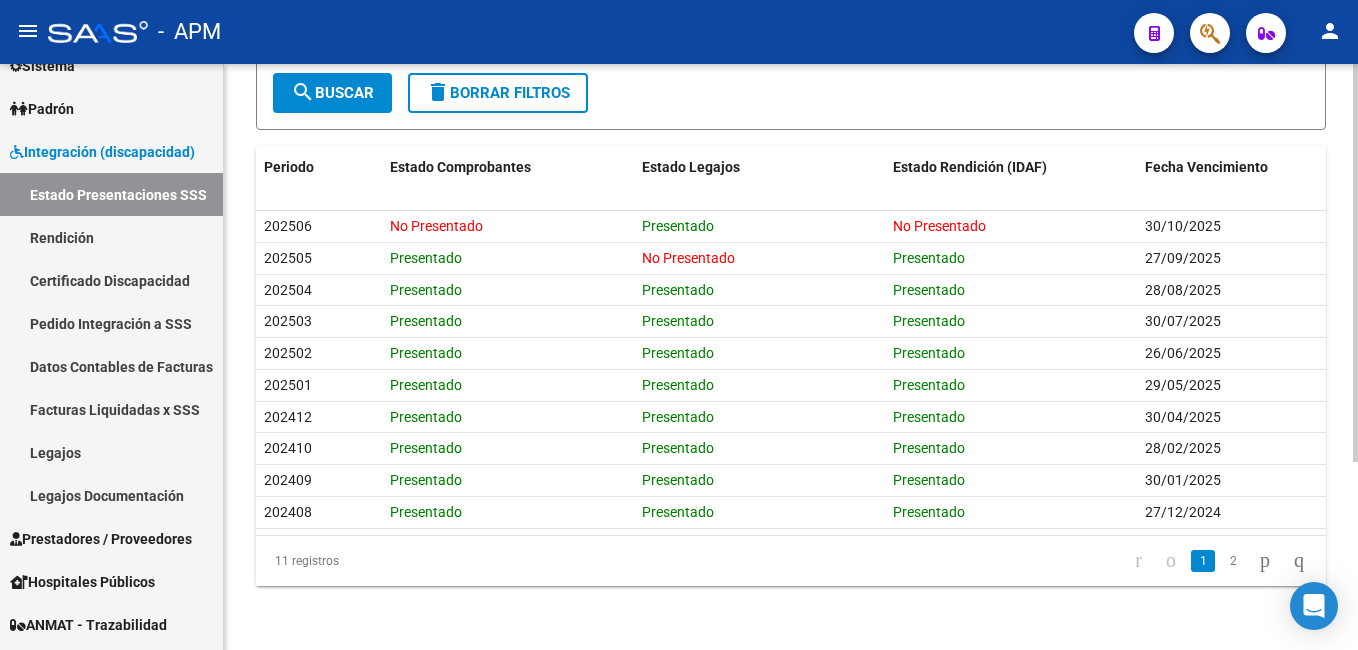 scroll, scrollTop: 0, scrollLeft: 0, axis: both 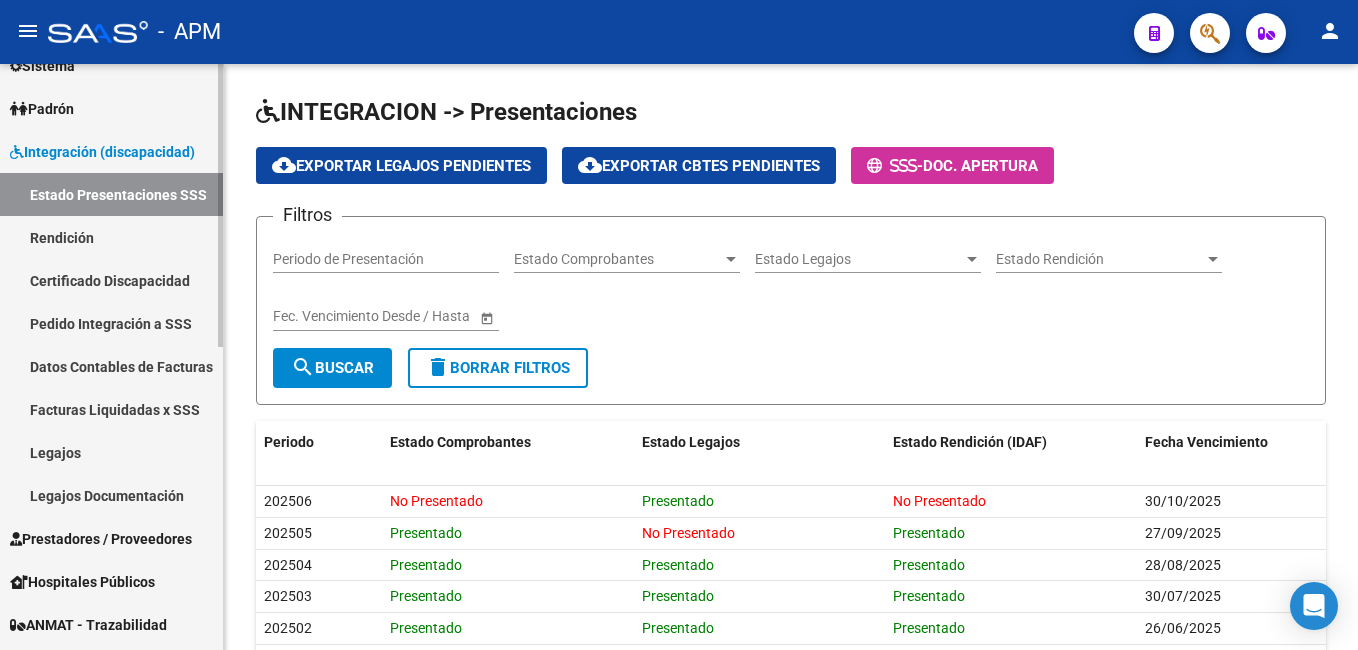 click on "Rendición" at bounding box center (111, 237) 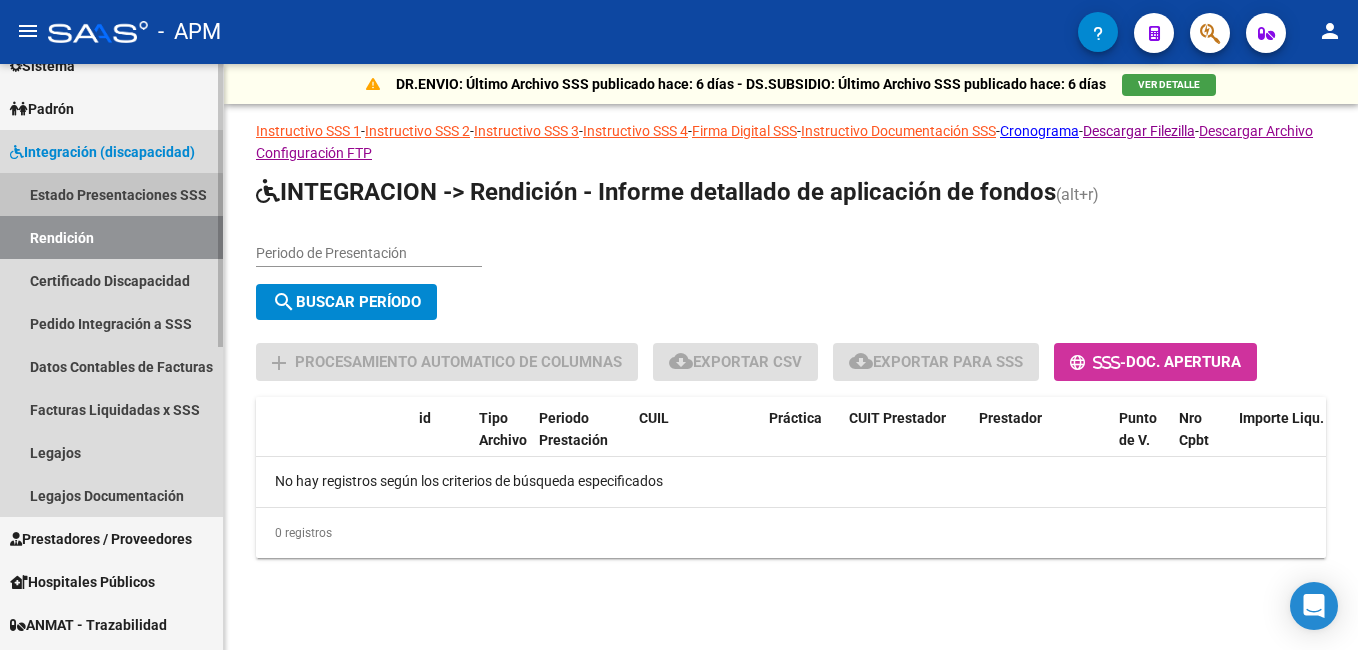 click on "Estado Presentaciones SSS" at bounding box center [111, 194] 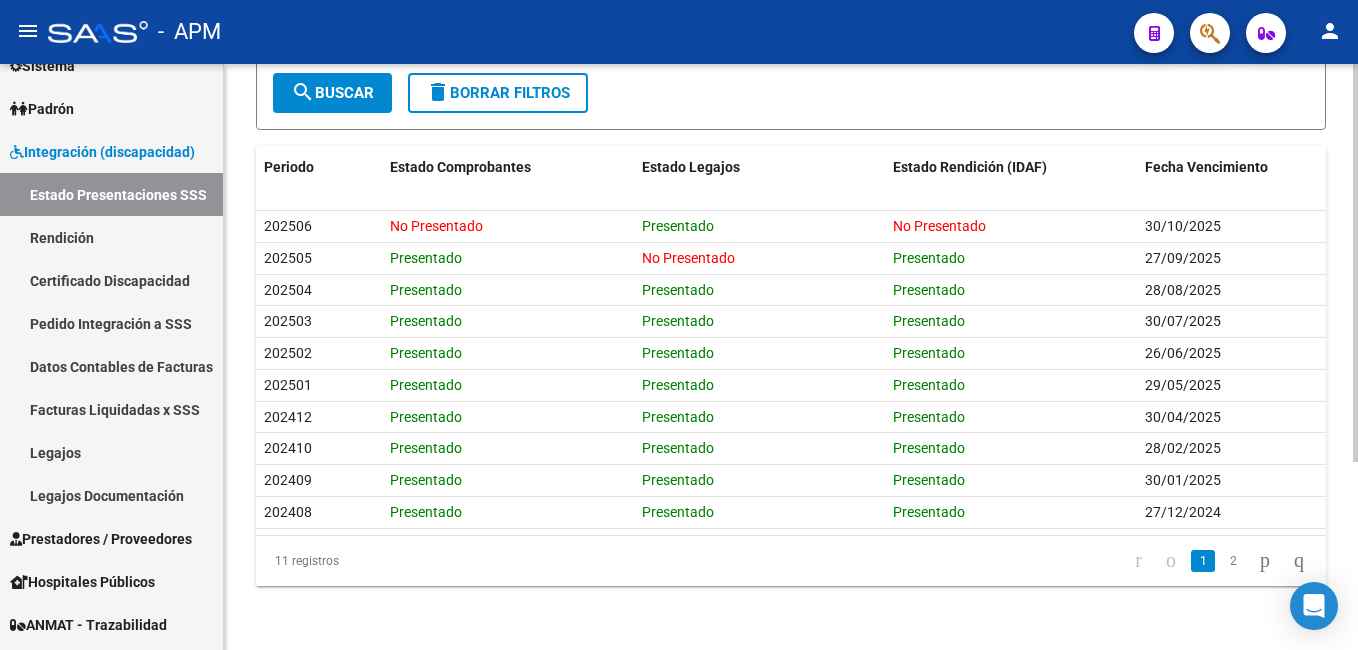scroll, scrollTop: 0, scrollLeft: 0, axis: both 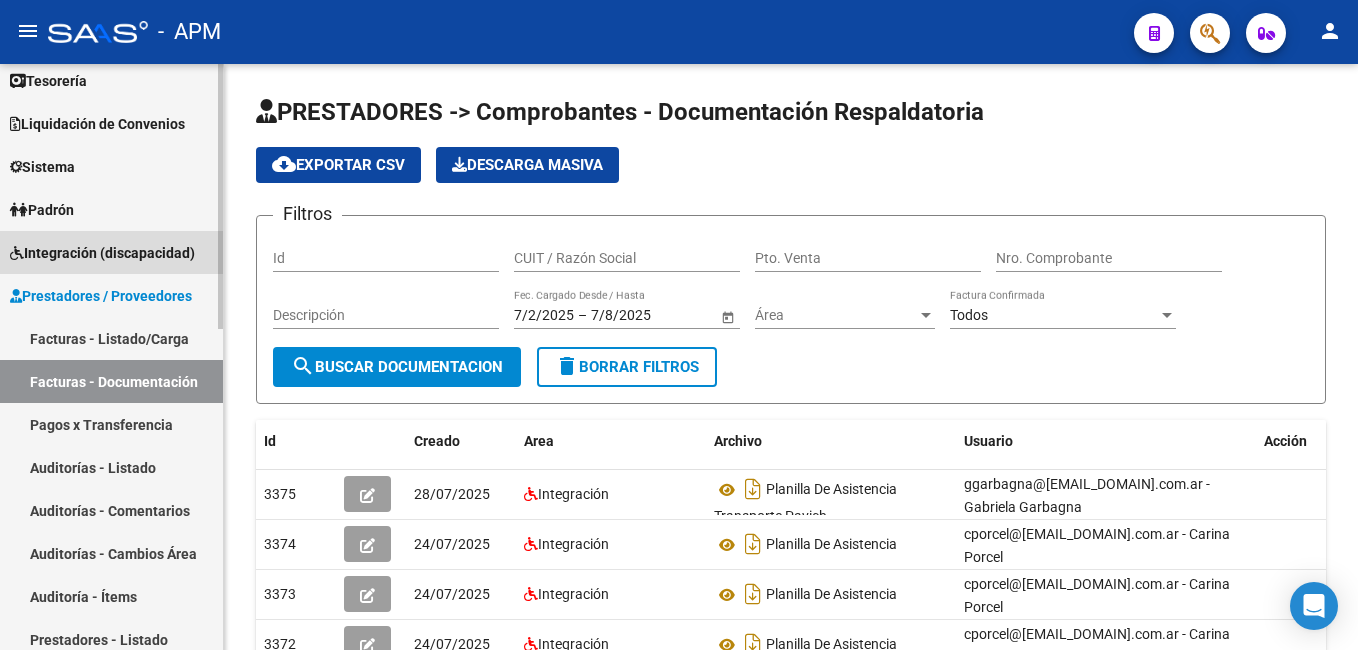 click on "Integración (discapacidad)" at bounding box center (102, 253) 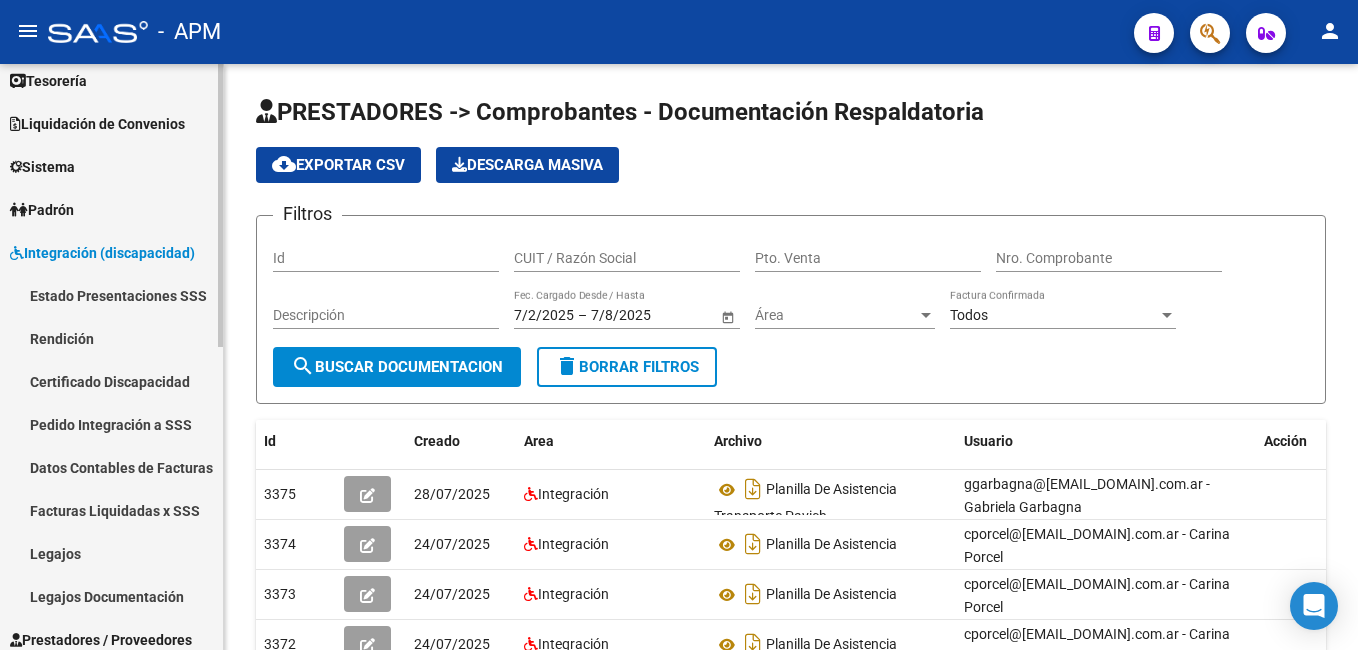 click on "Facturas Liquidadas x SSS" at bounding box center [111, 510] 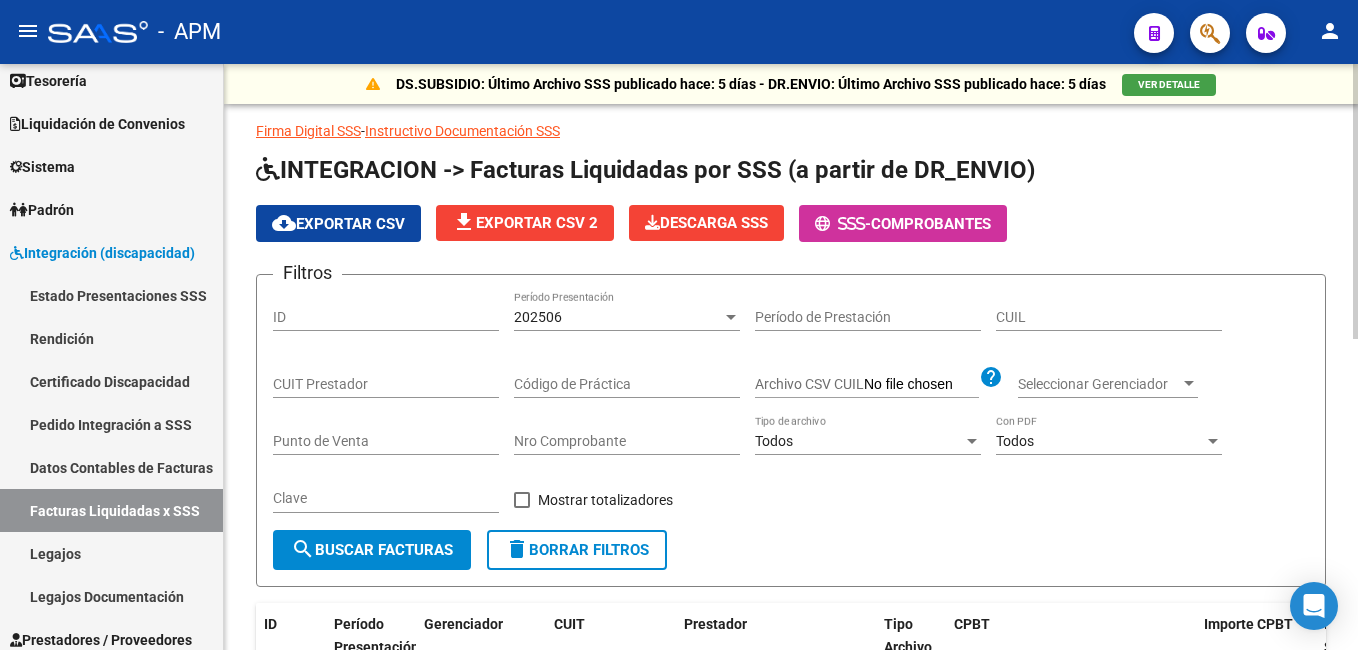 click on "CUIL" at bounding box center [1109, 317] 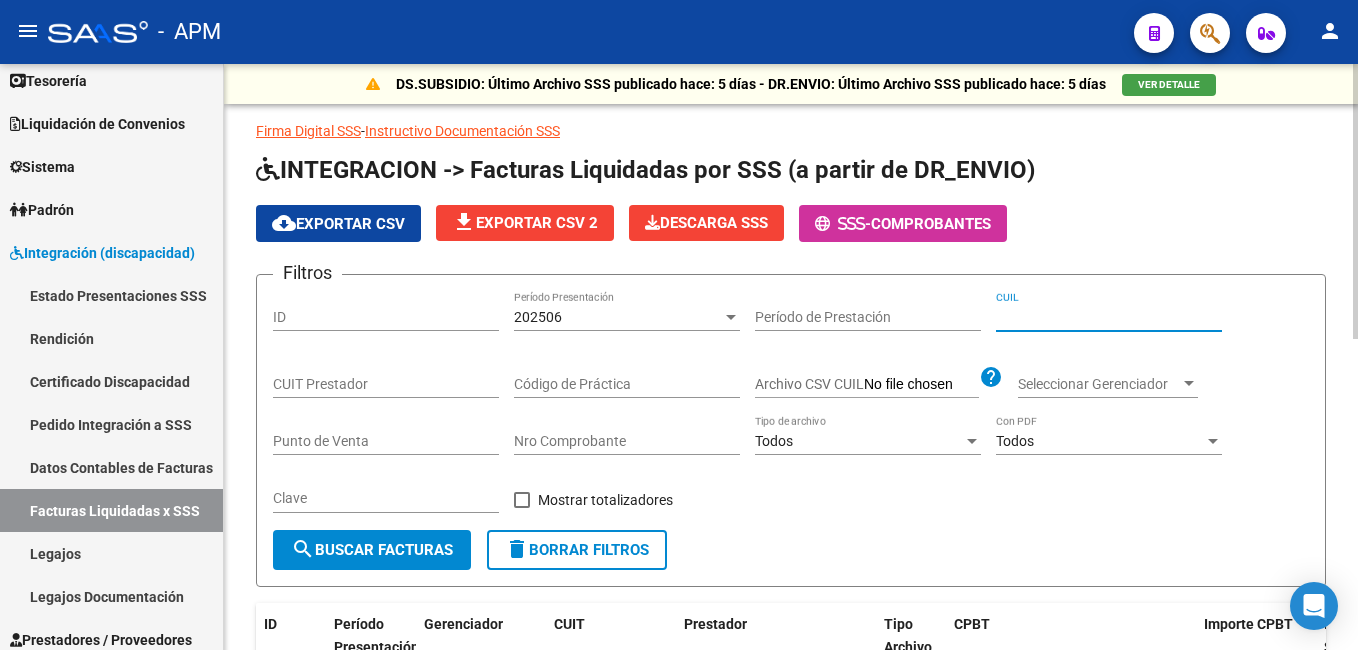 paste on "[PHONE]" 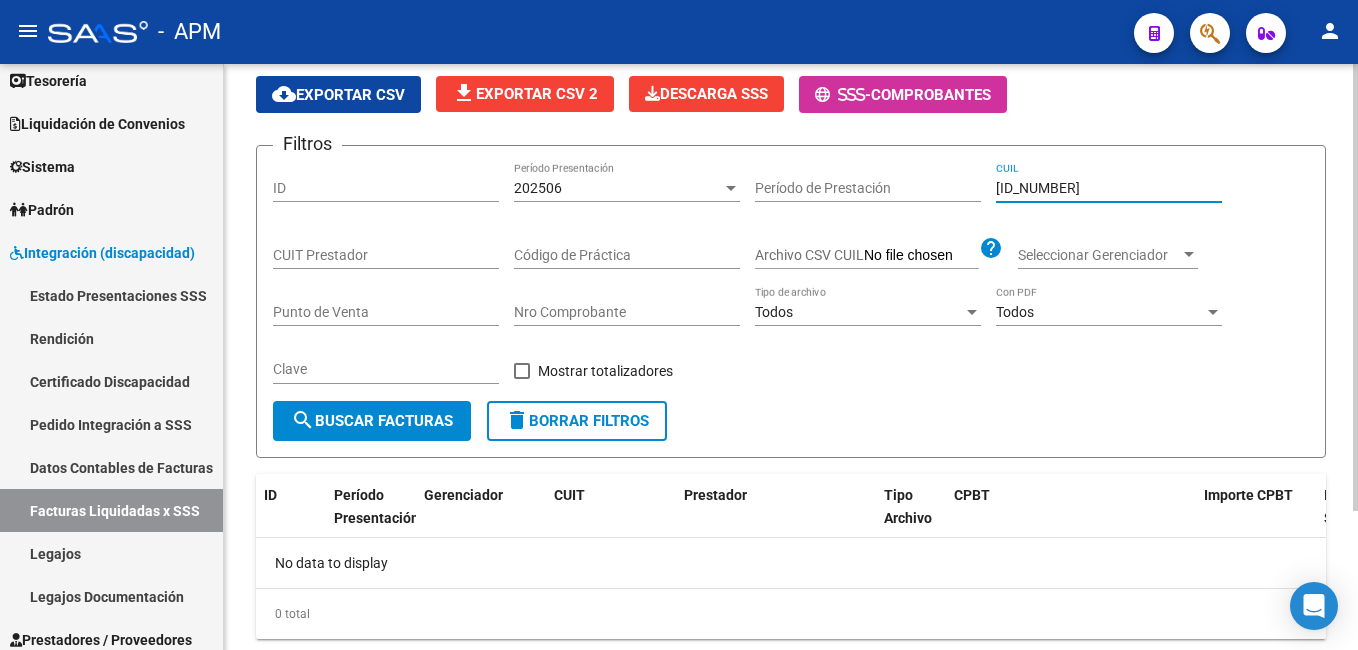 scroll, scrollTop: 82, scrollLeft: 0, axis: vertical 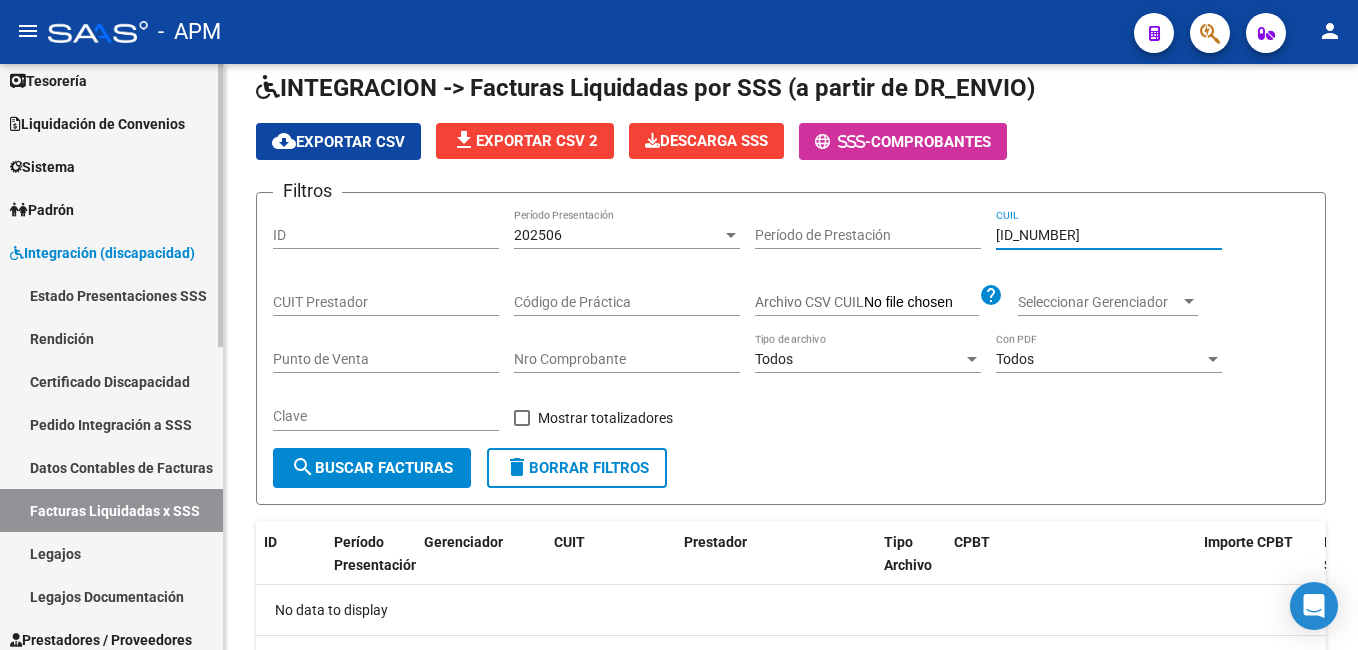type on "[PHONE]" 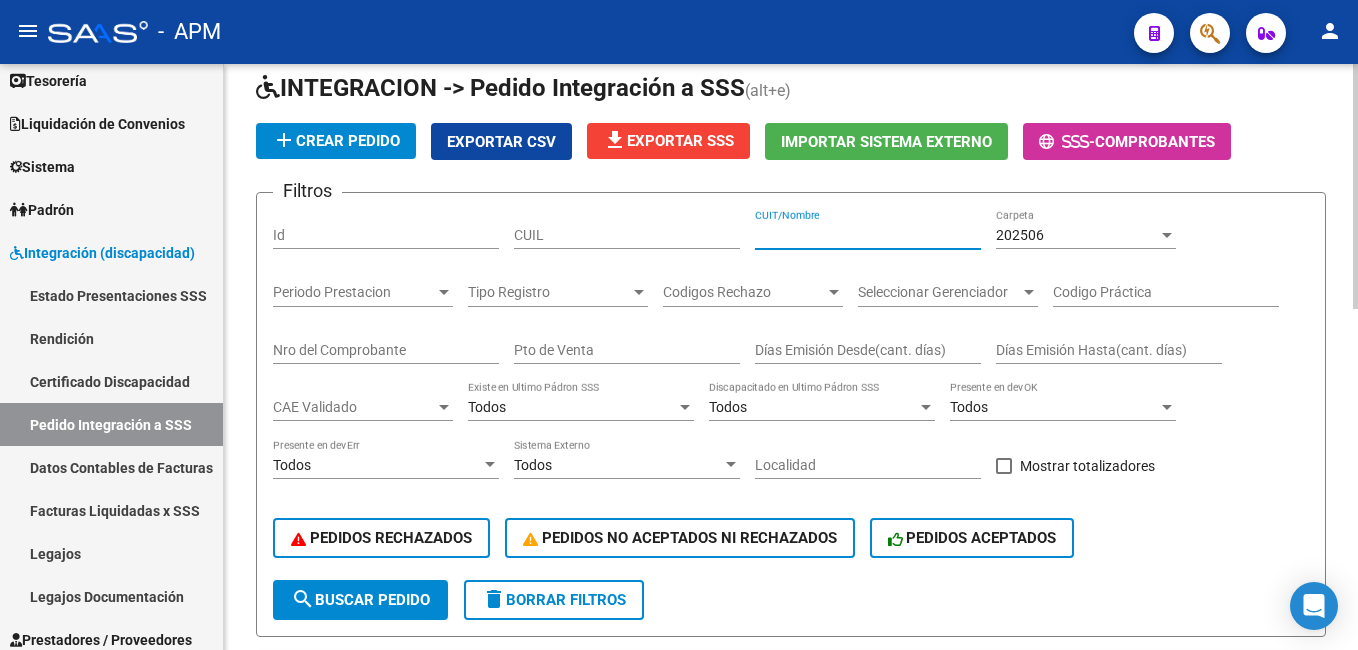 click on "CUIT/Nombre" at bounding box center (868, 235) 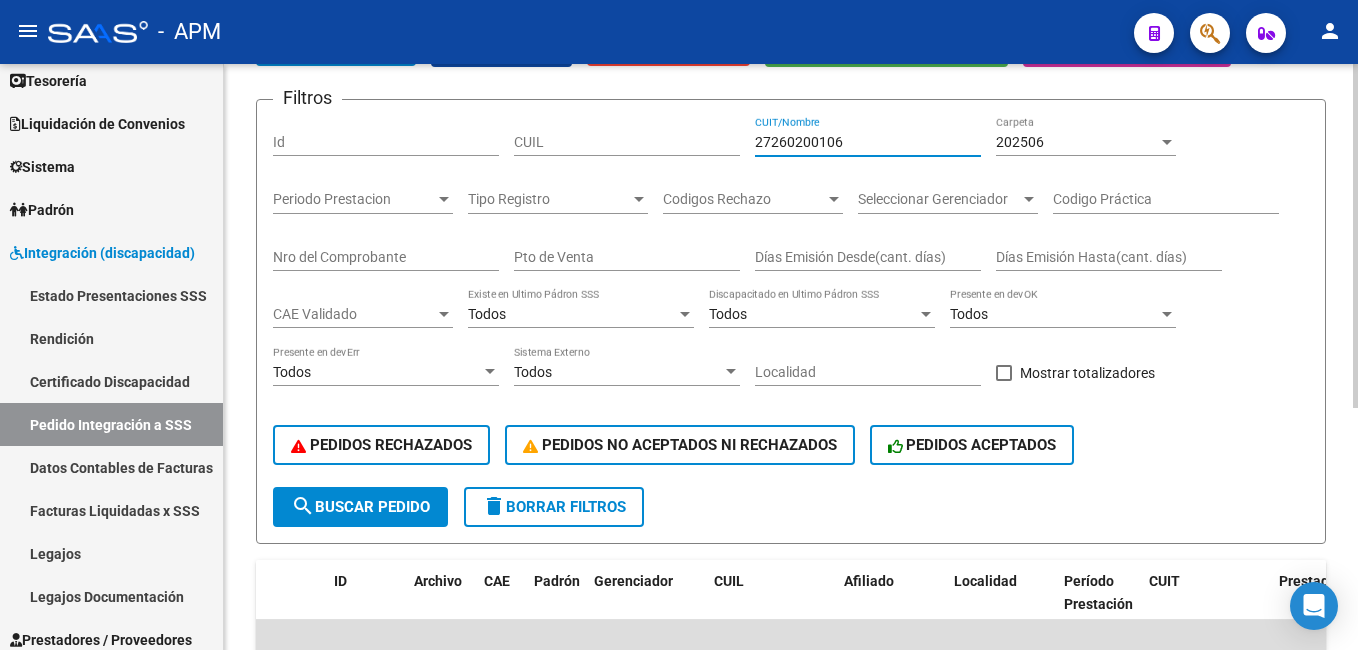 scroll, scrollTop: 413, scrollLeft: 0, axis: vertical 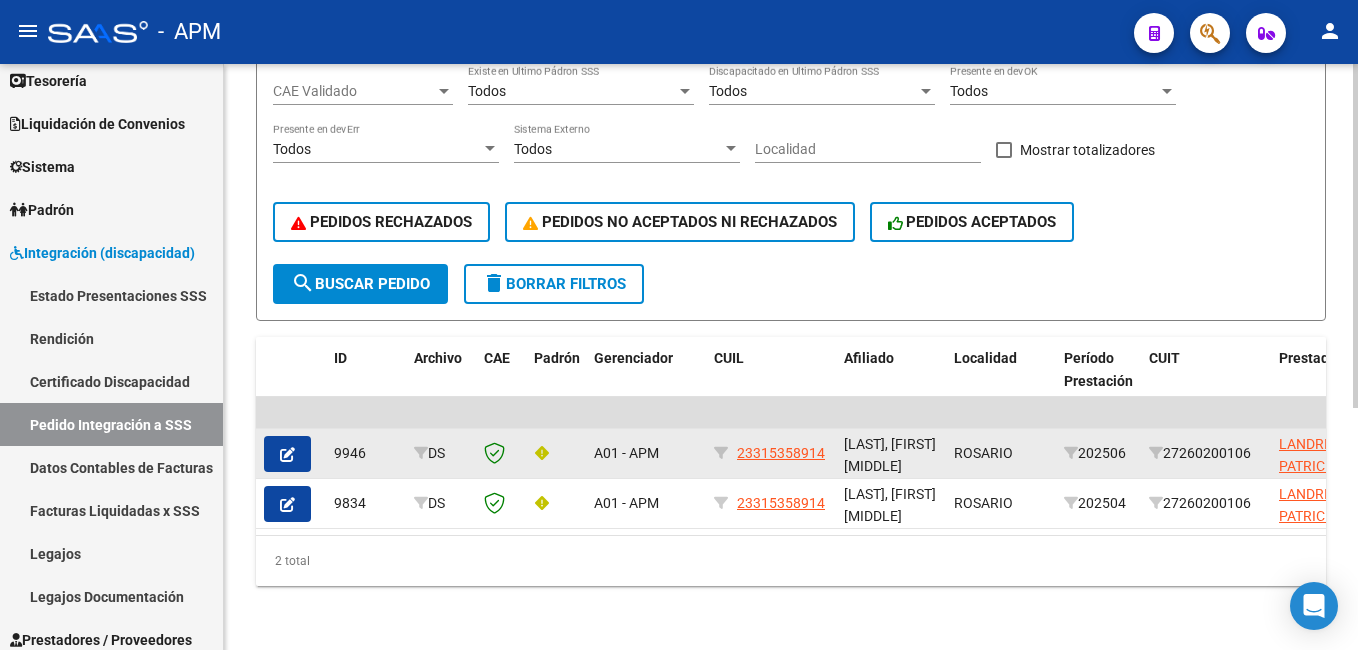 type on "27260200106" 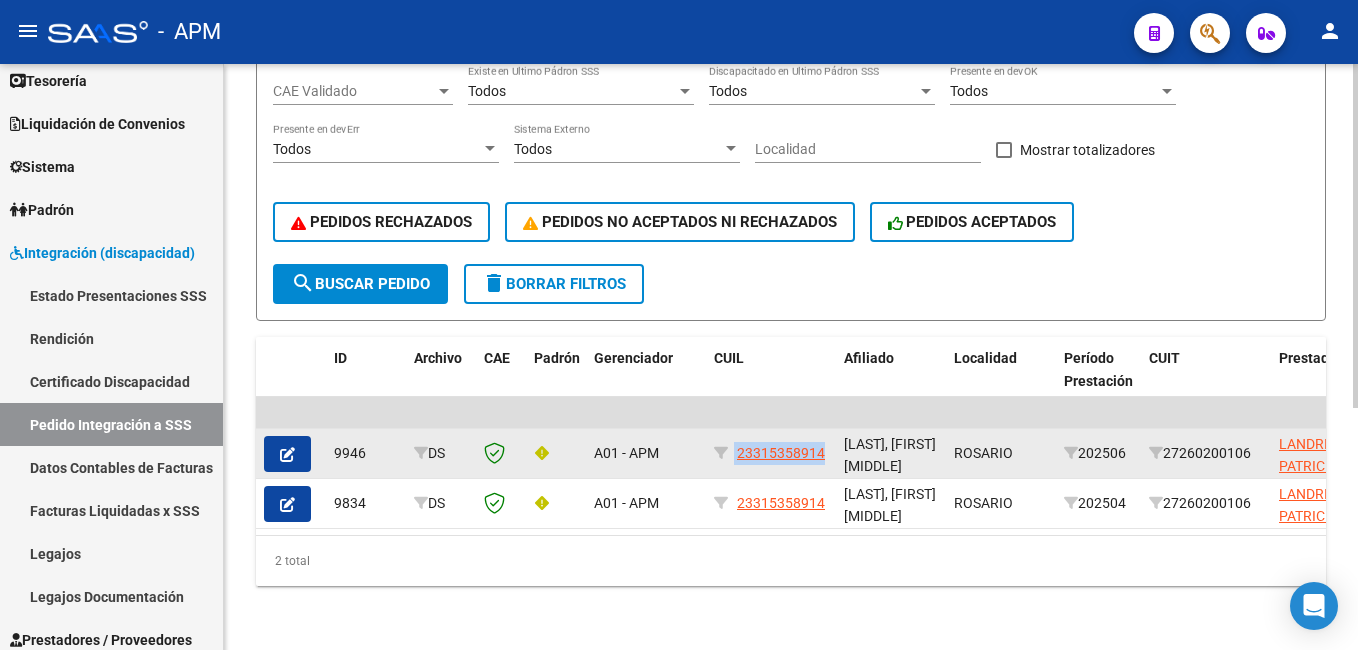 drag, startPoint x: 736, startPoint y: 441, endPoint x: 837, endPoint y: 430, distance: 101.597244 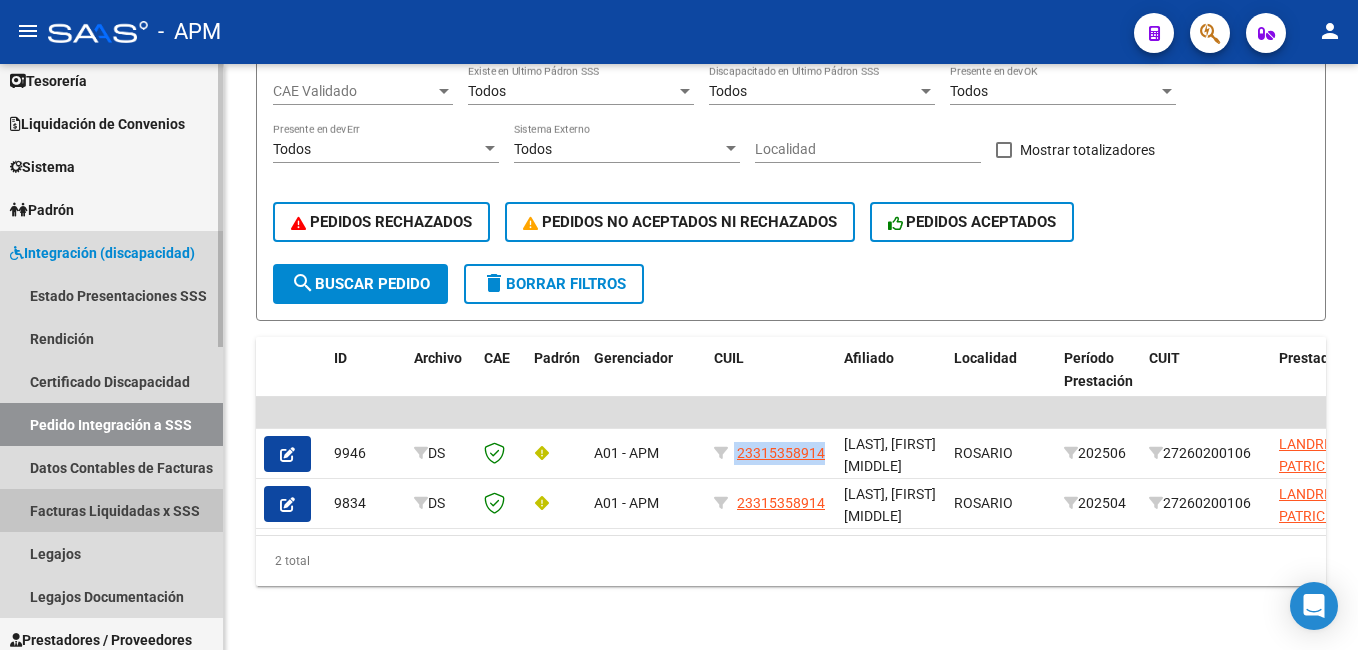 click on "Facturas Liquidadas x SSS" at bounding box center (111, 510) 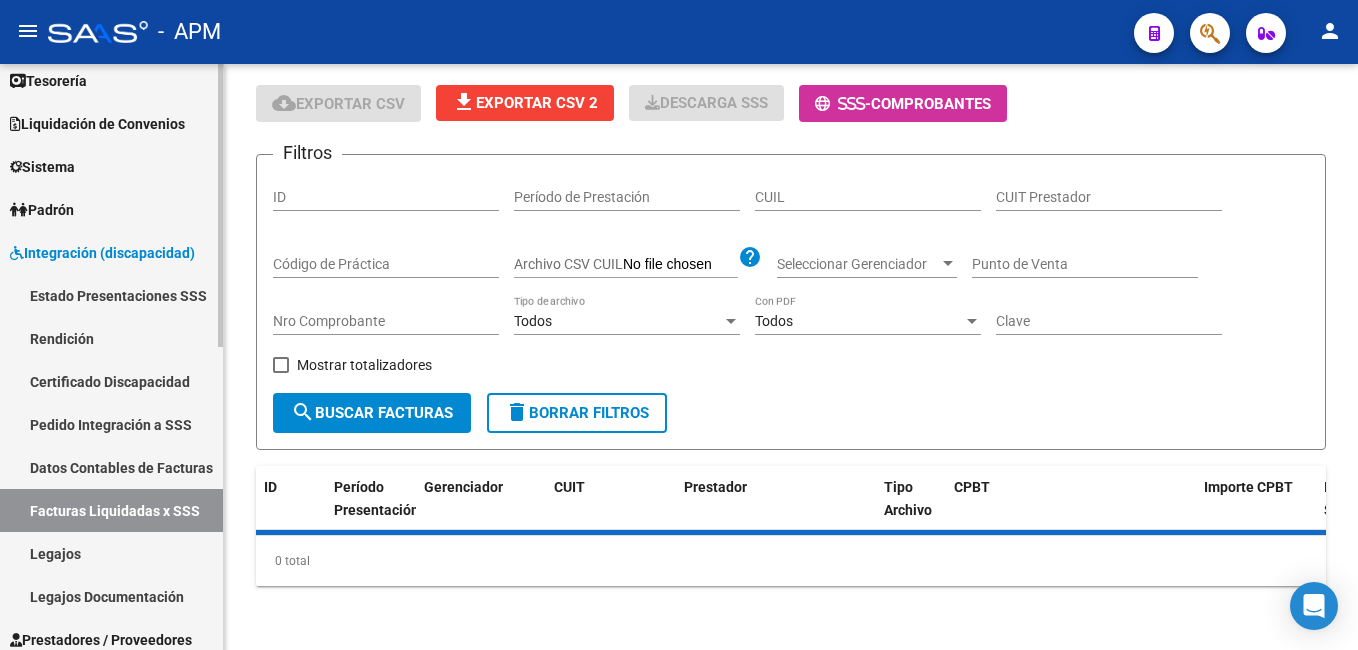 scroll, scrollTop: 0, scrollLeft: 0, axis: both 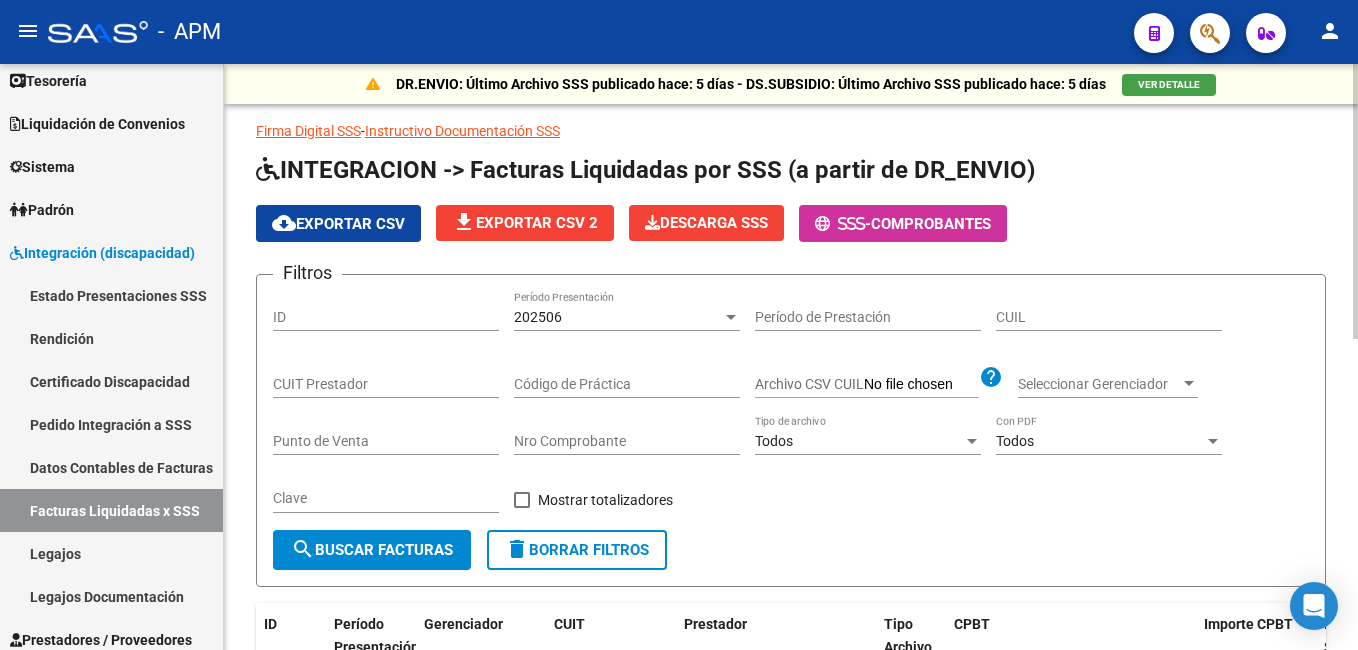 click on "CUIL" at bounding box center (1109, 317) 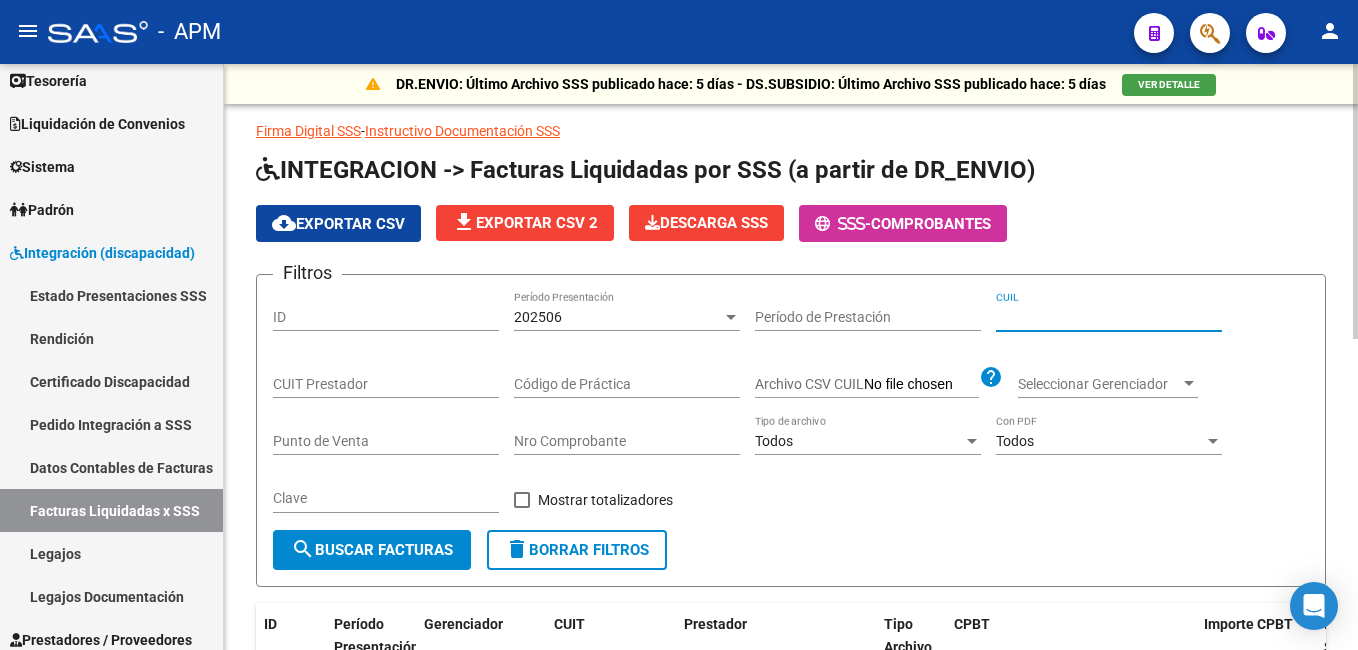 paste on "[PHONE]" 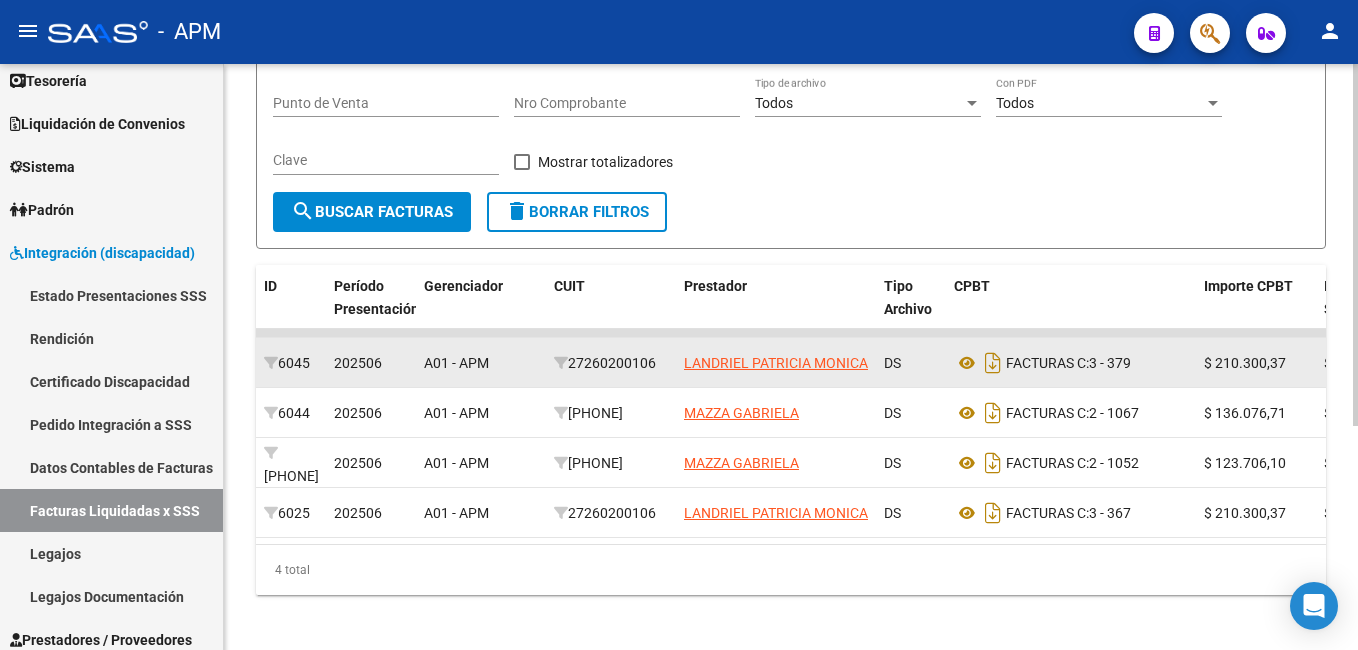 scroll, scrollTop: 363, scrollLeft: 0, axis: vertical 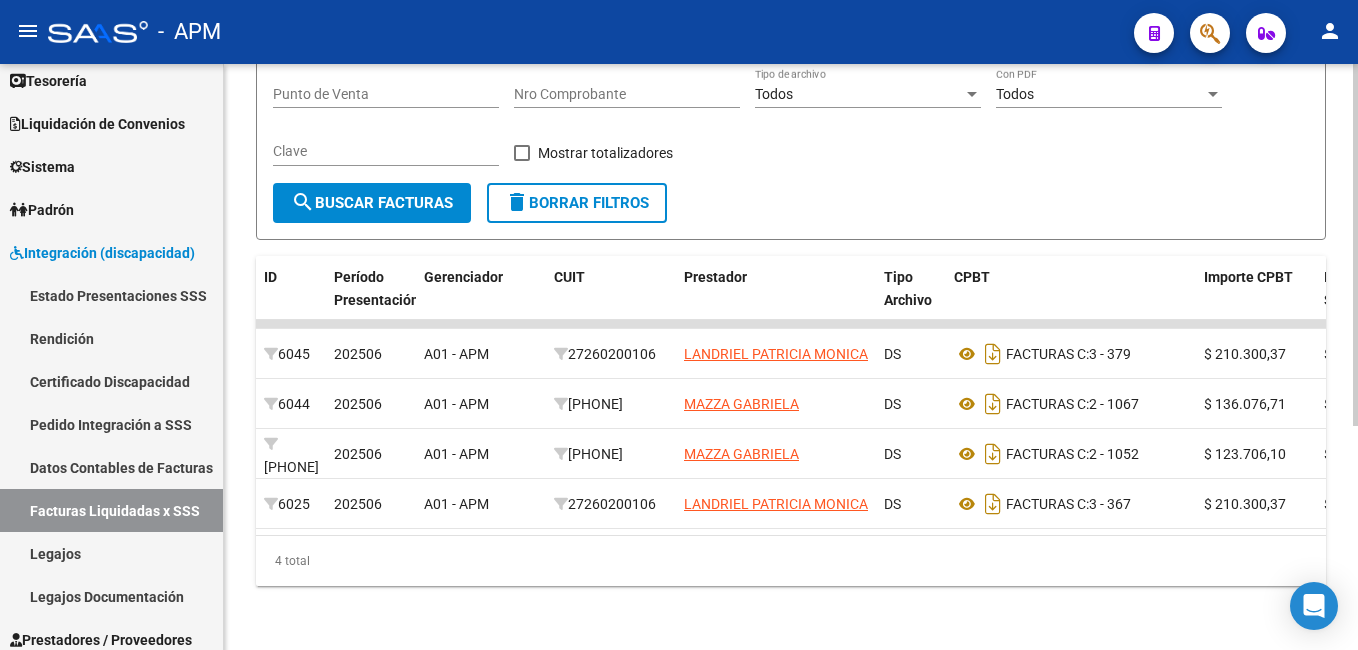 type on "[PHONE]" 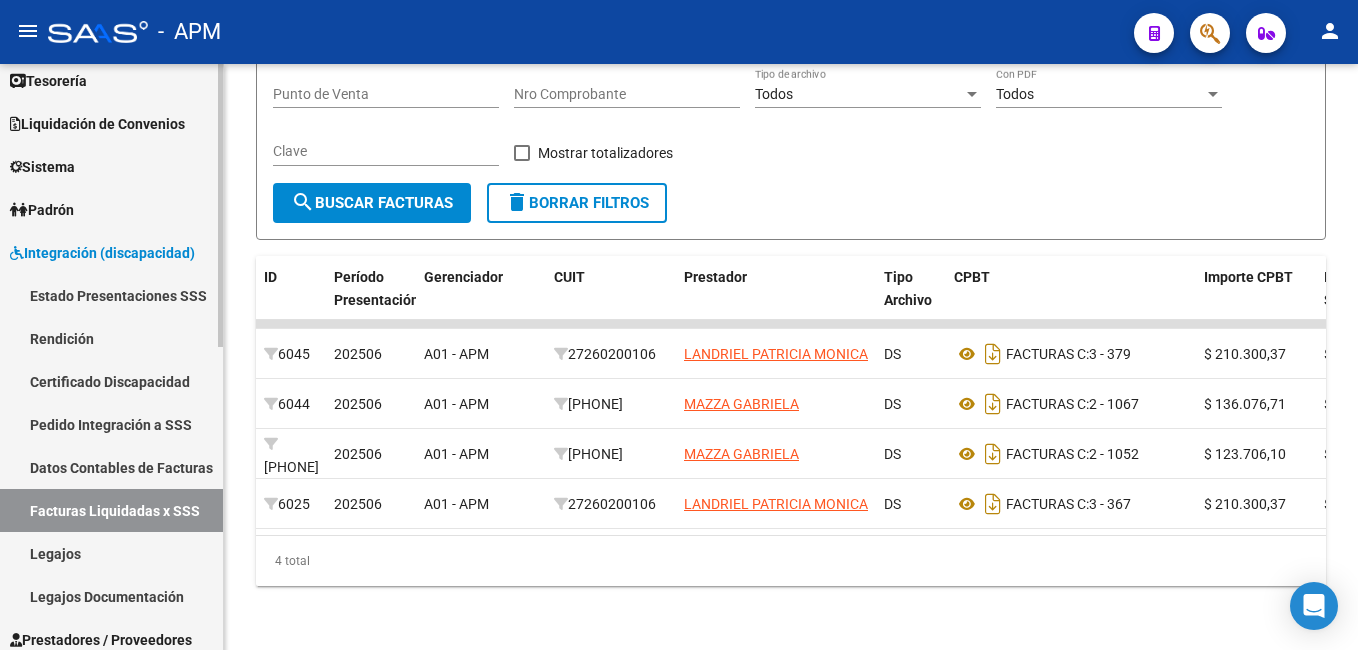click on "Estado Presentaciones SSS" at bounding box center [111, 295] 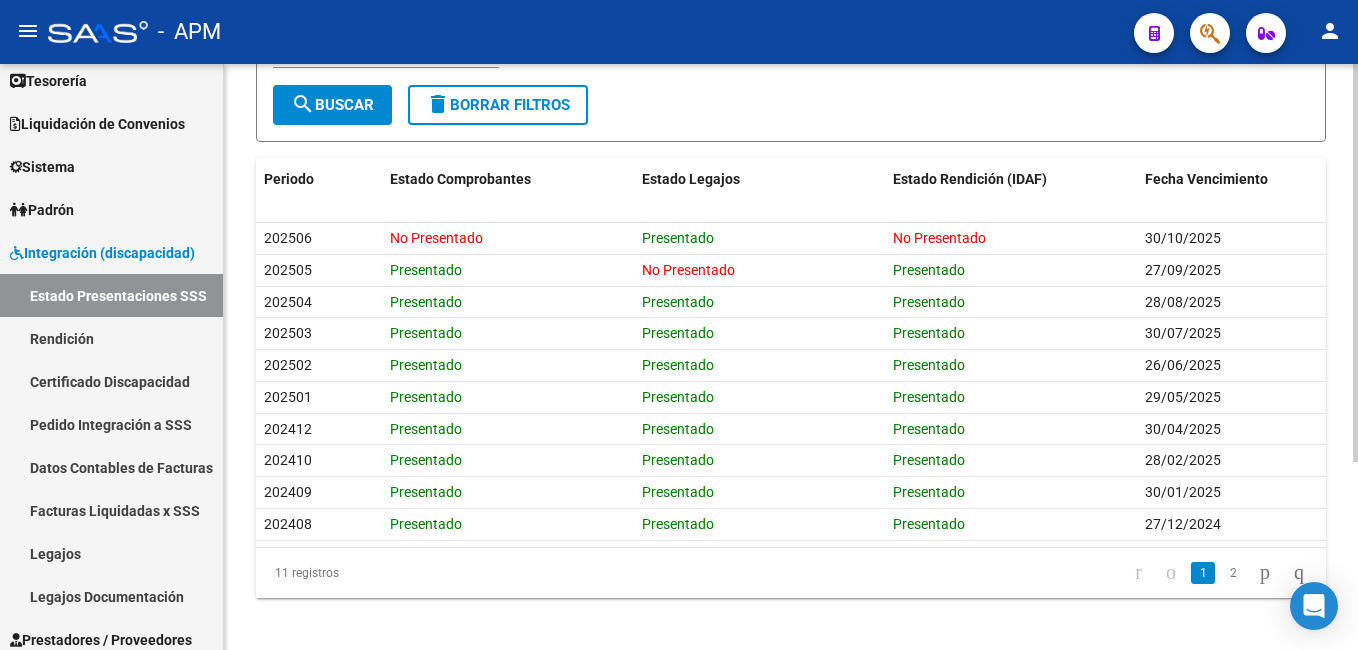 scroll, scrollTop: 276, scrollLeft: 0, axis: vertical 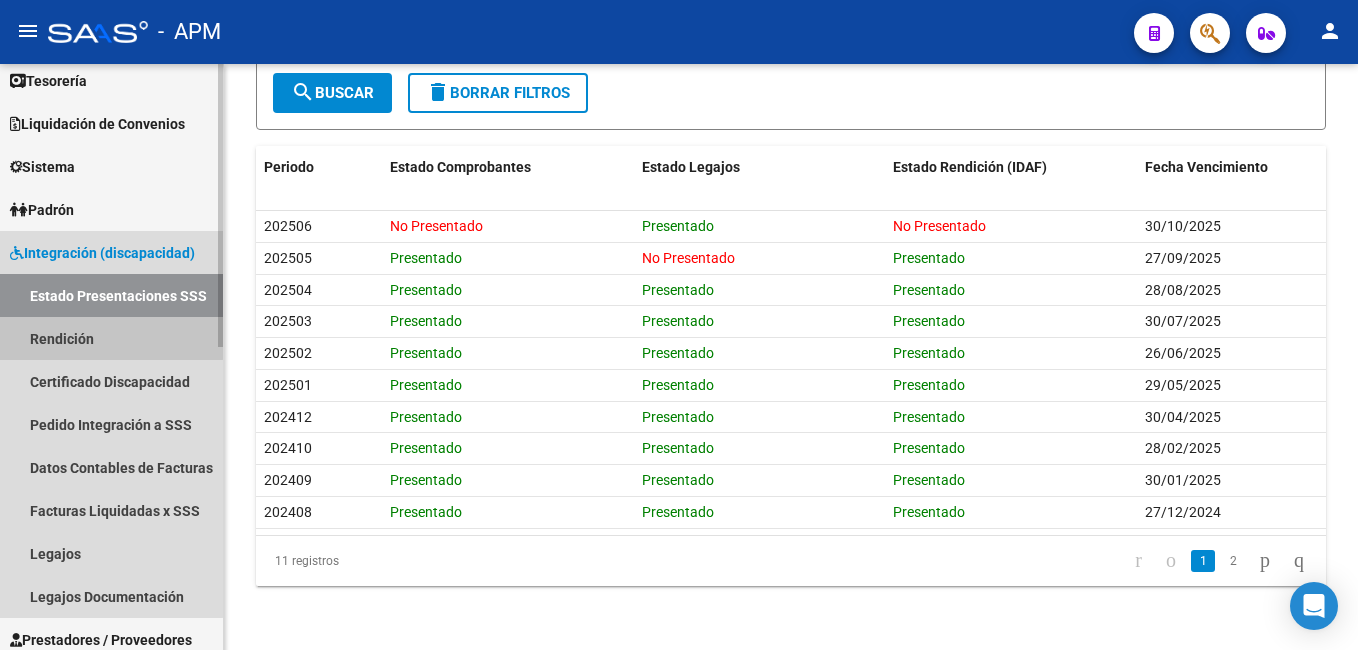 click on "Rendición" at bounding box center [111, 338] 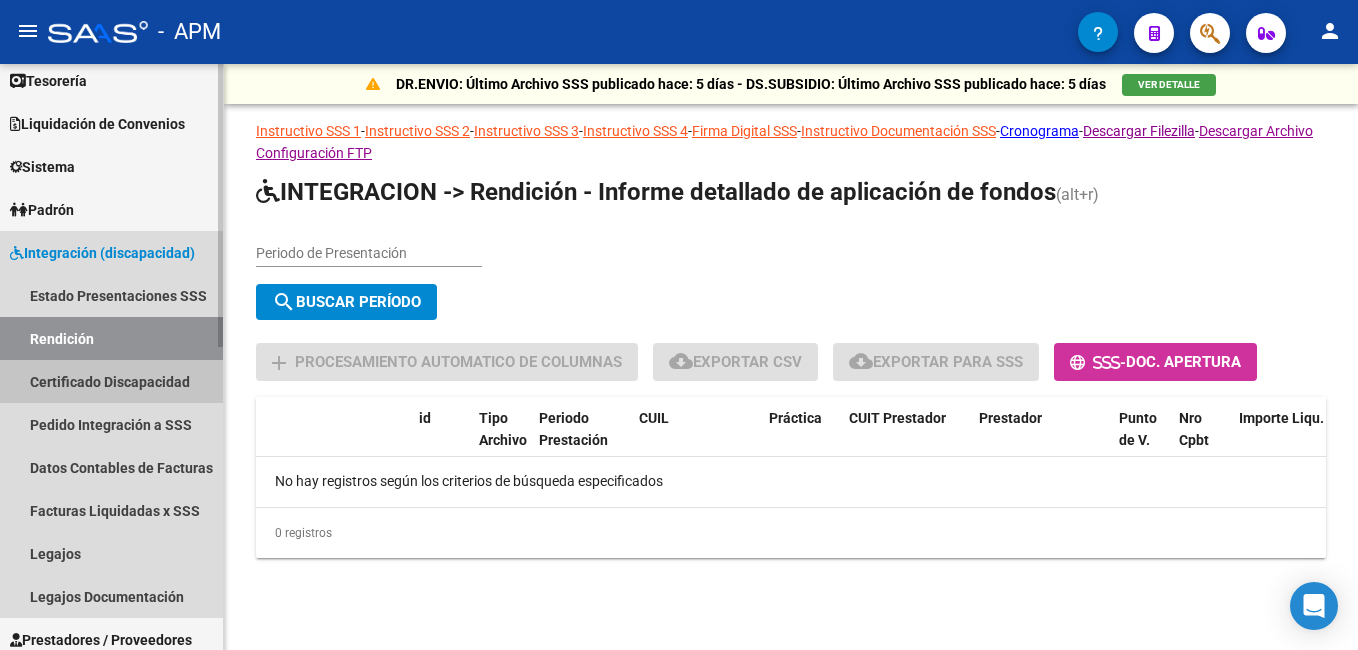 click on "Certificado Discapacidad" at bounding box center [111, 381] 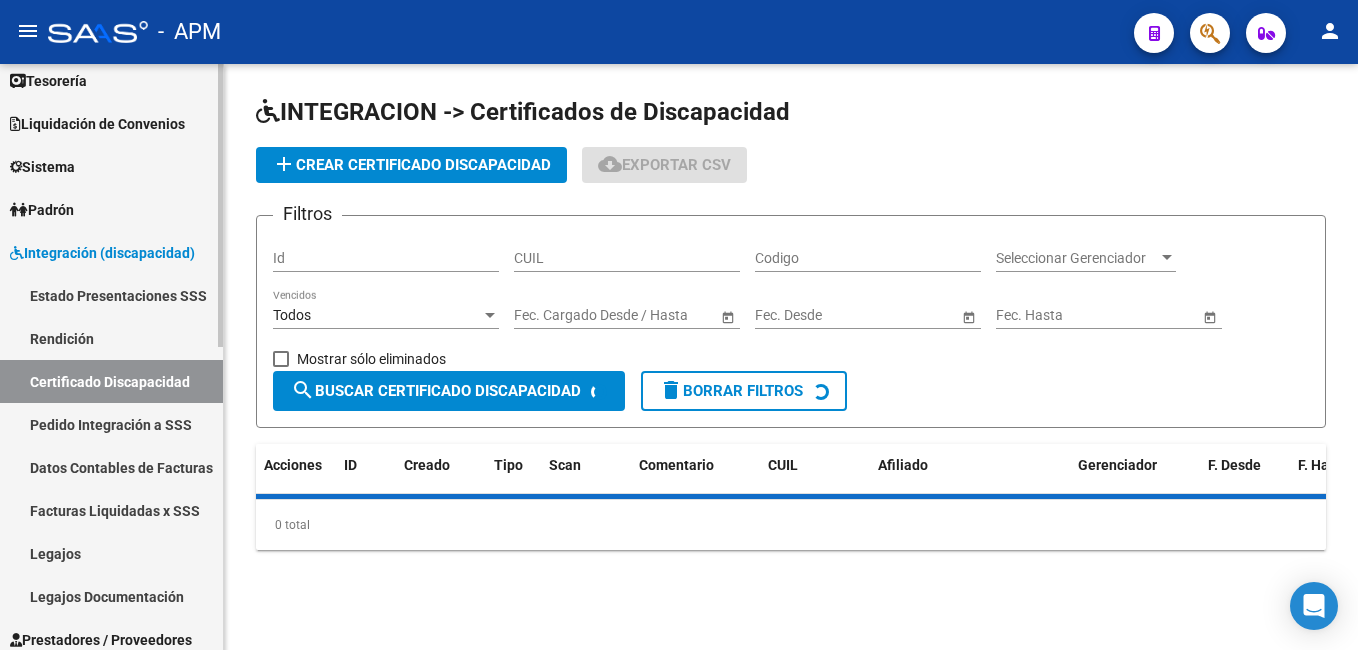 click on "Rendición" at bounding box center (111, 338) 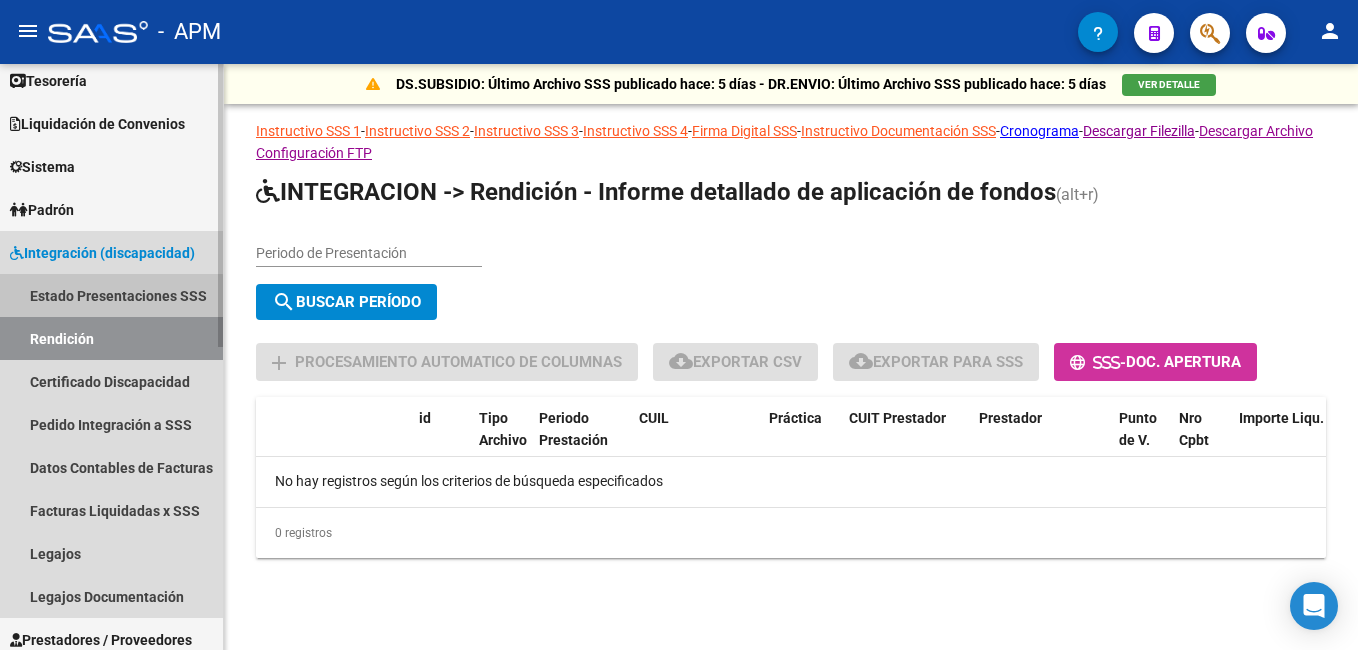 click on "Estado Presentaciones SSS" at bounding box center (111, 295) 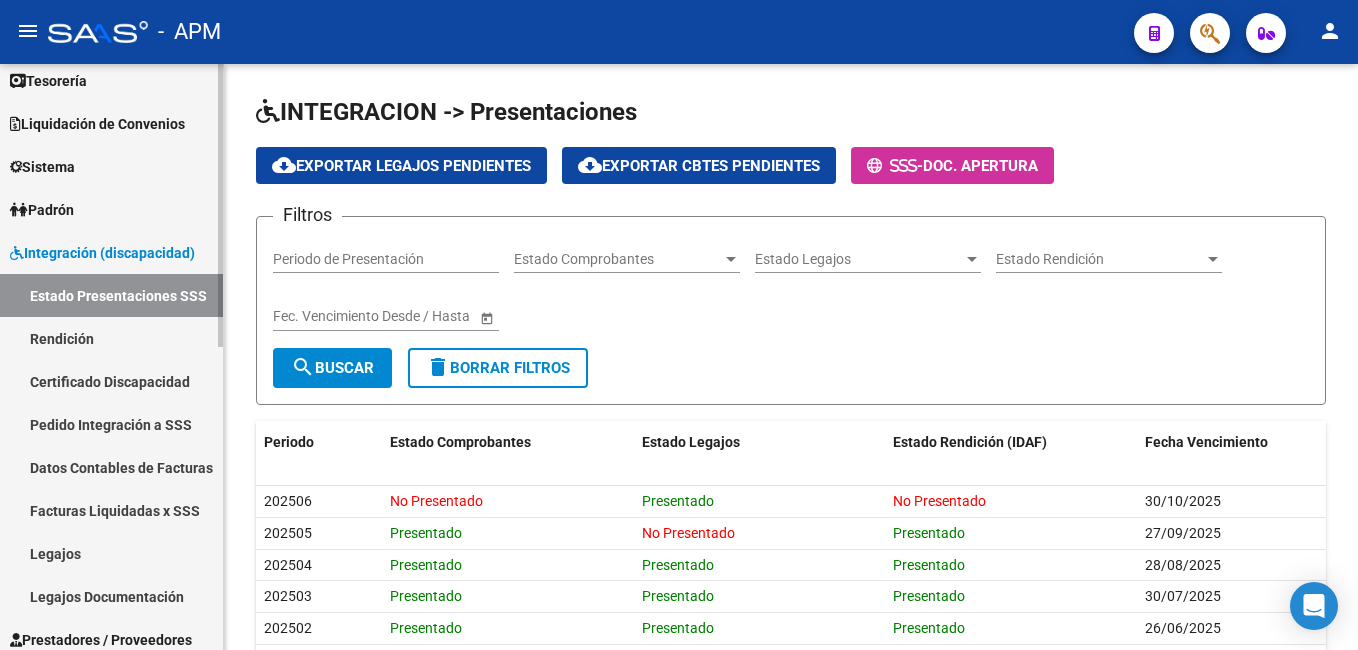 click on "Rendición" at bounding box center (111, 338) 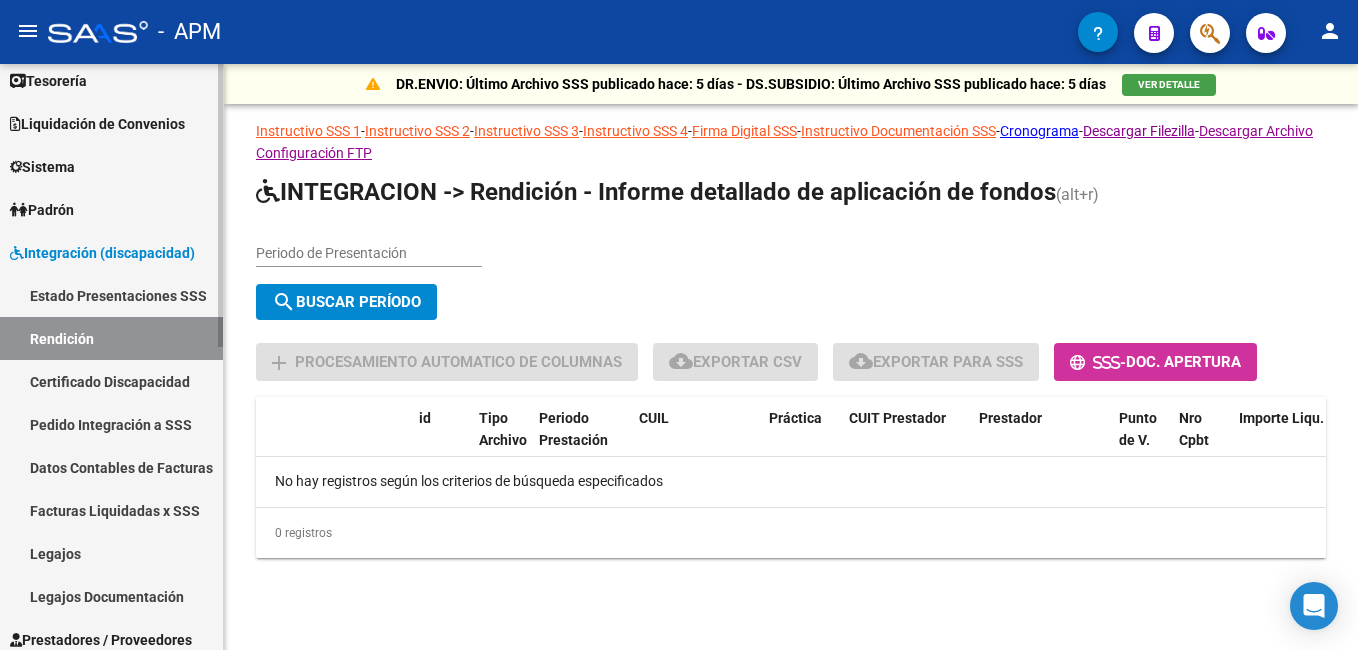 click on "Padrón" at bounding box center [42, 210] 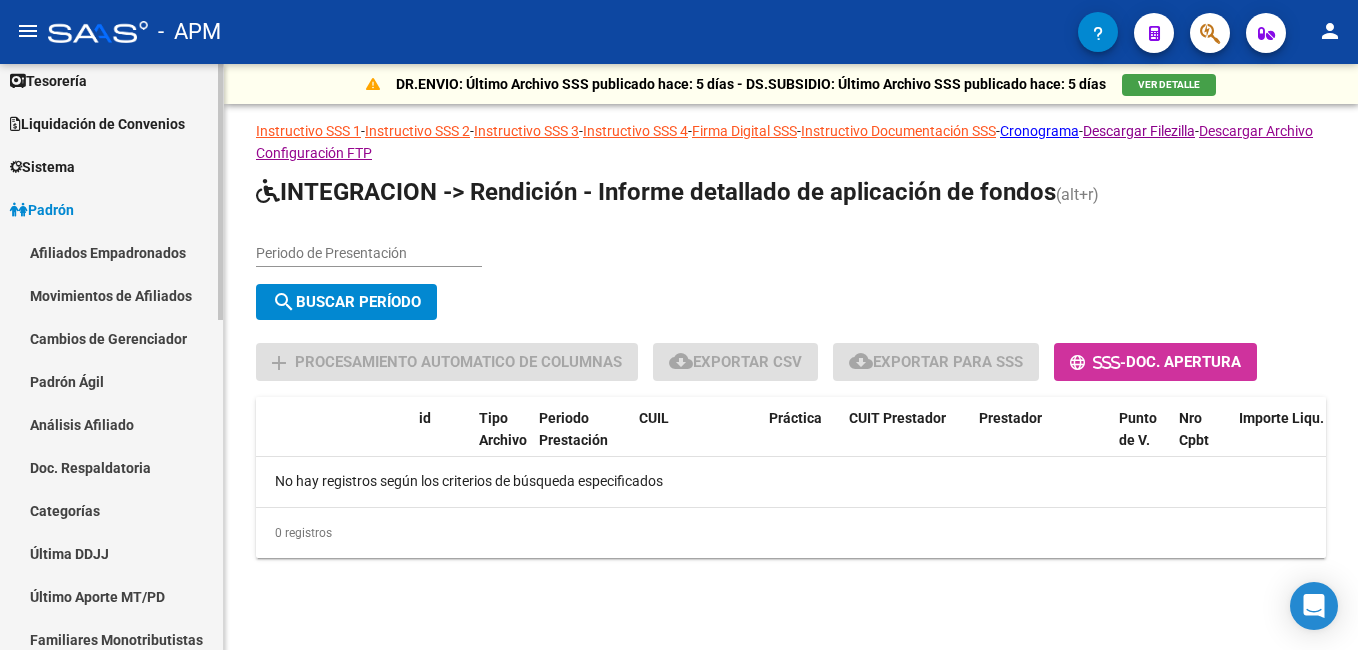 click on "Afiliados Empadronados" at bounding box center [111, 252] 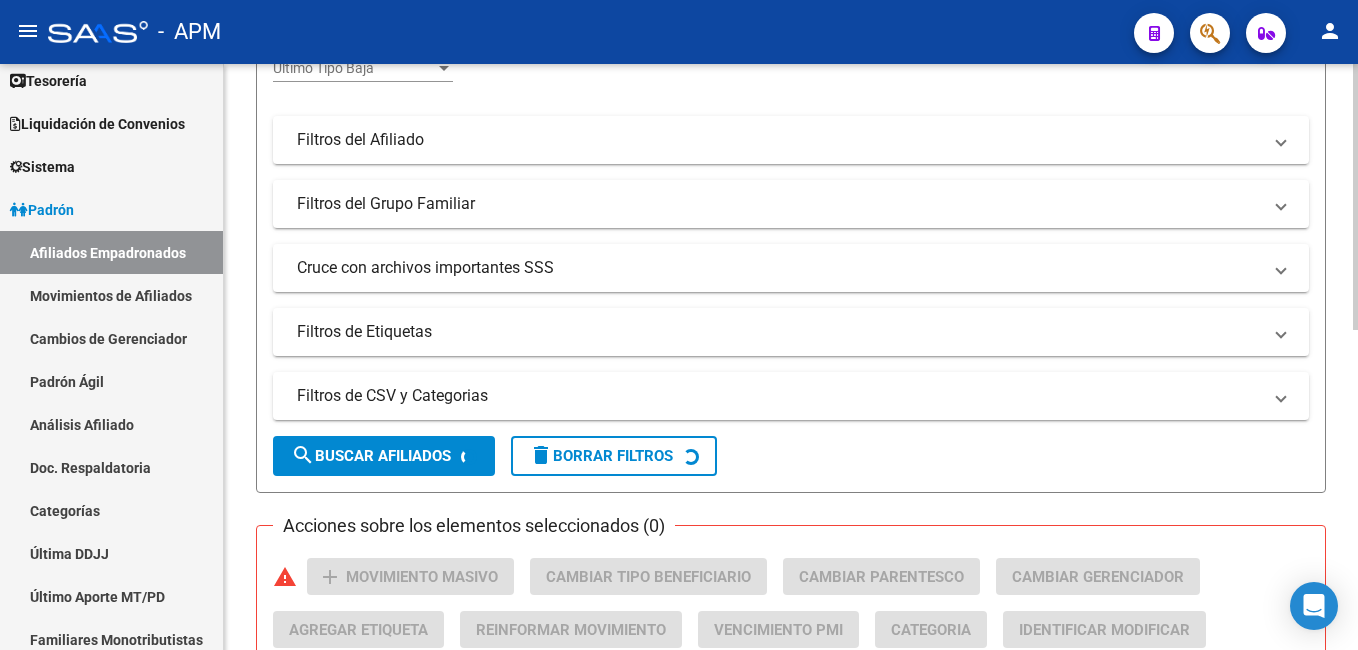 scroll, scrollTop: 600, scrollLeft: 0, axis: vertical 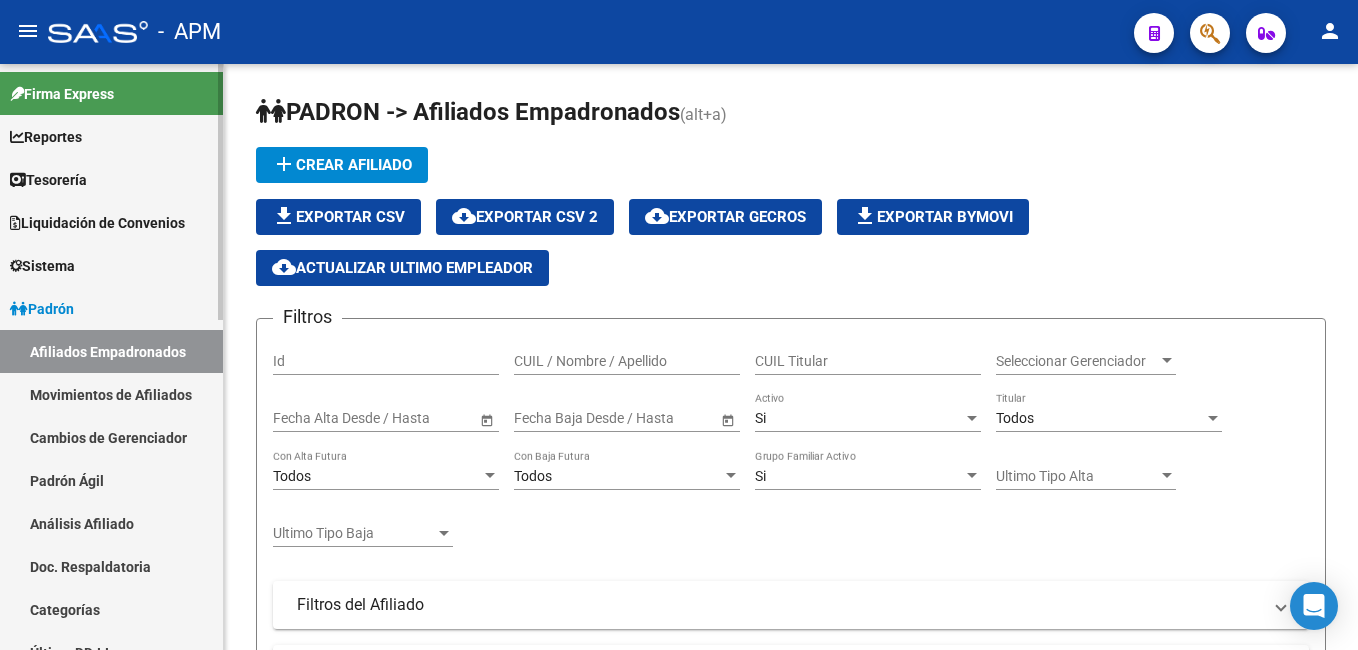click on "Reportes" at bounding box center [111, 136] 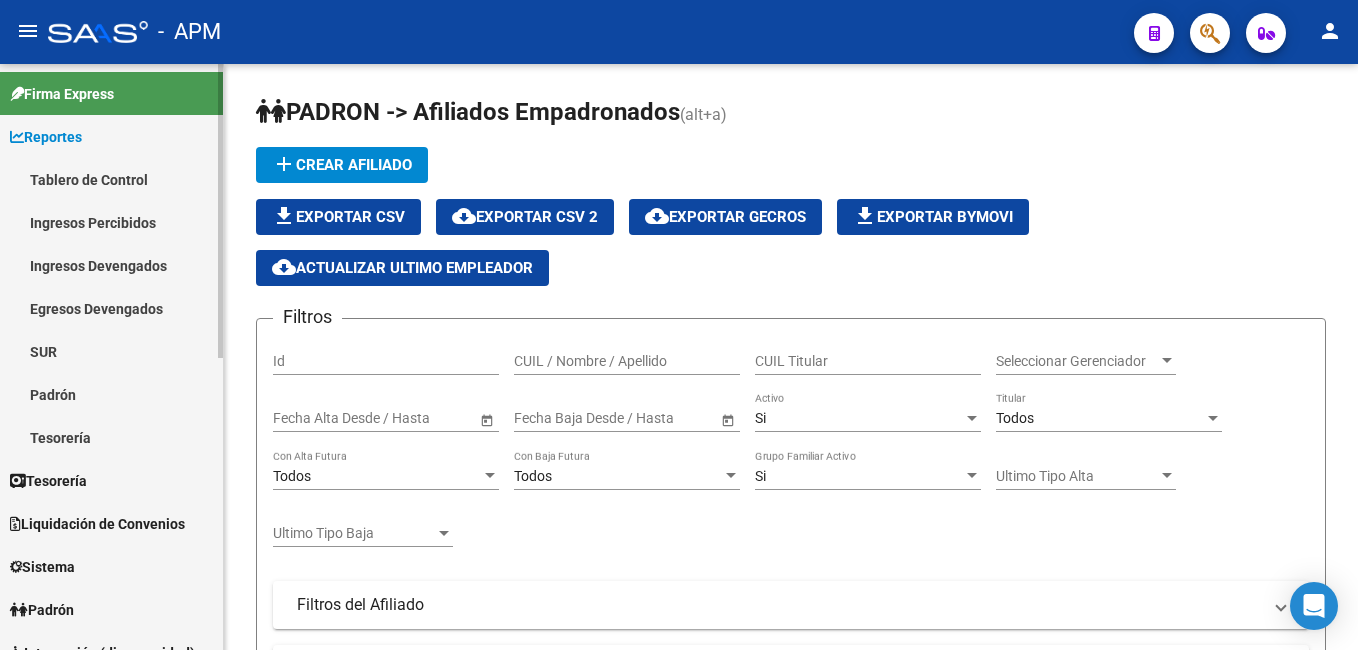 click on "Tablero de Control" at bounding box center [111, 179] 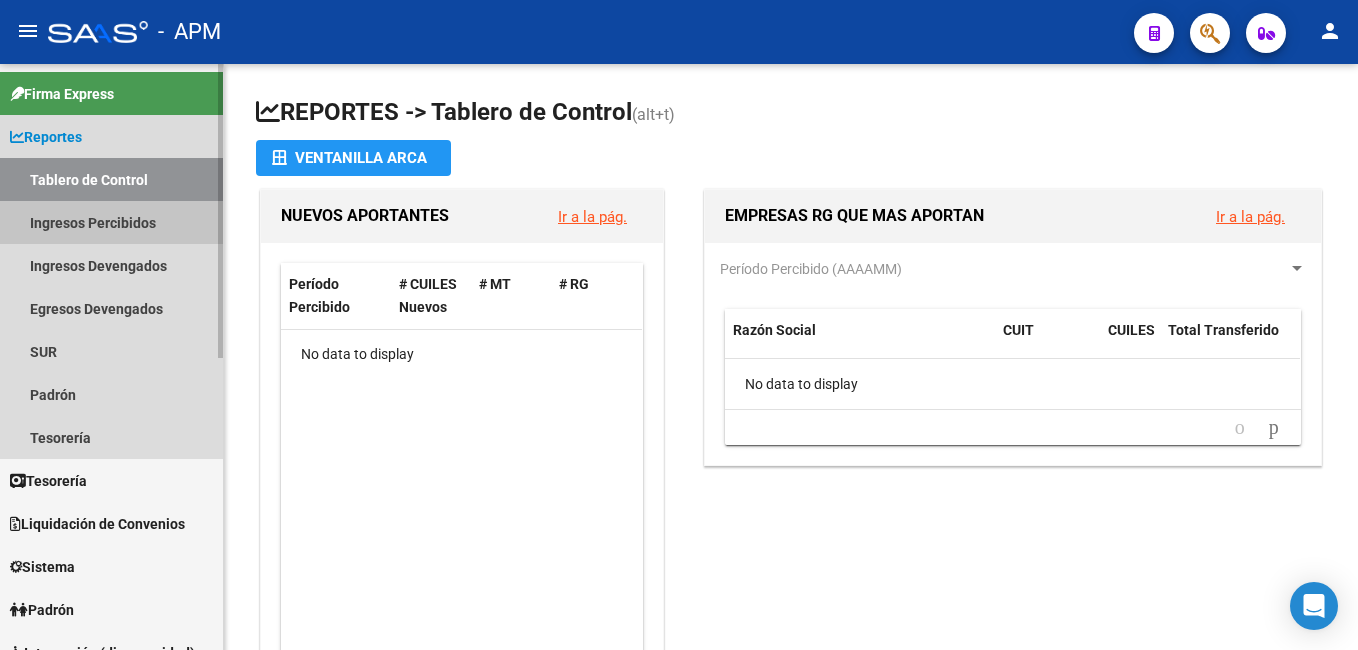 click on "Ingresos Percibidos" at bounding box center (111, 222) 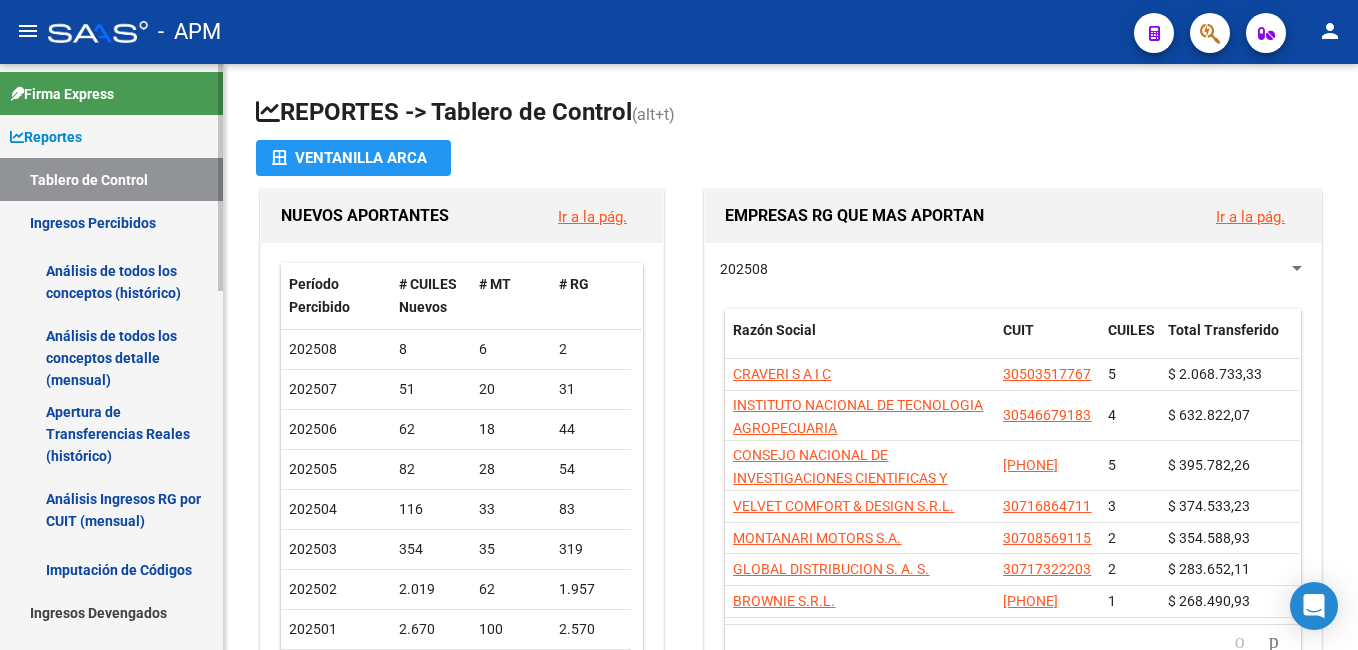 click on "Análisis de todos los conceptos detalle (mensual)" at bounding box center [111, 358] 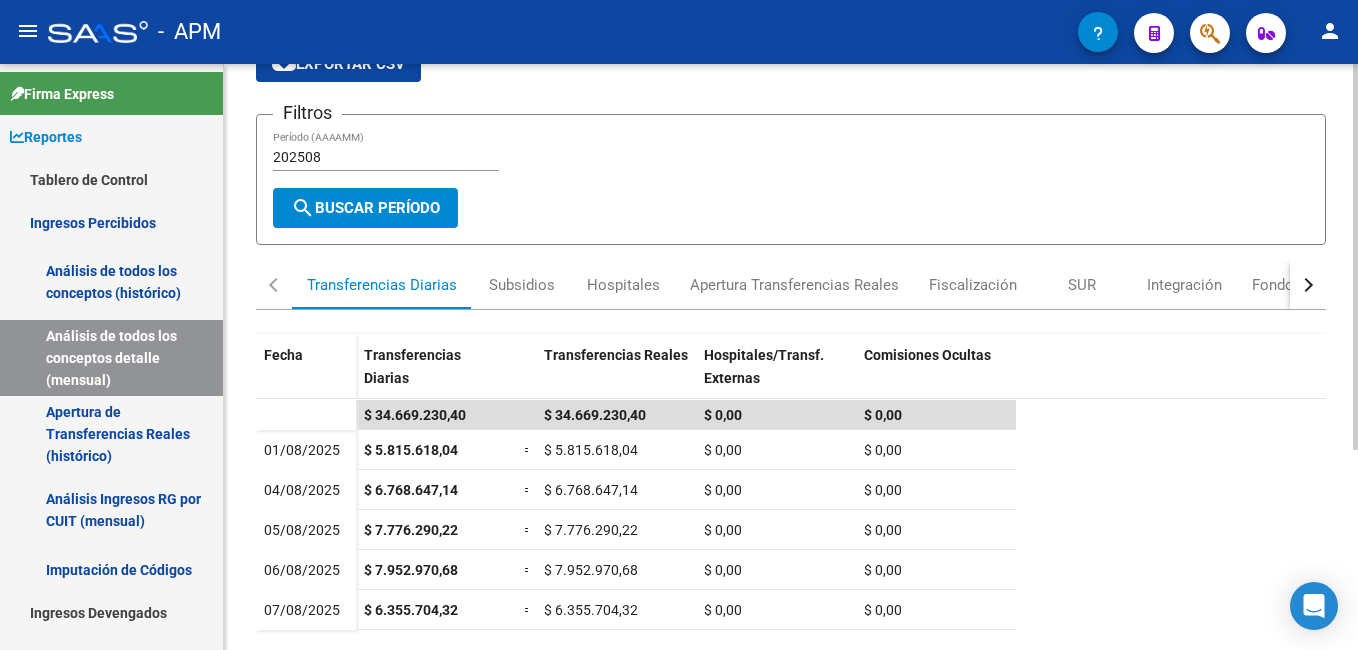 scroll, scrollTop: 100, scrollLeft: 0, axis: vertical 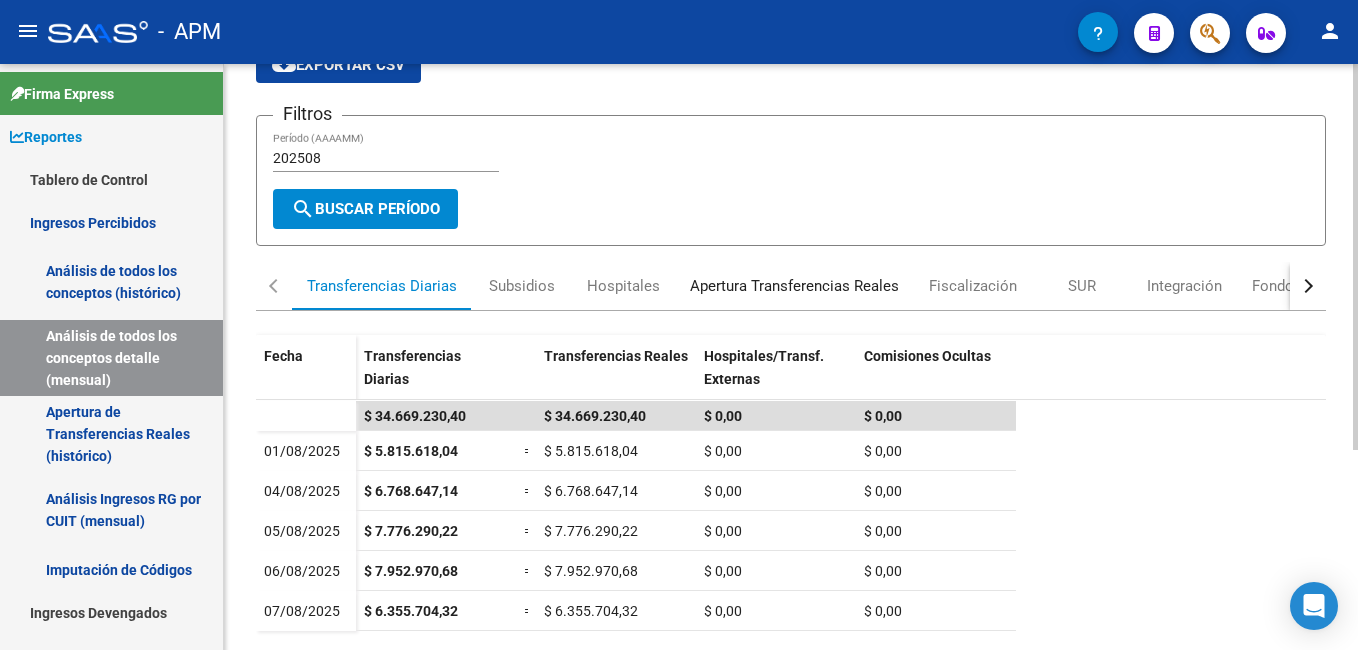 click on "Apertura Transferencias Reales" at bounding box center (794, 286) 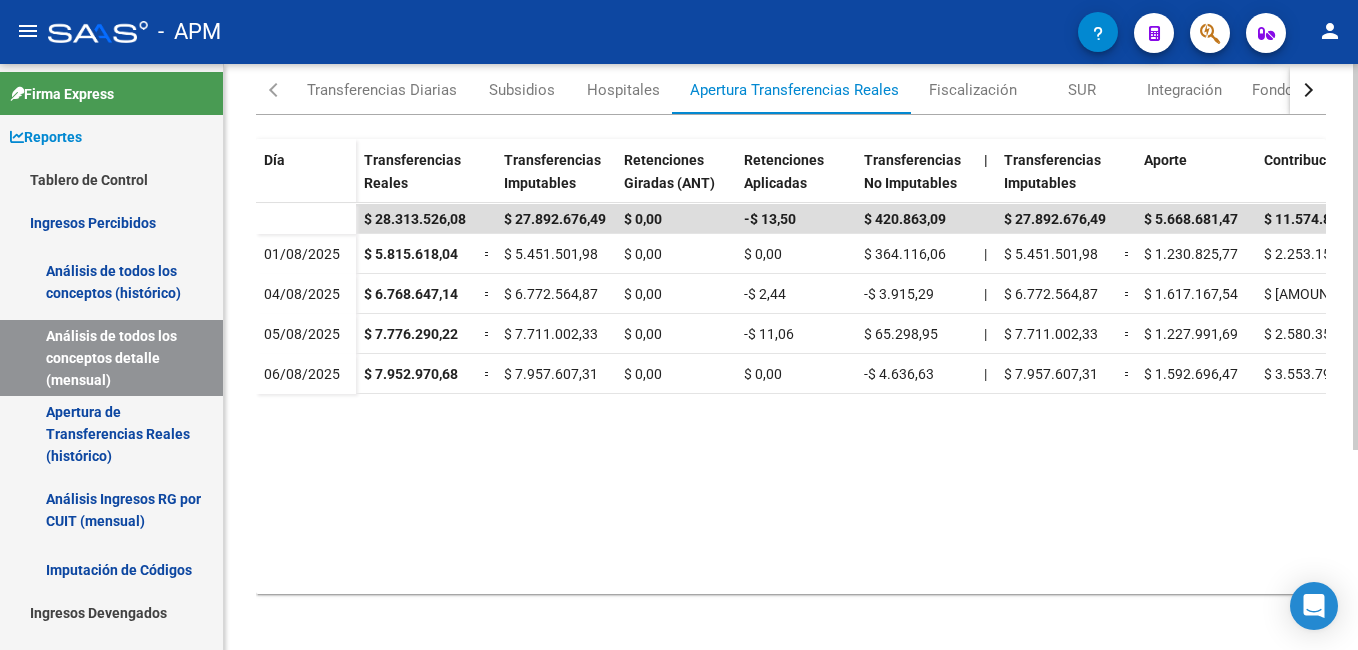 scroll, scrollTop: 304, scrollLeft: 0, axis: vertical 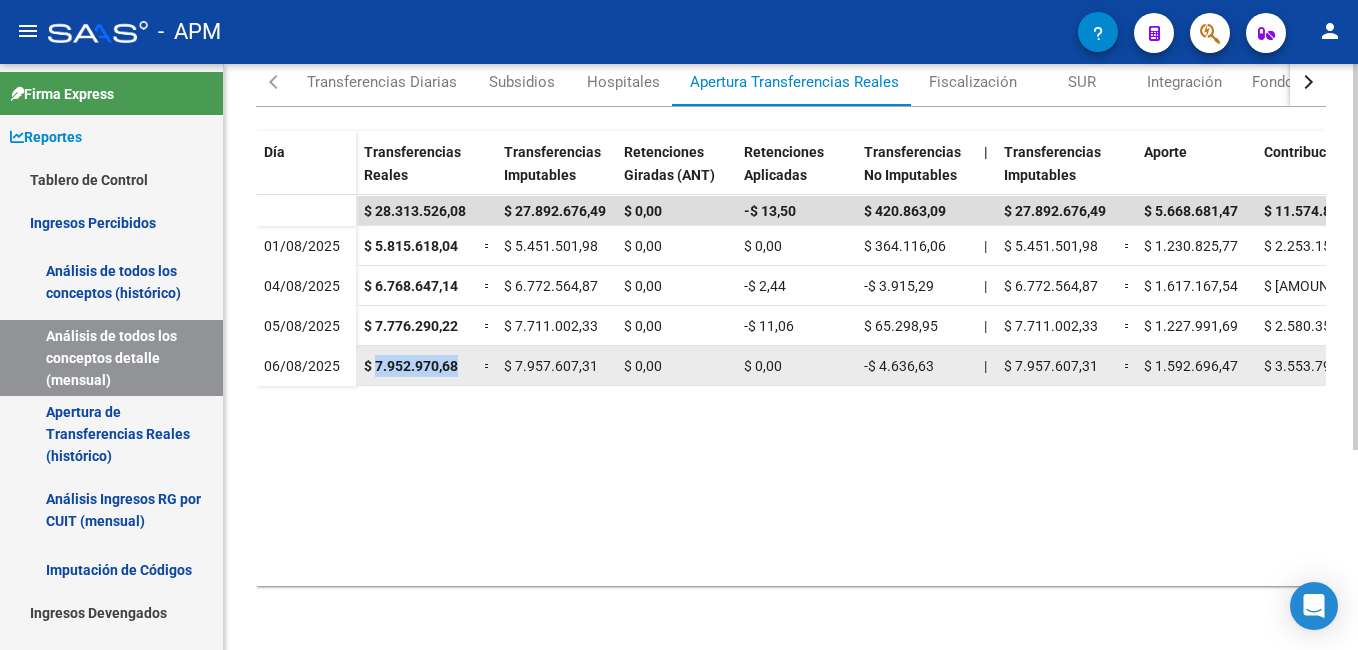 drag, startPoint x: 376, startPoint y: 364, endPoint x: 458, endPoint y: 358, distance: 82.219215 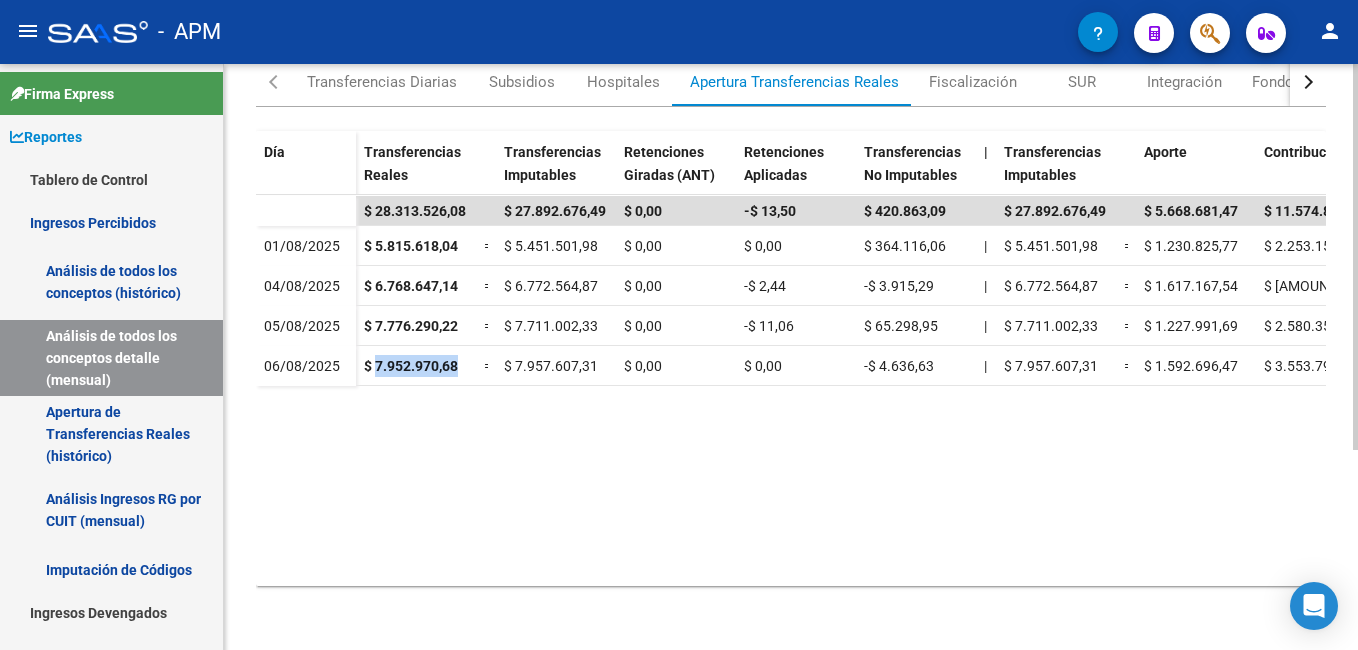 copy on "7.952.970,68" 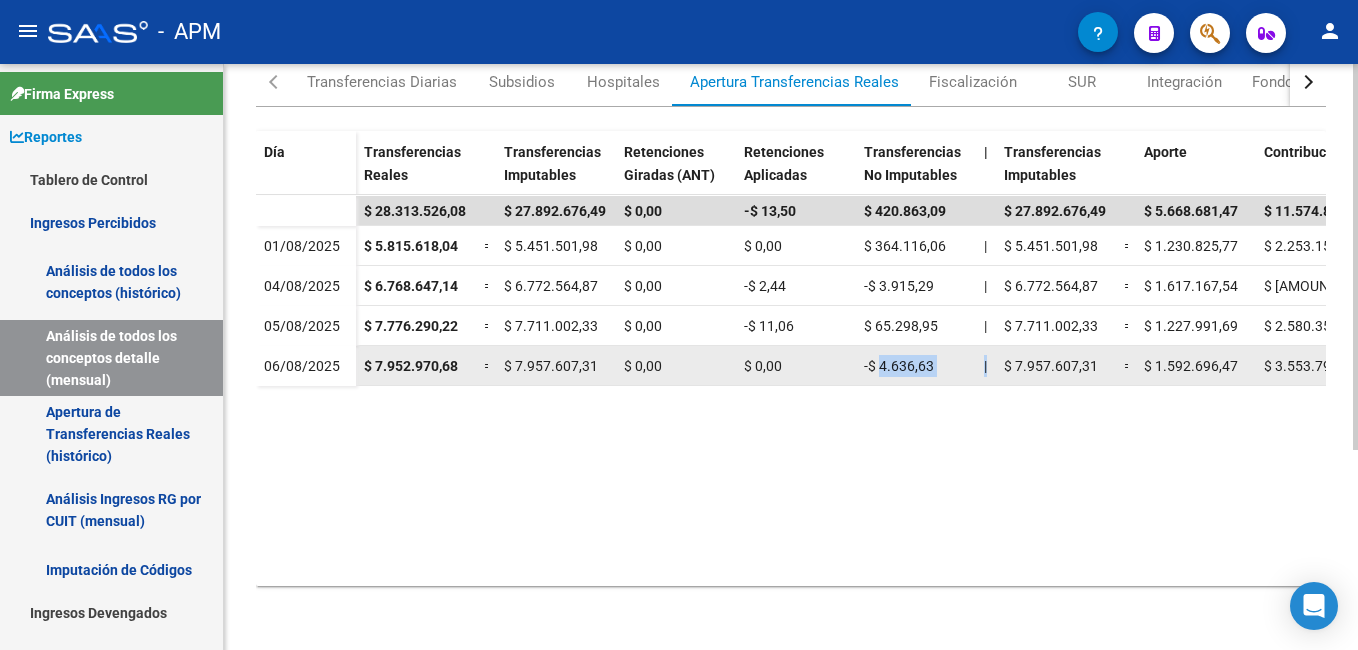 drag, startPoint x: 880, startPoint y: 367, endPoint x: 1001, endPoint y: 364, distance: 121.037186 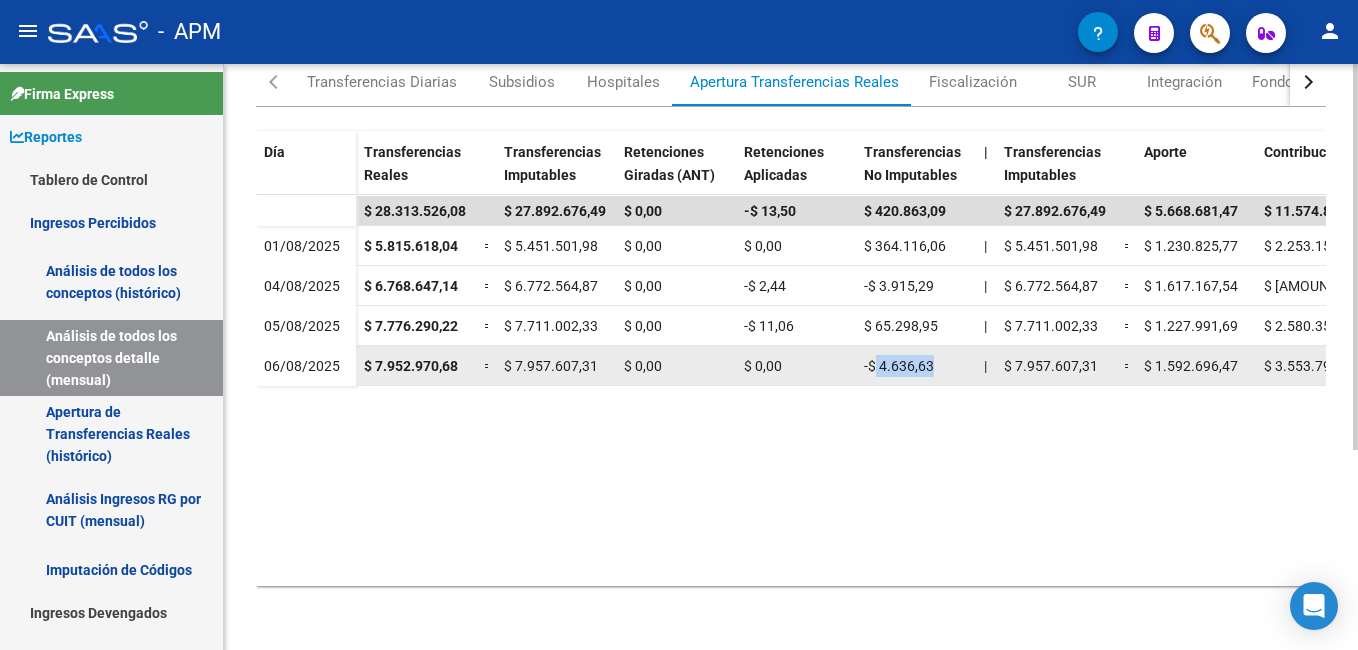 drag, startPoint x: 876, startPoint y: 366, endPoint x: 936, endPoint y: 367, distance: 60.00833 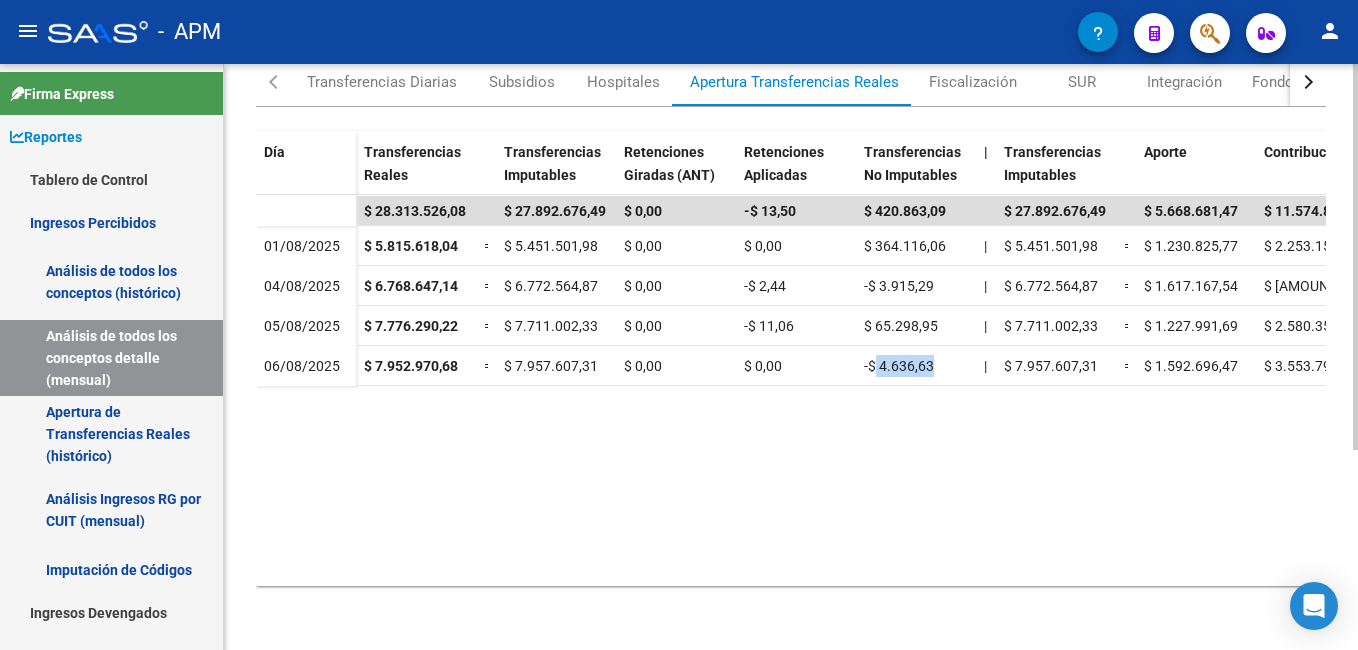 copy on "4.636,63" 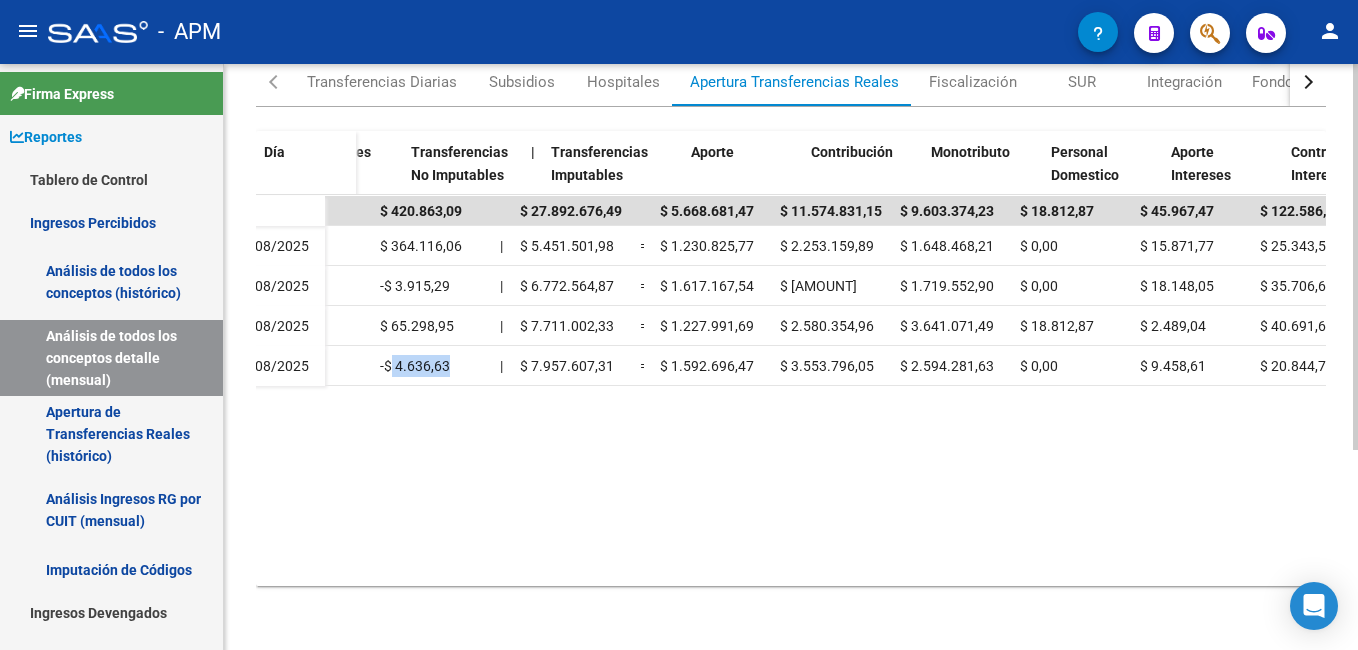 scroll, scrollTop: 0, scrollLeft: 530, axis: horizontal 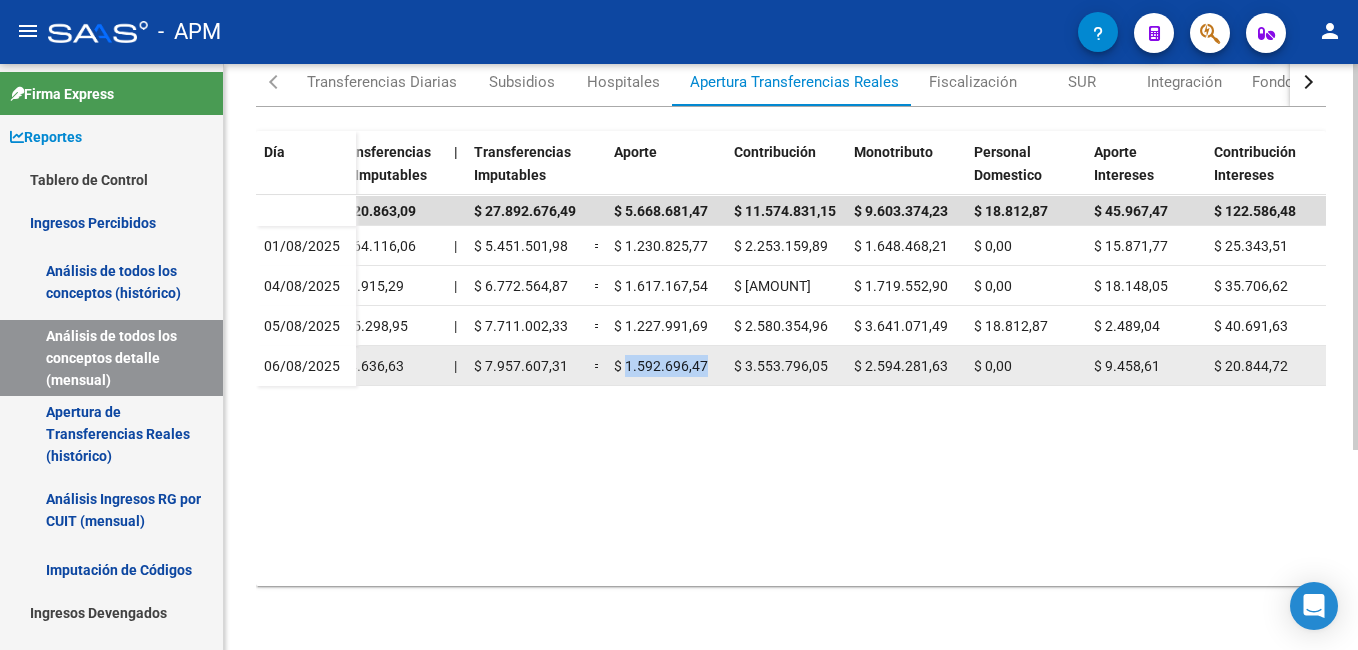 drag, startPoint x: 628, startPoint y: 363, endPoint x: 712, endPoint y: 356, distance: 84.29116 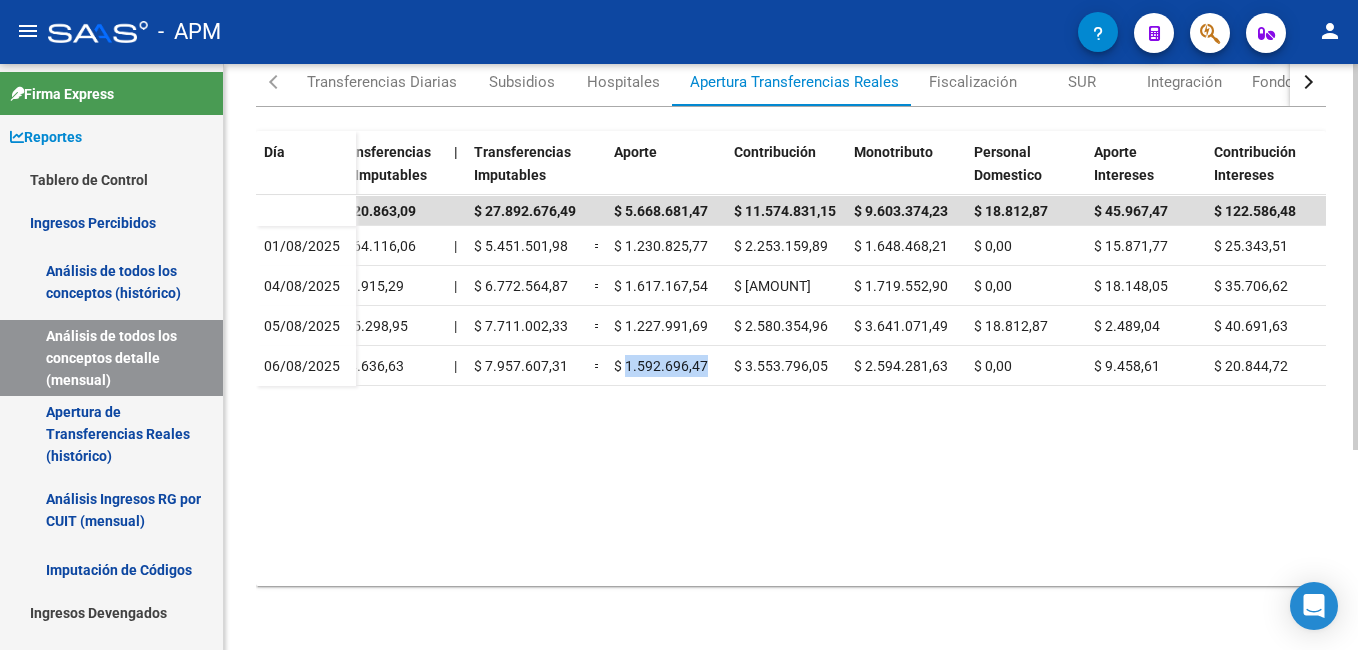copy on "1.592.696,47" 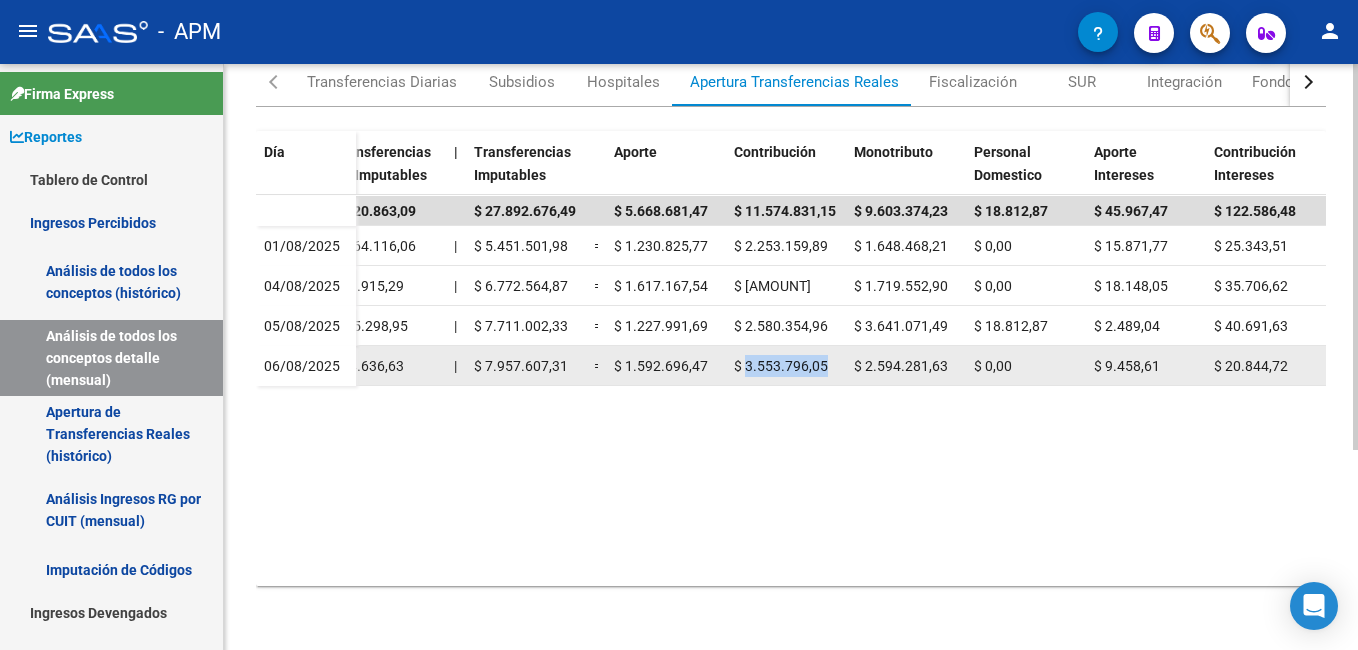 drag, startPoint x: 747, startPoint y: 366, endPoint x: 825, endPoint y: 371, distance: 78.160095 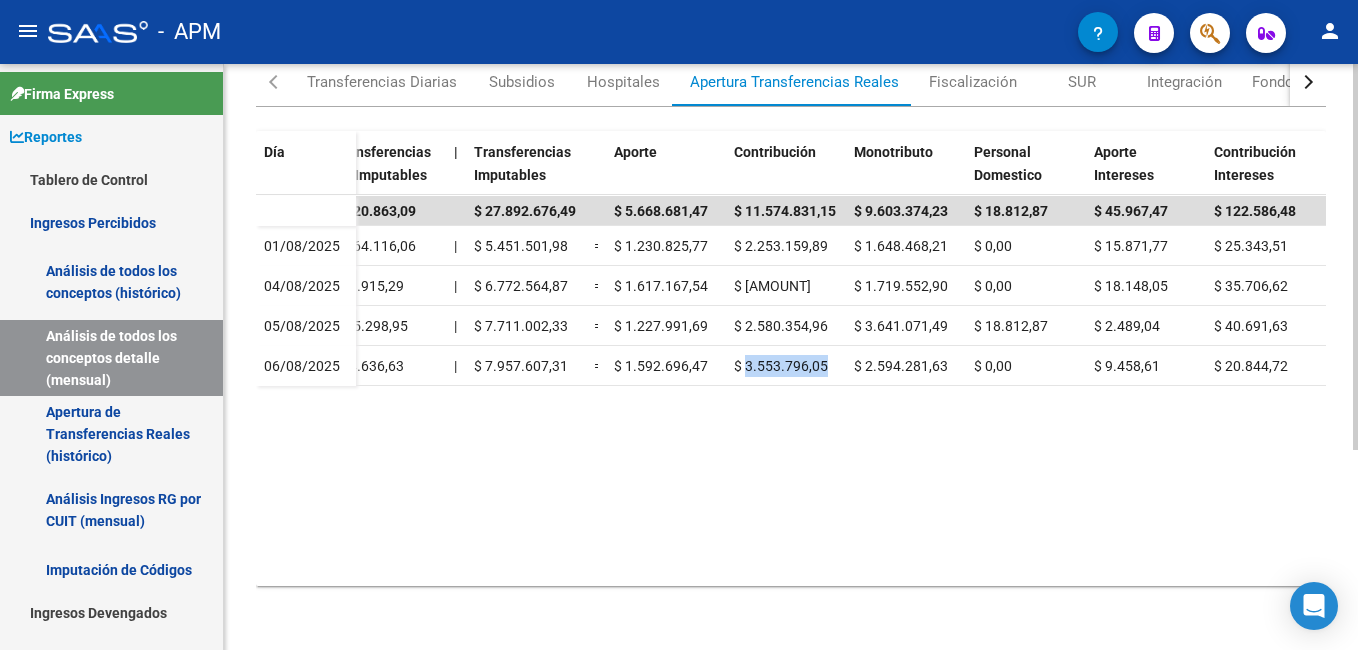copy on "3.553.796,05" 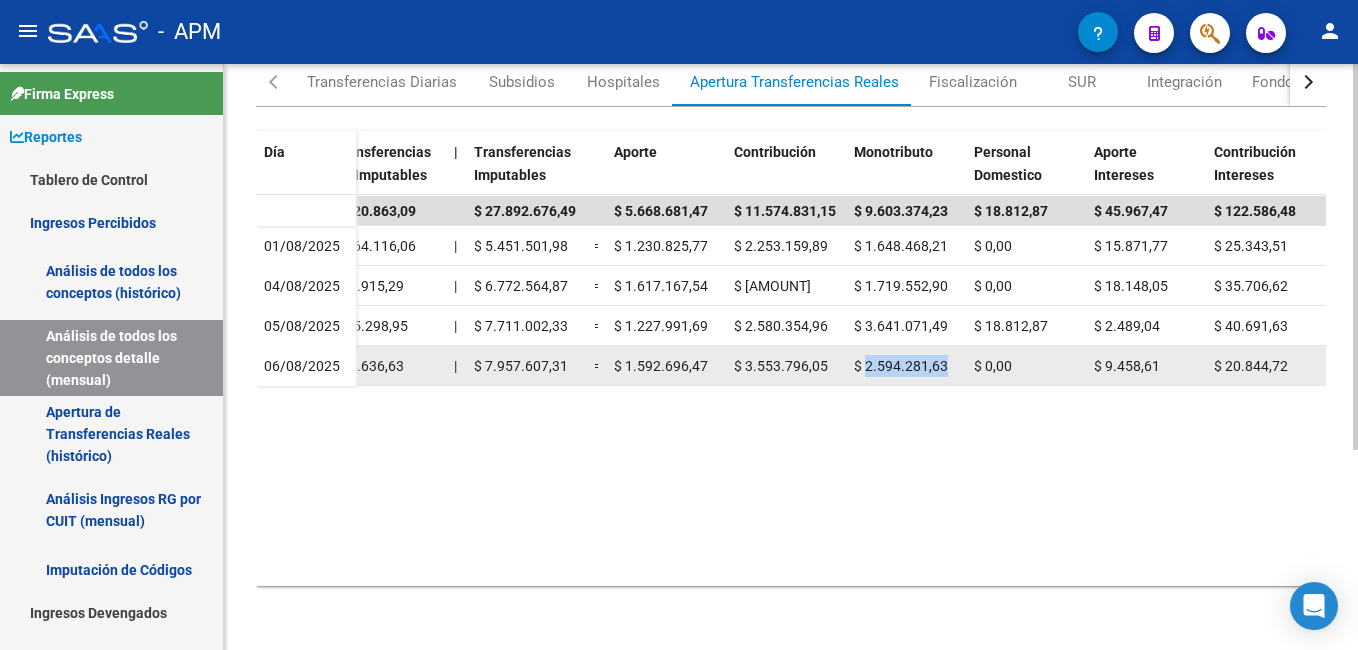 drag, startPoint x: 864, startPoint y: 369, endPoint x: 949, endPoint y: 376, distance: 85.28775 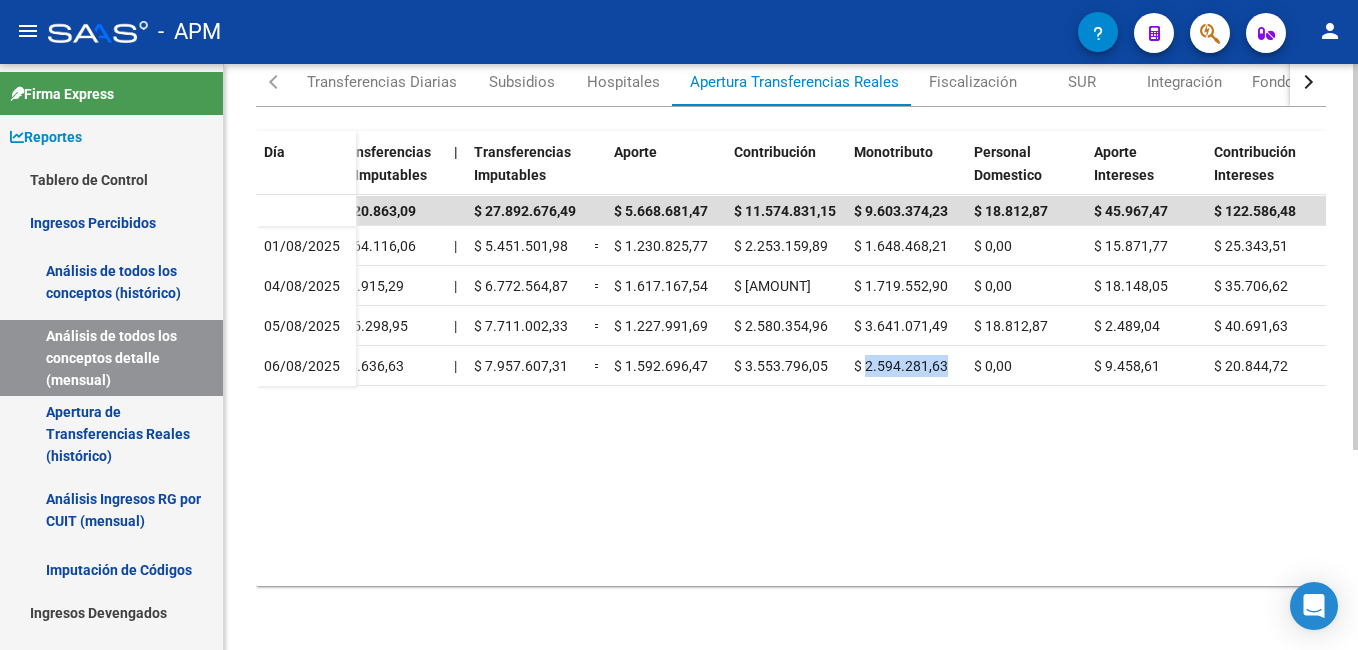 copy on "2.594.281,63" 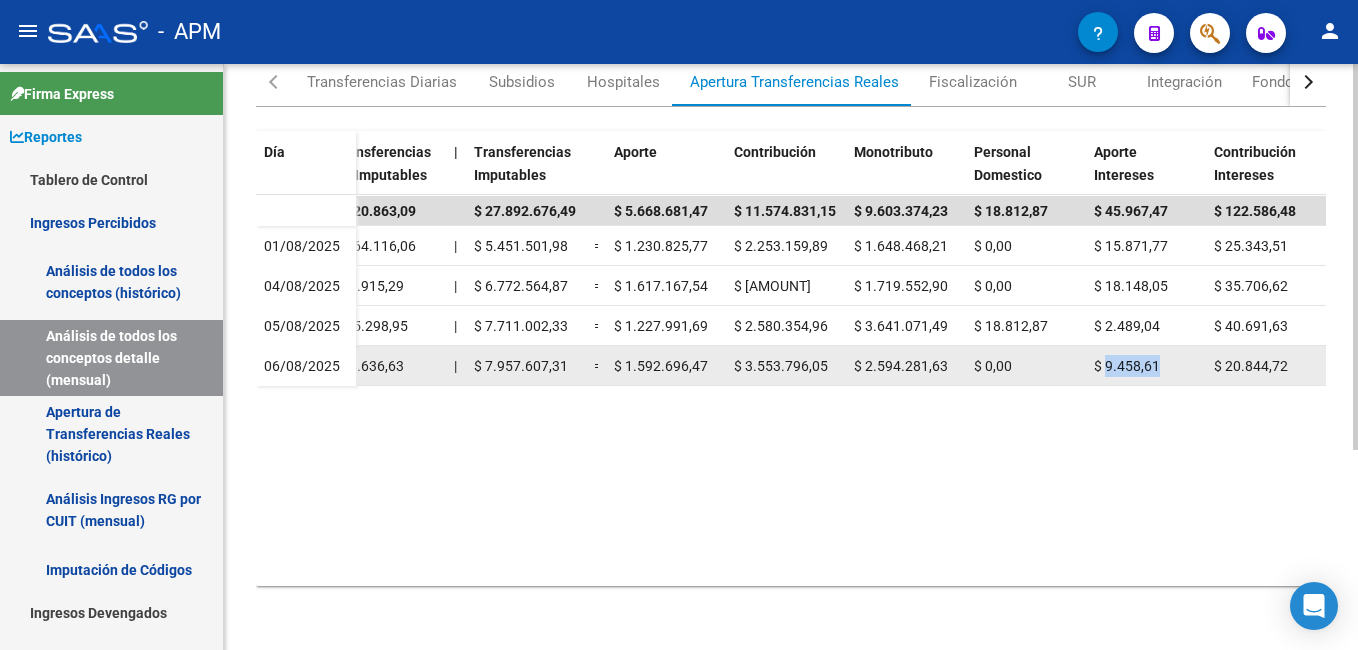 drag, startPoint x: 1105, startPoint y: 367, endPoint x: 1167, endPoint y: 368, distance: 62.008064 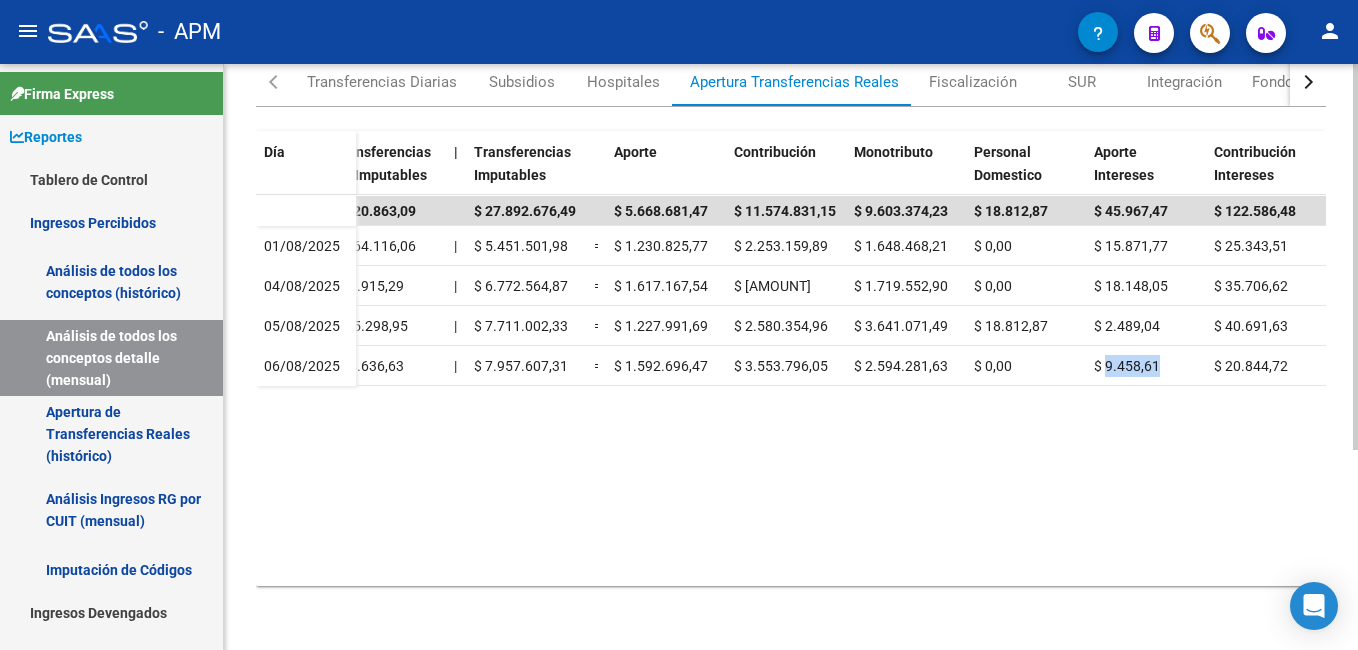 copy on "9.458,61" 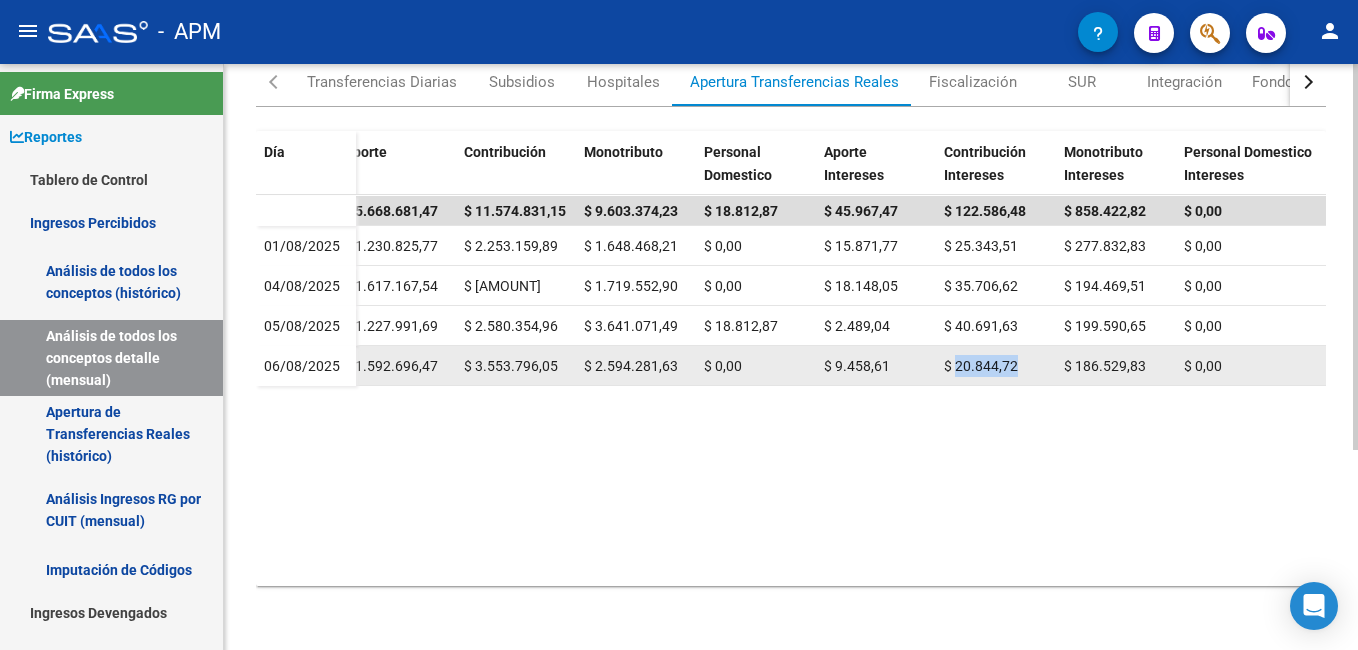 drag, startPoint x: 957, startPoint y: 367, endPoint x: 1013, endPoint y: 367, distance: 56 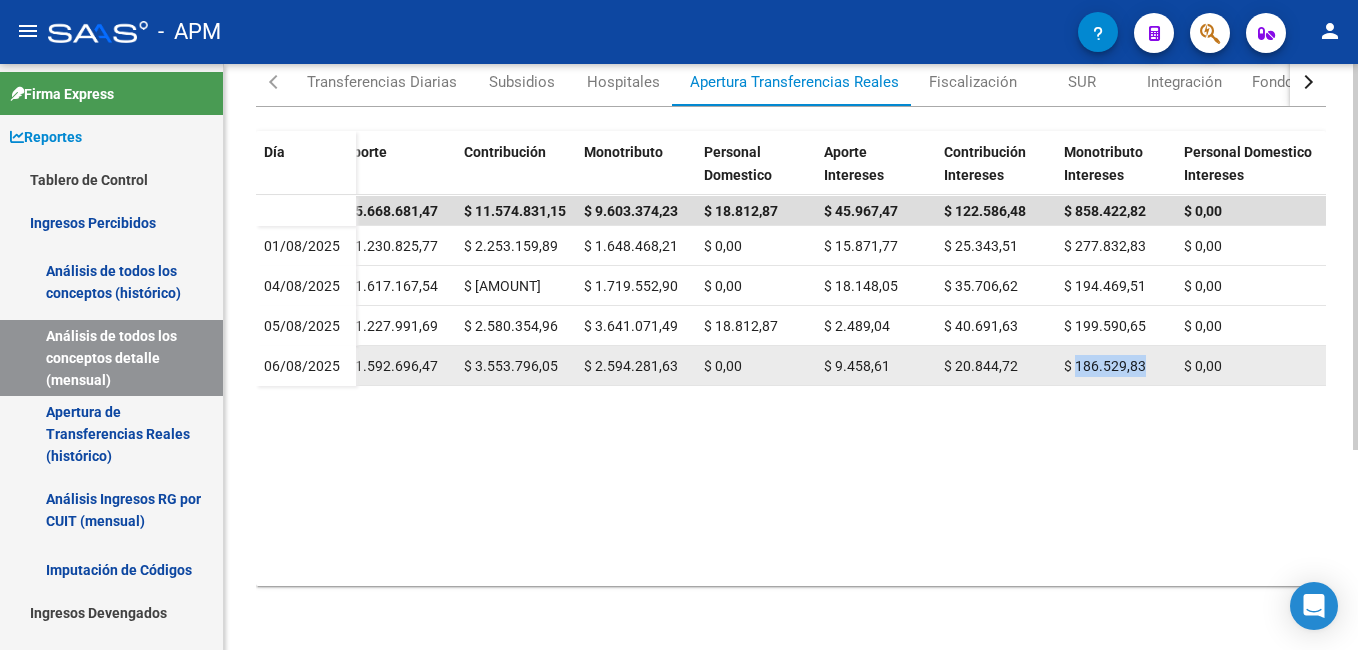 drag, startPoint x: 1074, startPoint y: 367, endPoint x: 1160, endPoint y: 374, distance: 86.28442 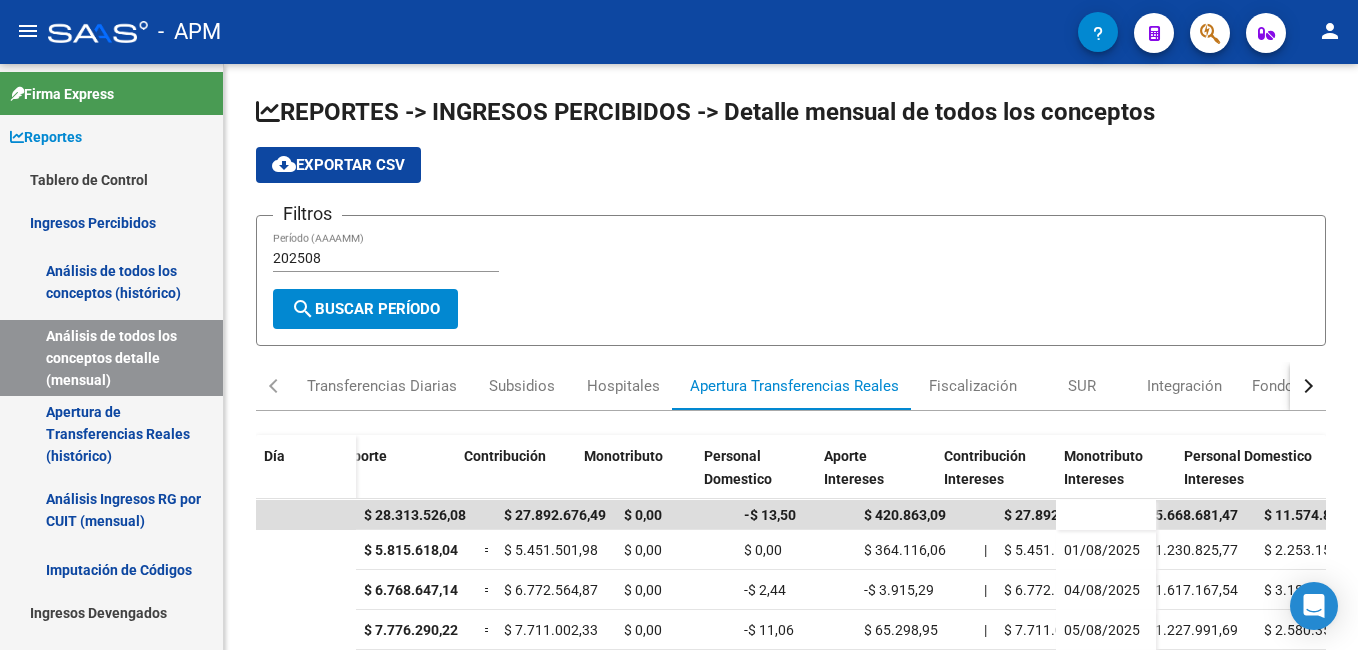 scroll, scrollTop: 0, scrollLeft: 0, axis: both 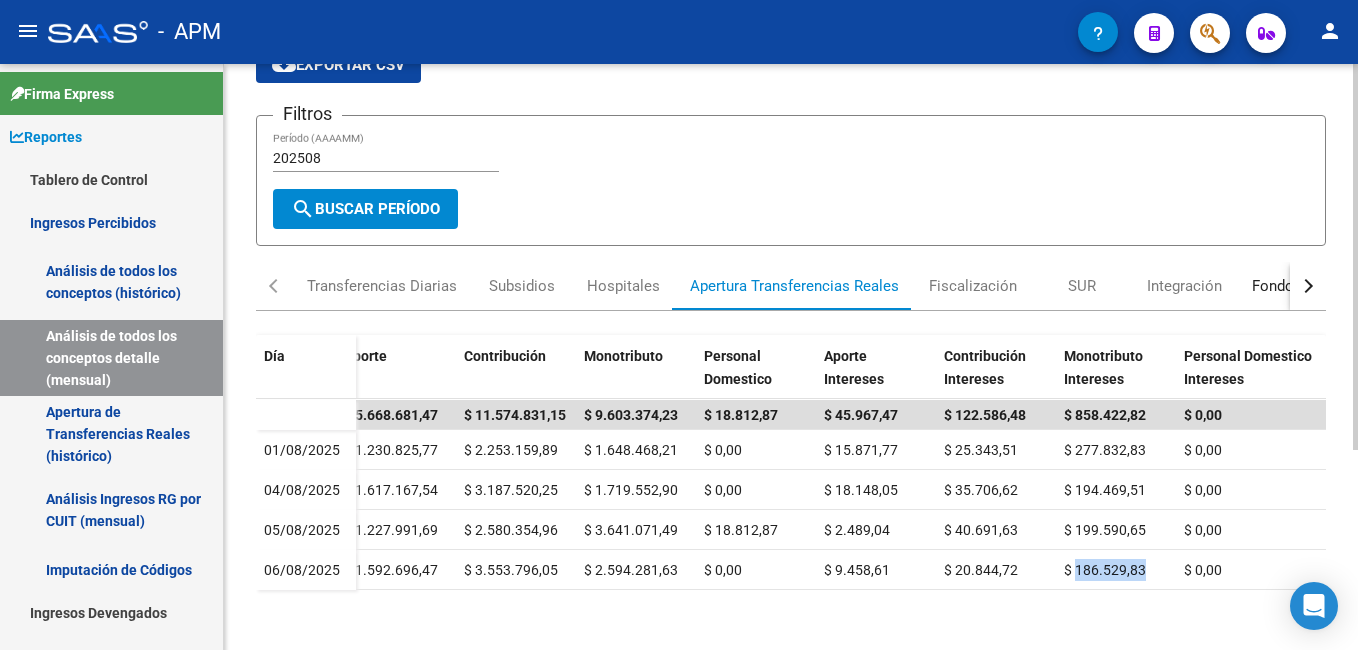 click on "Fondo de Desempleo" at bounding box center (1323, 286) 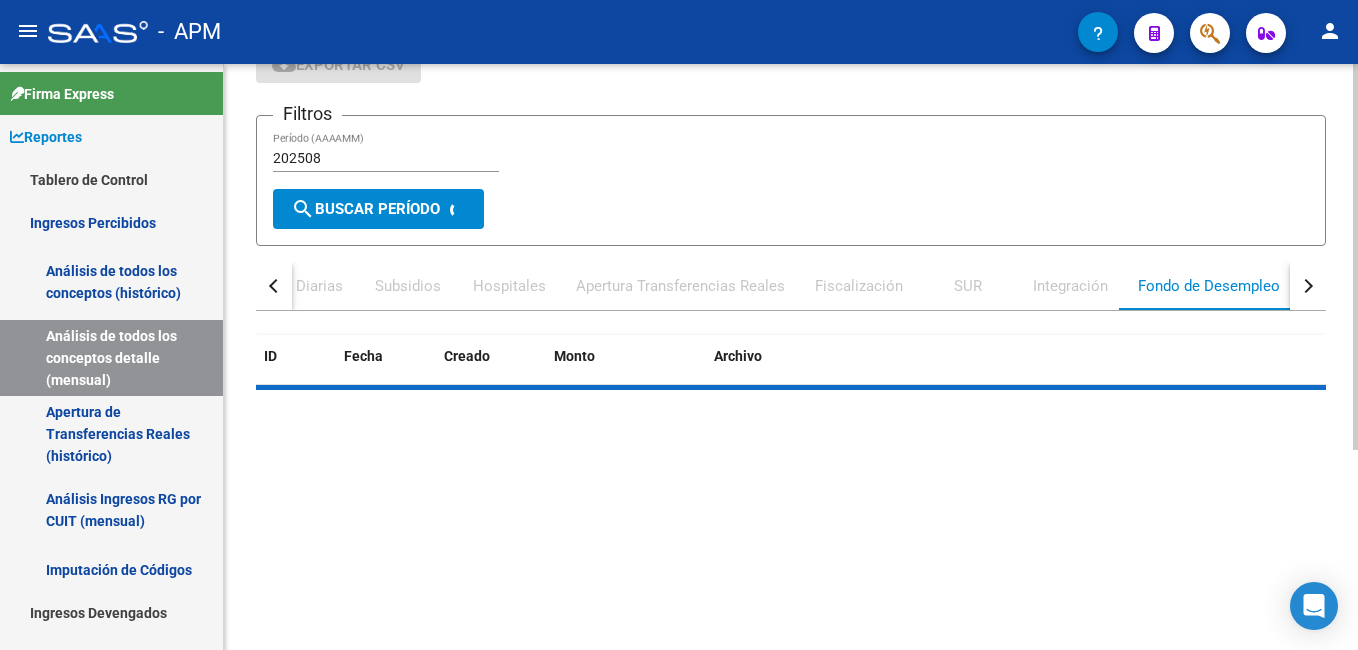 scroll, scrollTop: 0, scrollLeft: 0, axis: both 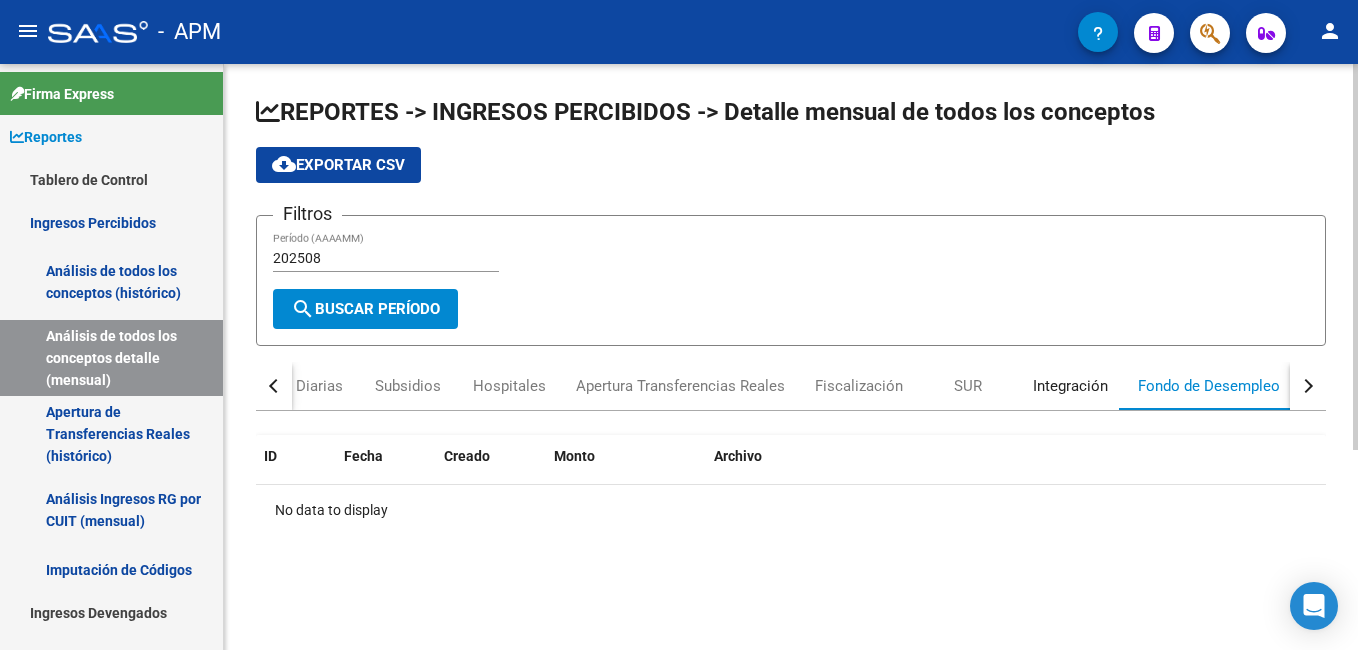 click on "Integración" at bounding box center [1070, 386] 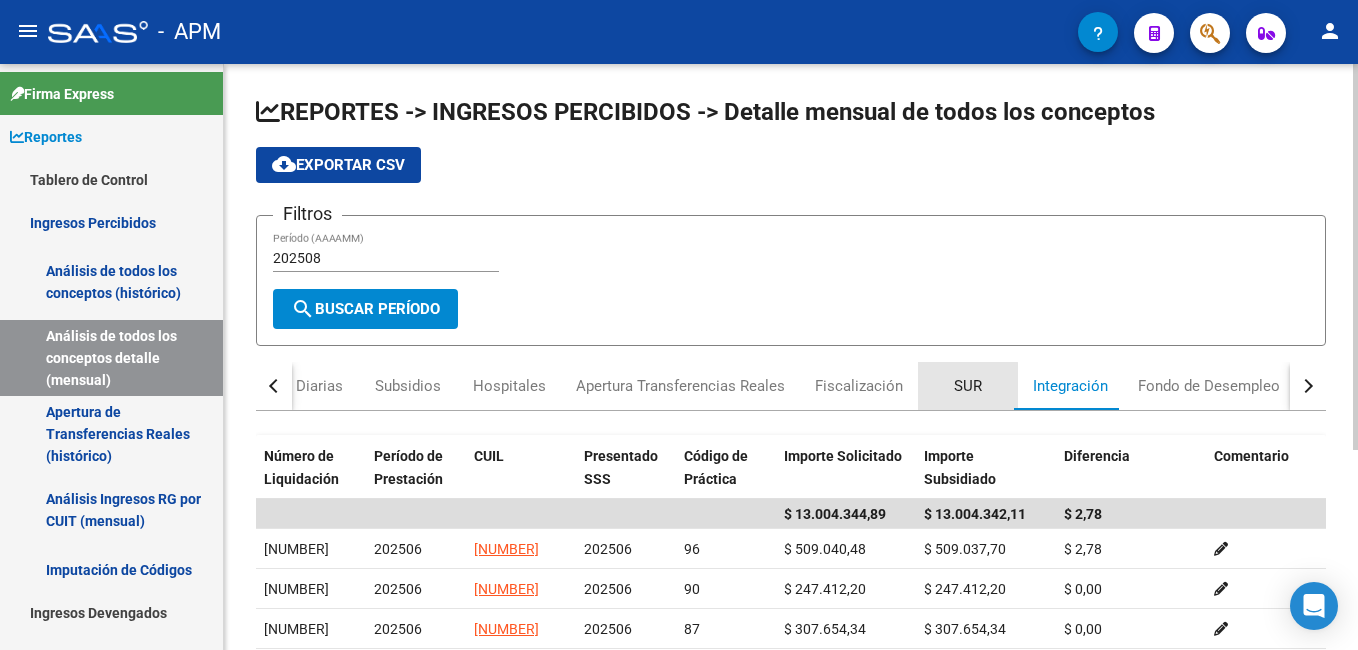click on "SUR" at bounding box center (968, 386) 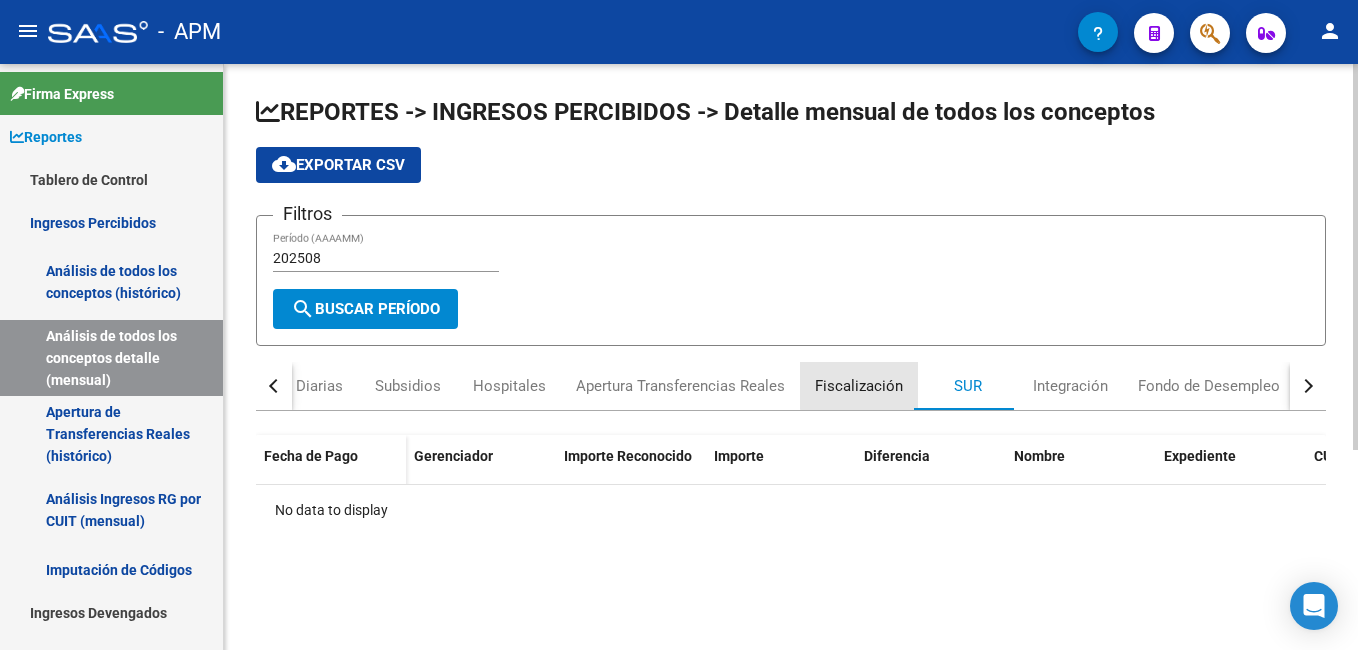 click on "Fiscalización" at bounding box center (859, 386) 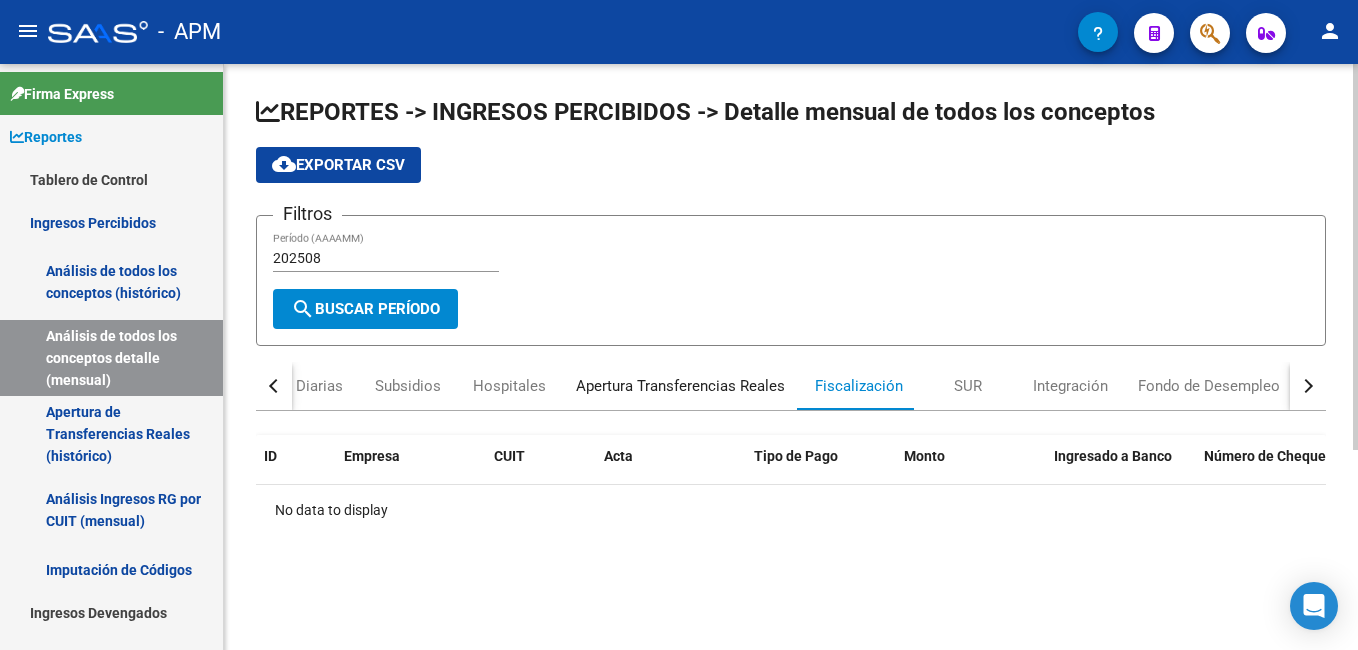 click on "Apertura Transferencias Reales" at bounding box center (680, 386) 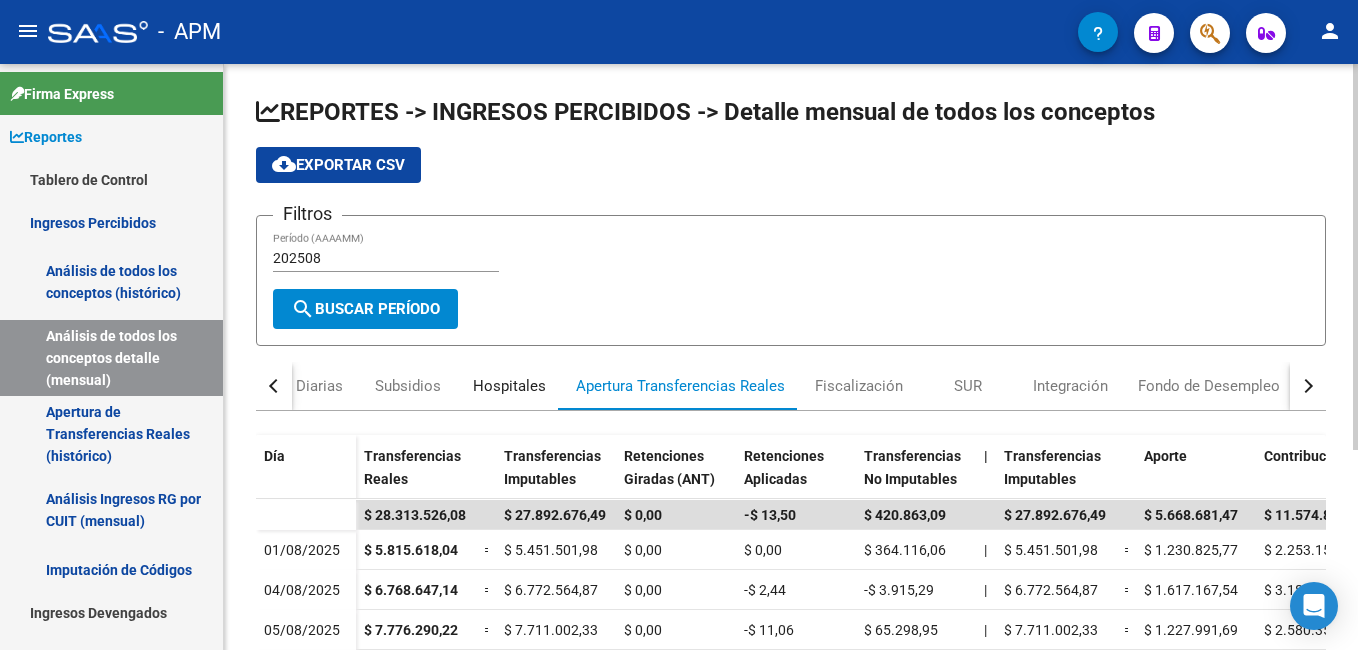 click on "Hospitales" at bounding box center [509, 386] 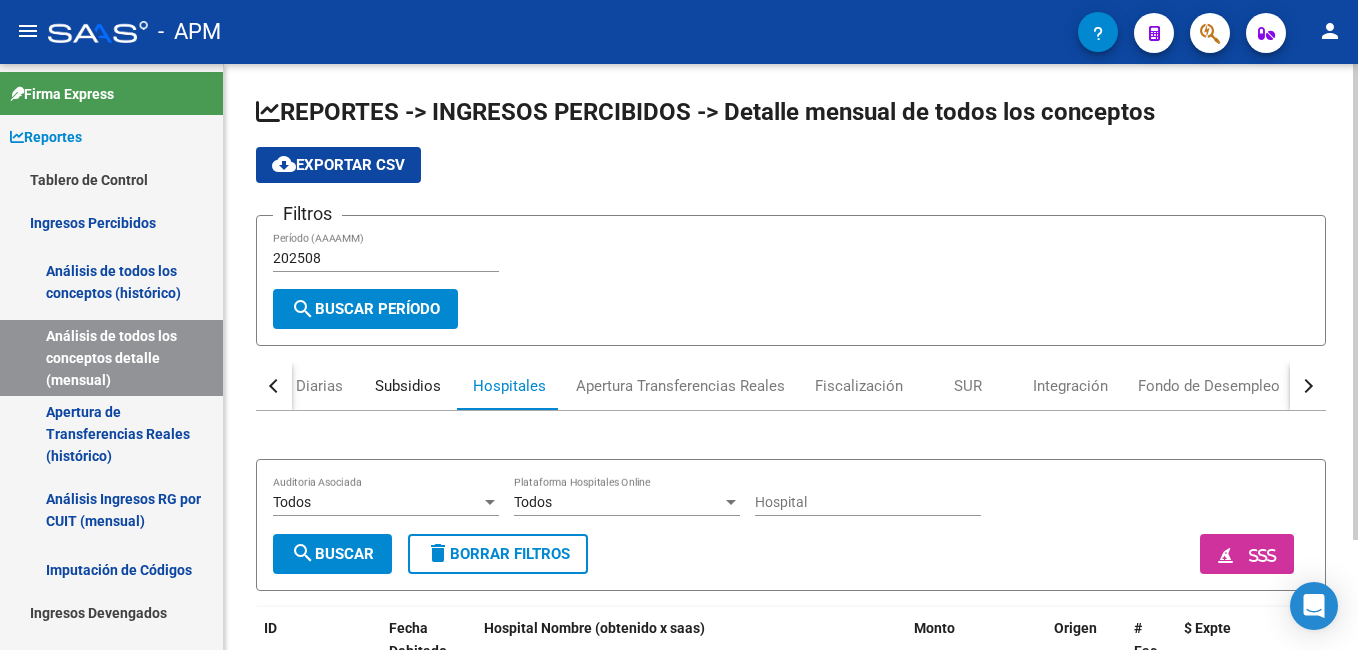 click on "Subsidios" at bounding box center [408, 386] 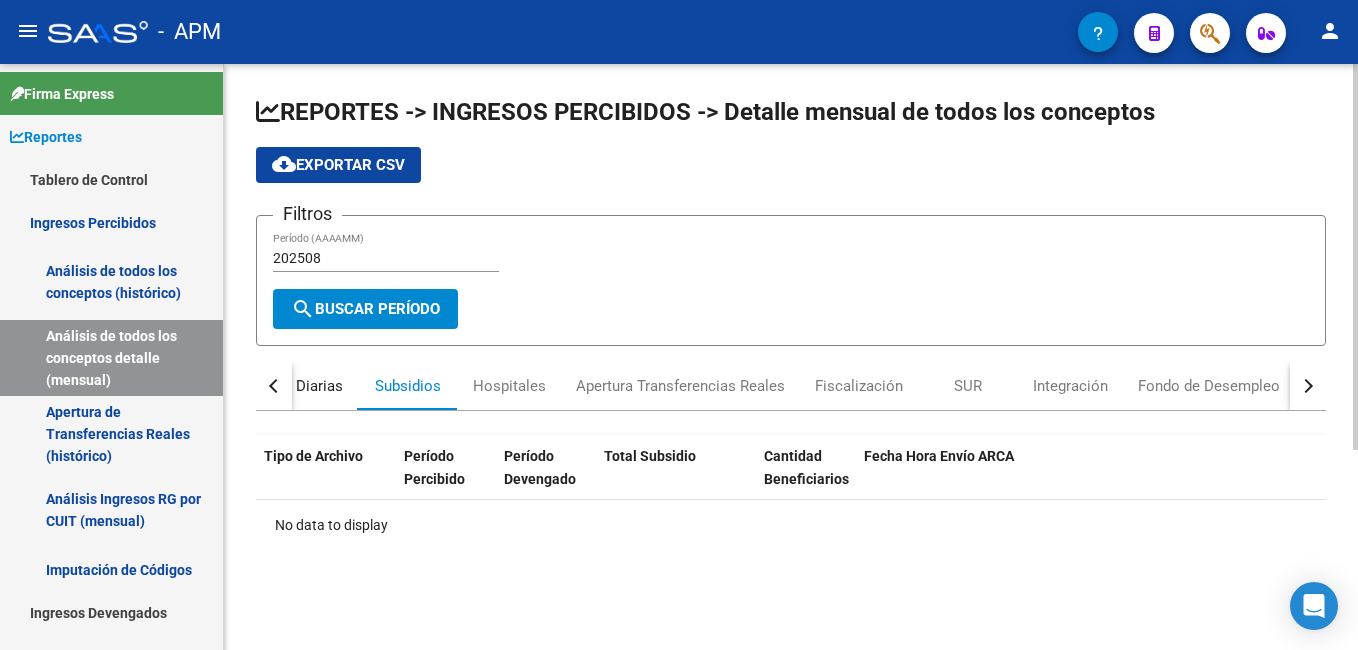 click on "Transferencias Diarias" at bounding box center (268, 386) 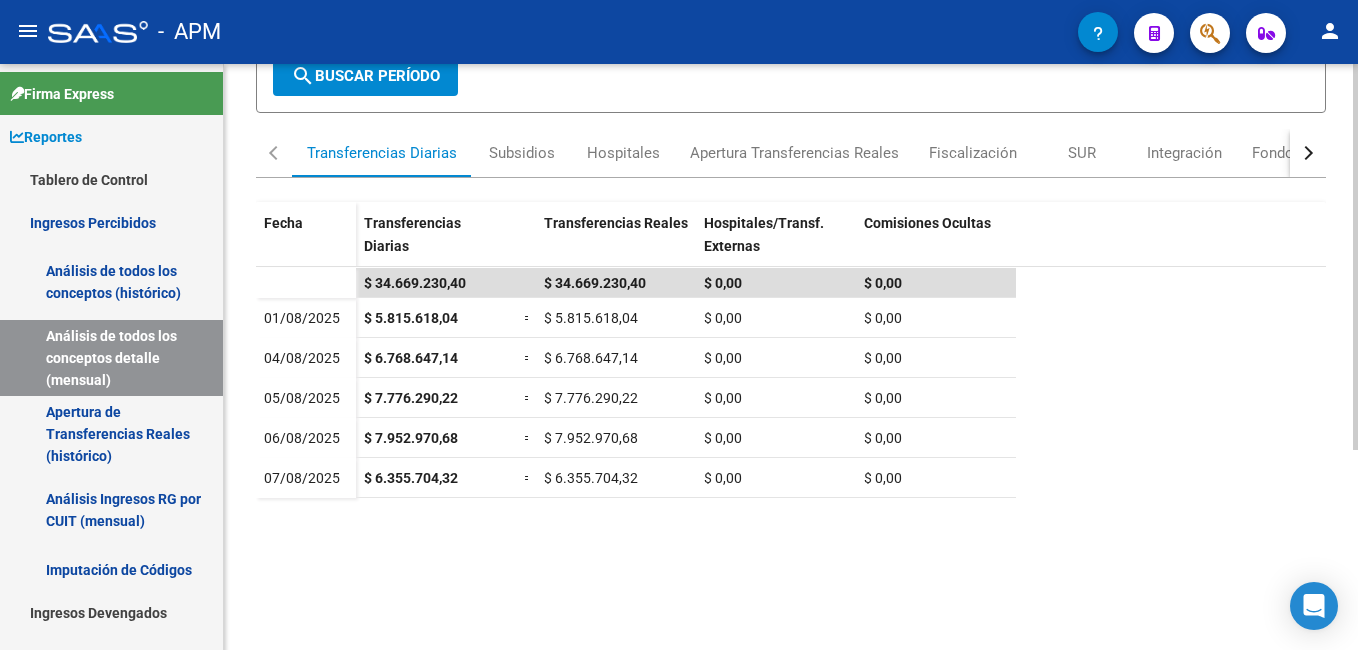scroll, scrollTop: 204, scrollLeft: 0, axis: vertical 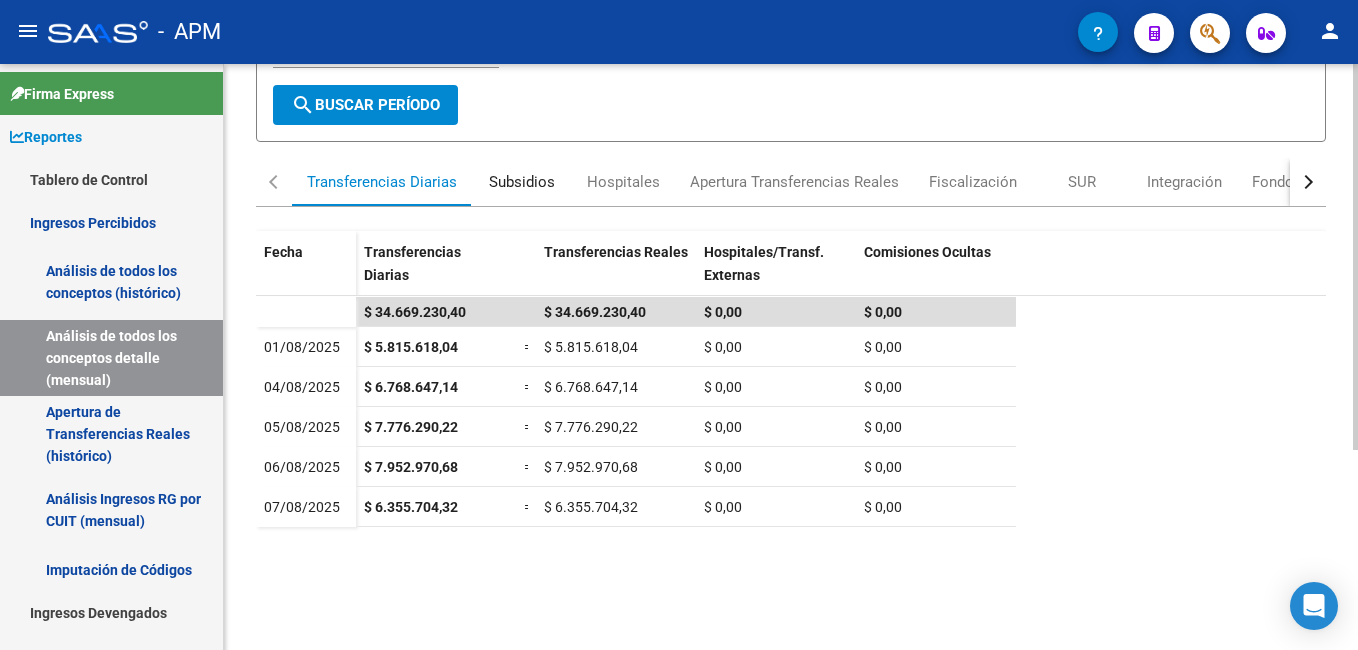 click on "Subsidios" at bounding box center (522, 182) 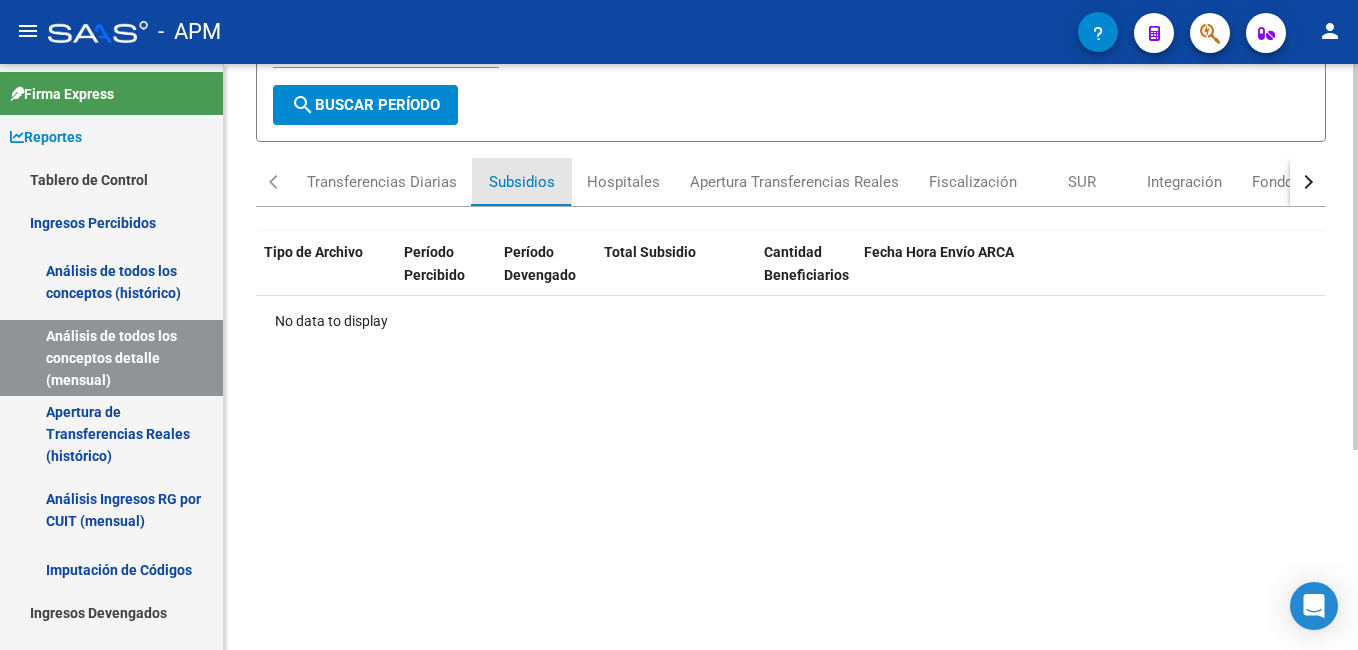 scroll, scrollTop: 0, scrollLeft: 0, axis: both 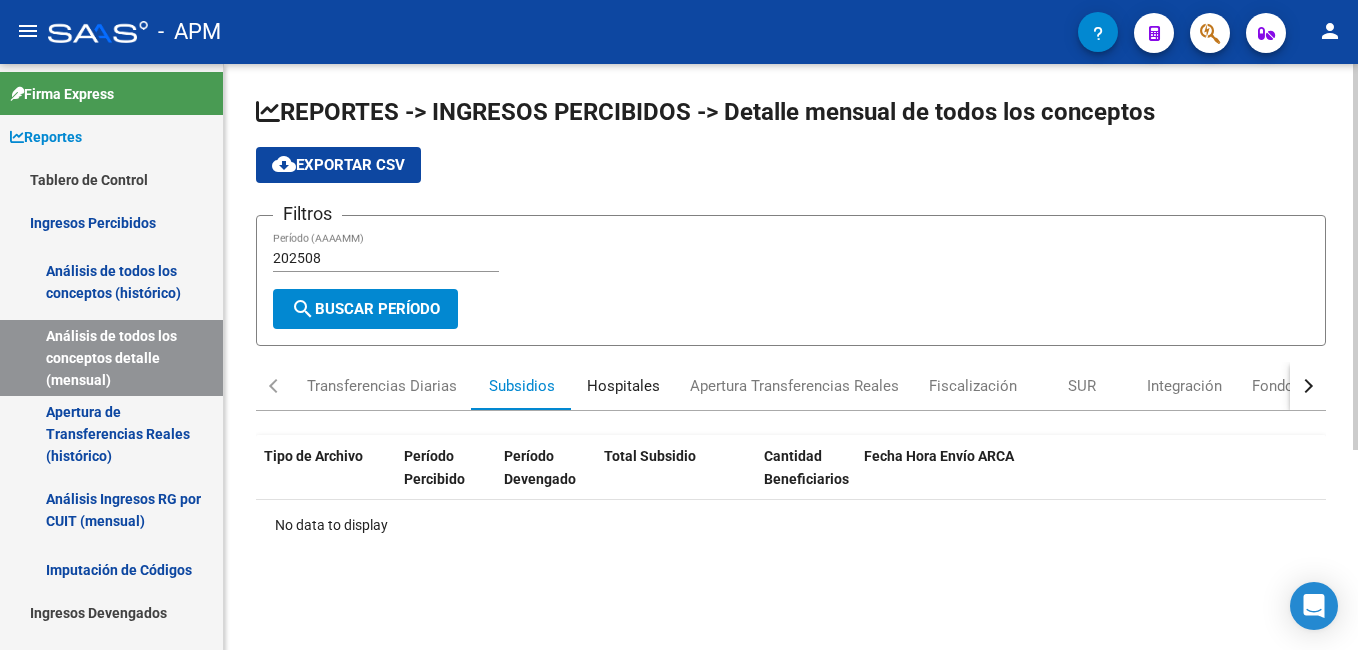 click on "Hospitales" at bounding box center [623, 386] 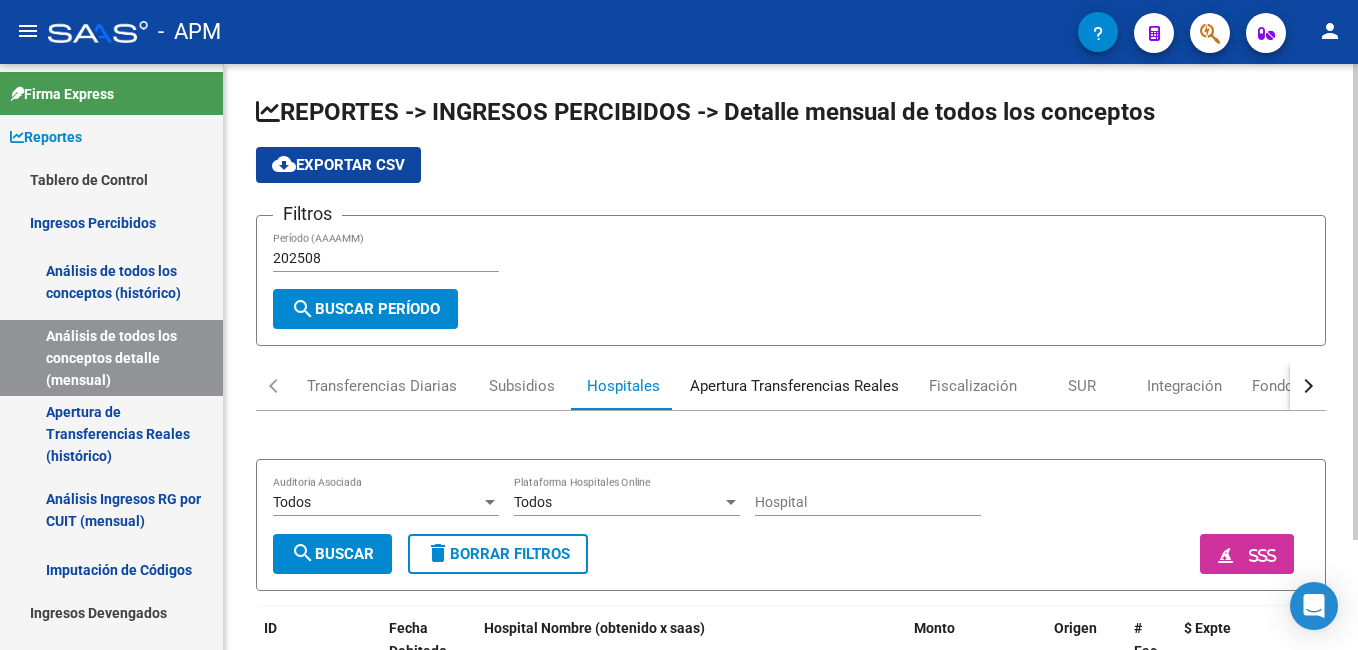 click on "Apertura Transferencias Reales" at bounding box center [794, 386] 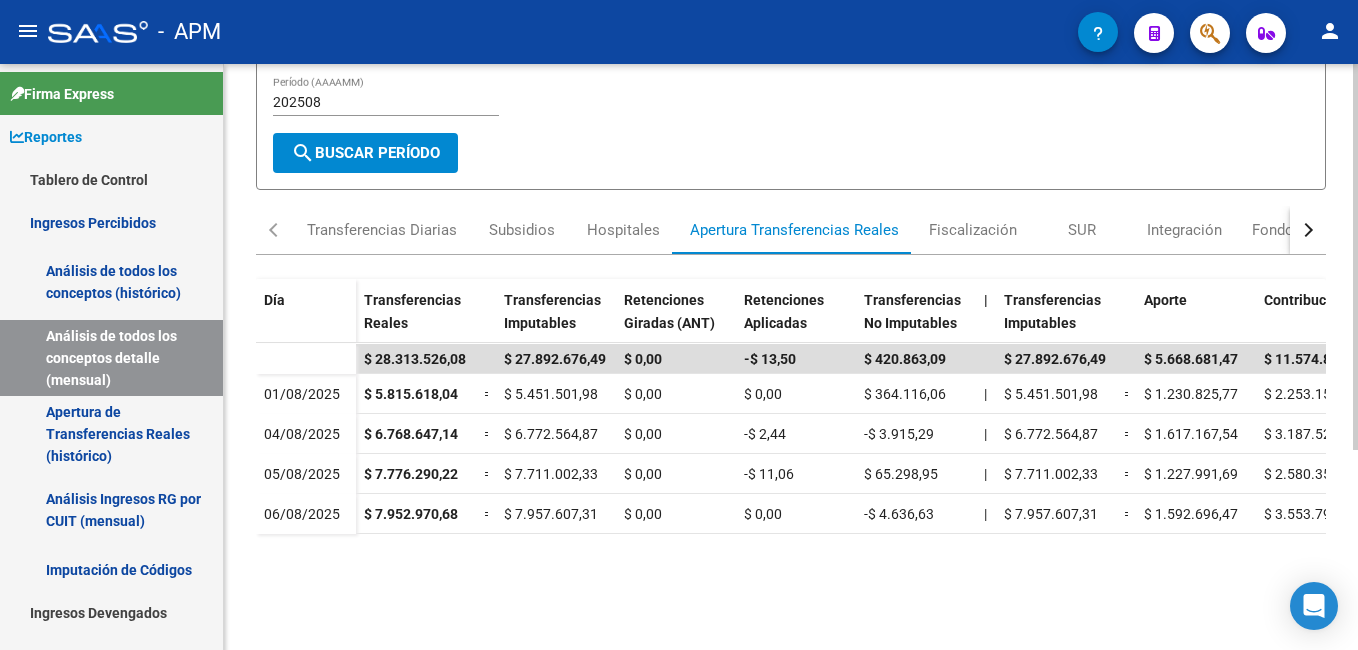scroll, scrollTop: 0, scrollLeft: 0, axis: both 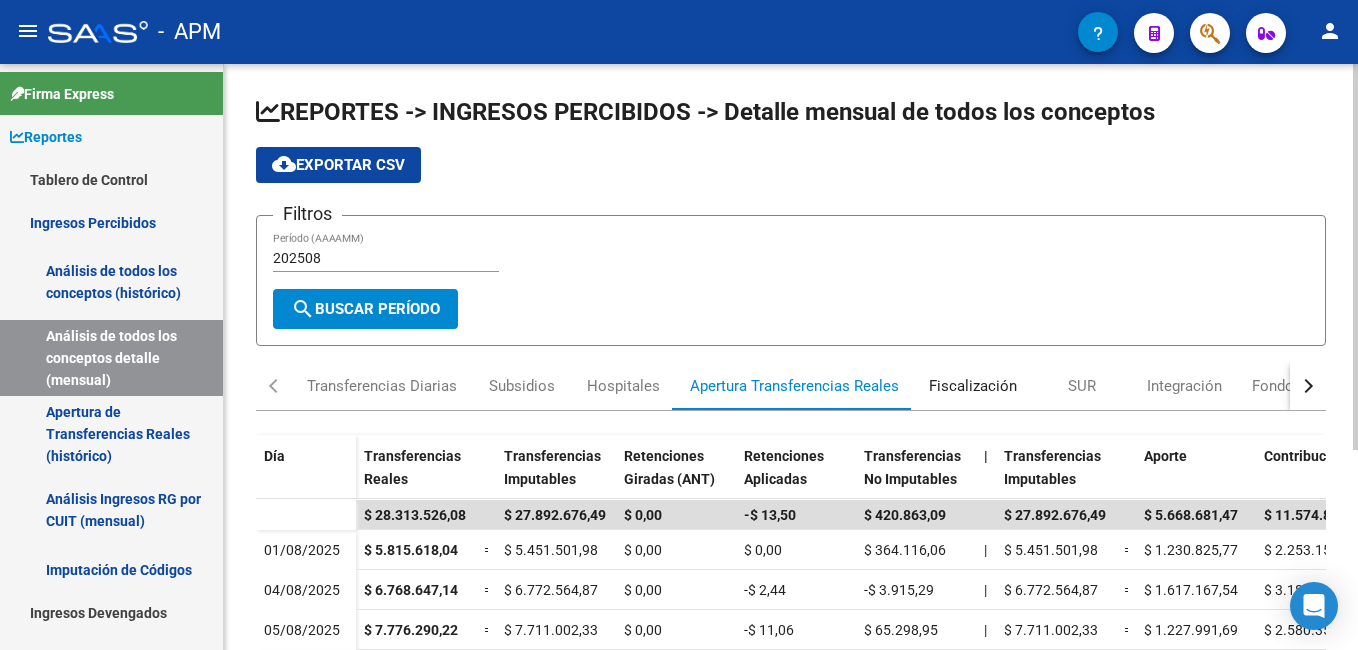 click on "Fiscalización" at bounding box center [973, 386] 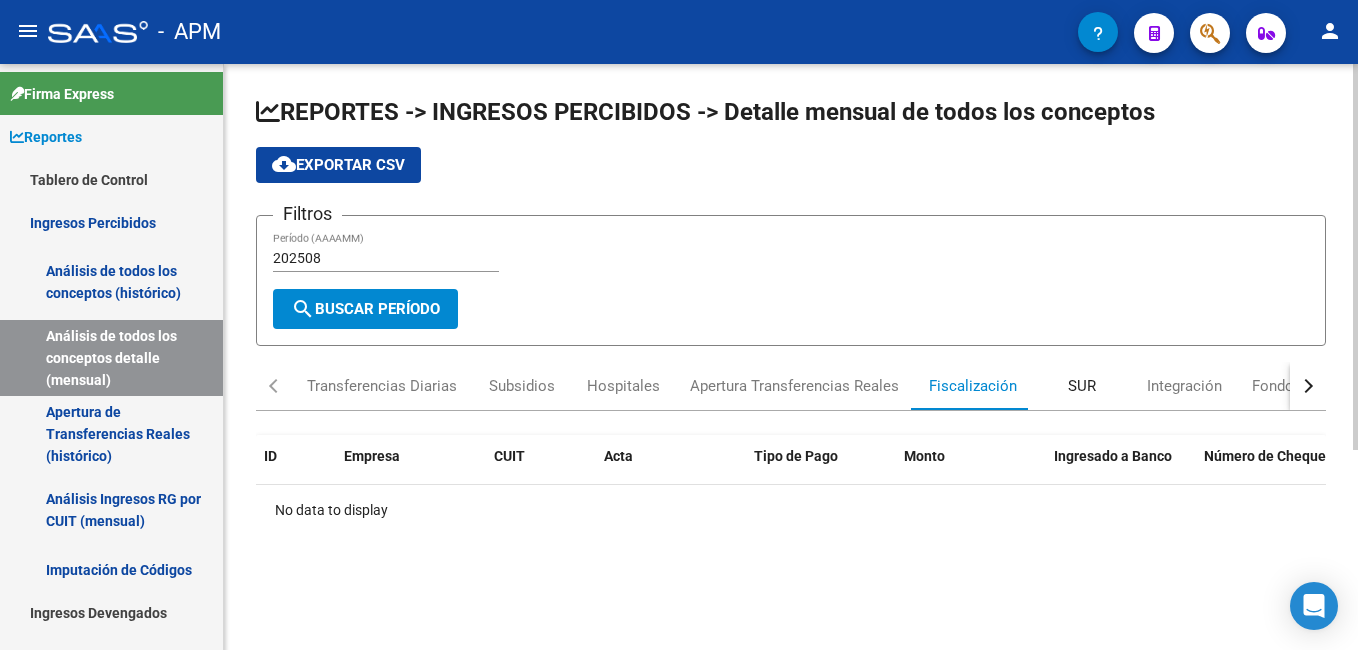 click on "SUR" at bounding box center [1082, 386] 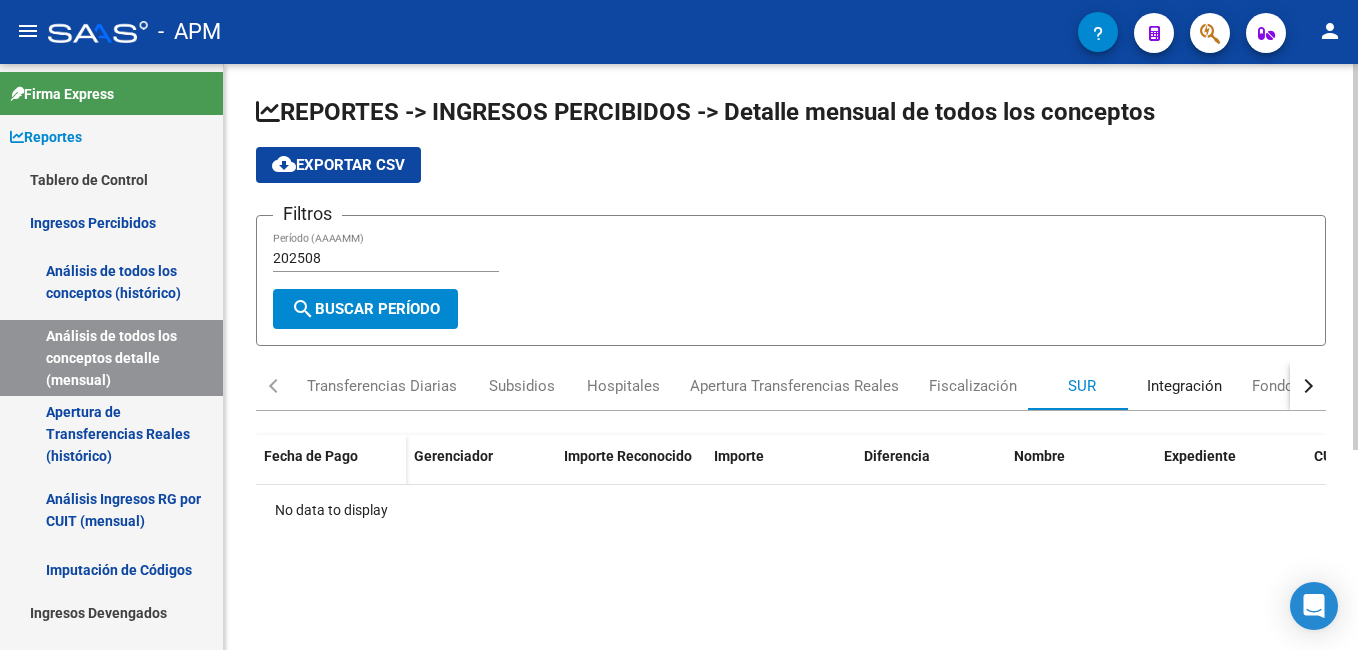 click on "Integración" at bounding box center [1184, 386] 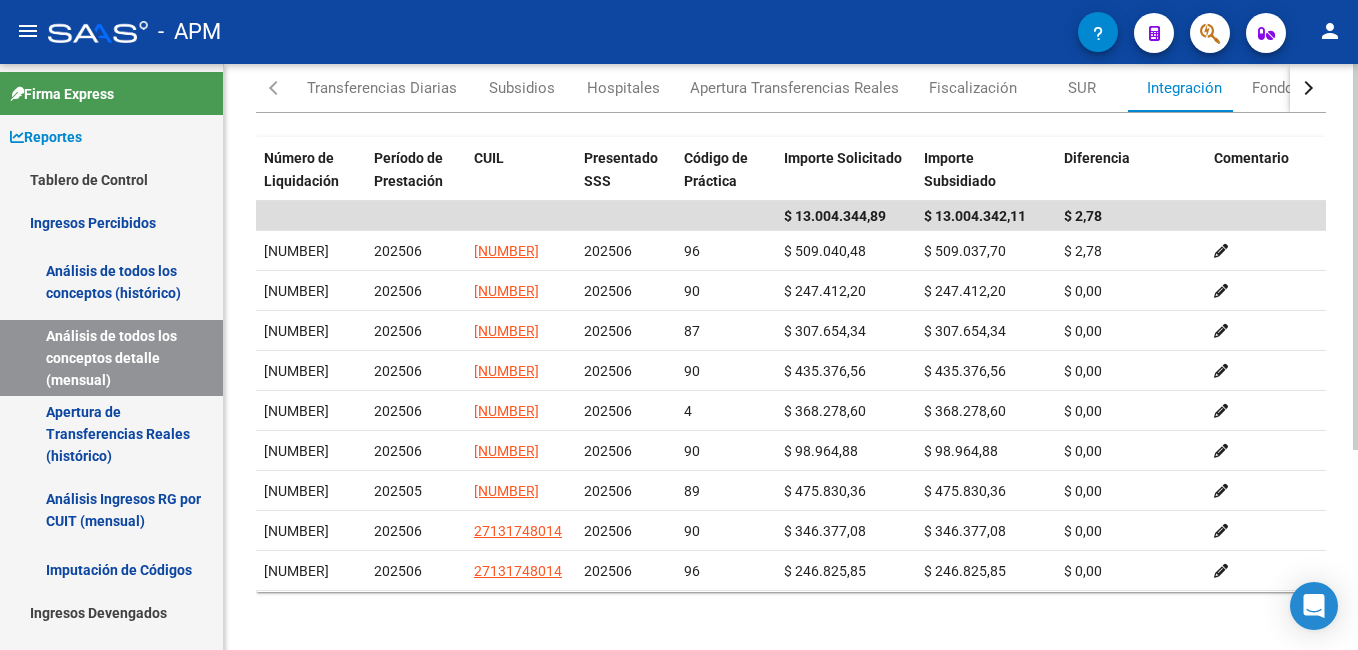 scroll, scrollTop: 304, scrollLeft: 0, axis: vertical 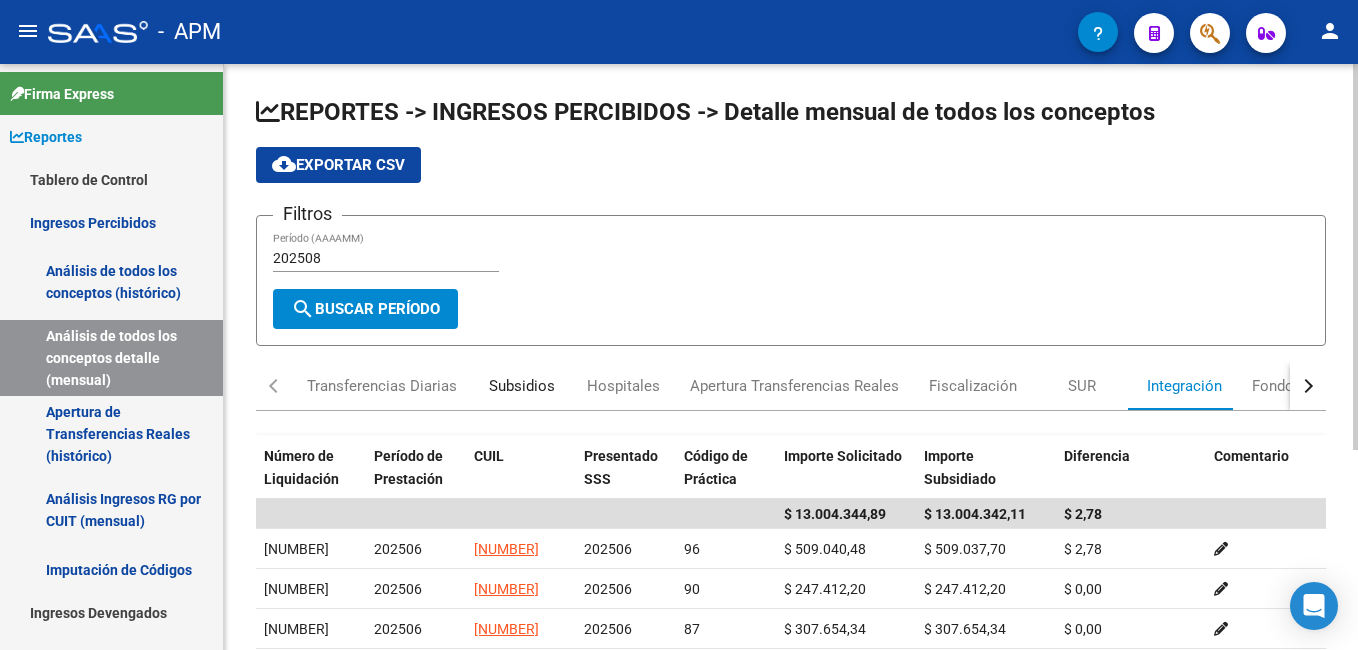 click on "Subsidios" at bounding box center [522, 386] 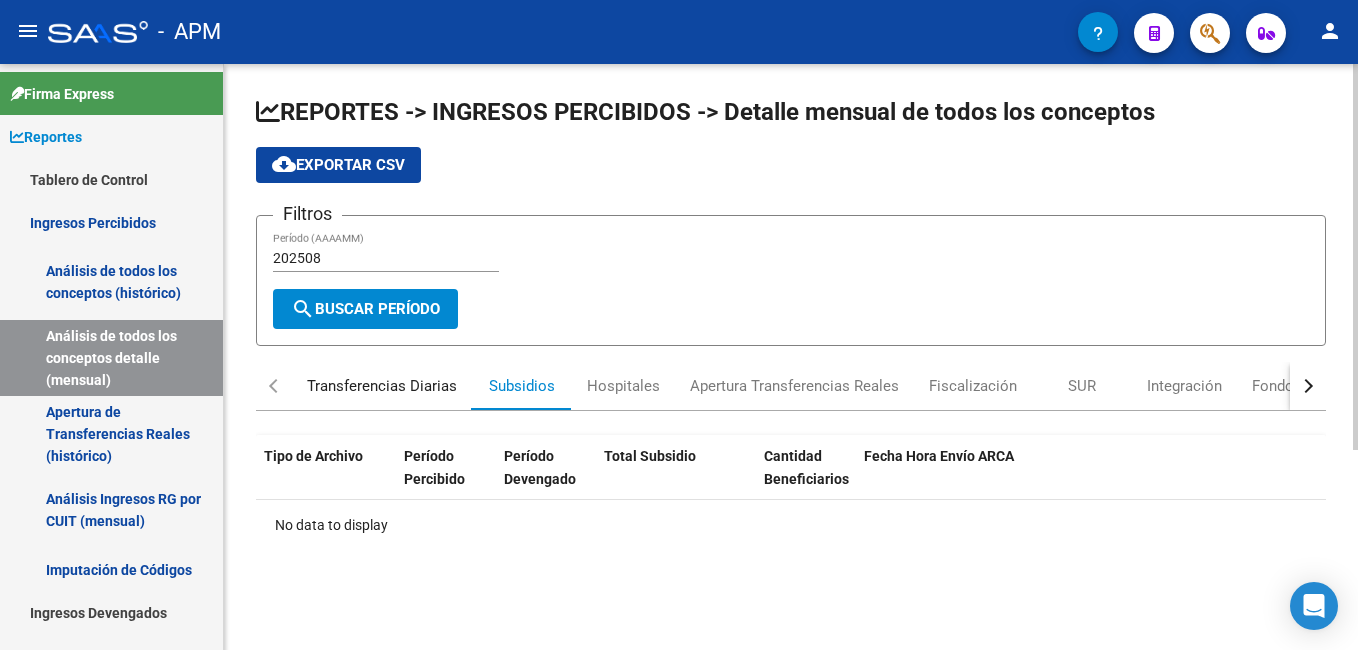click on "Transferencias Diarias" at bounding box center [382, 386] 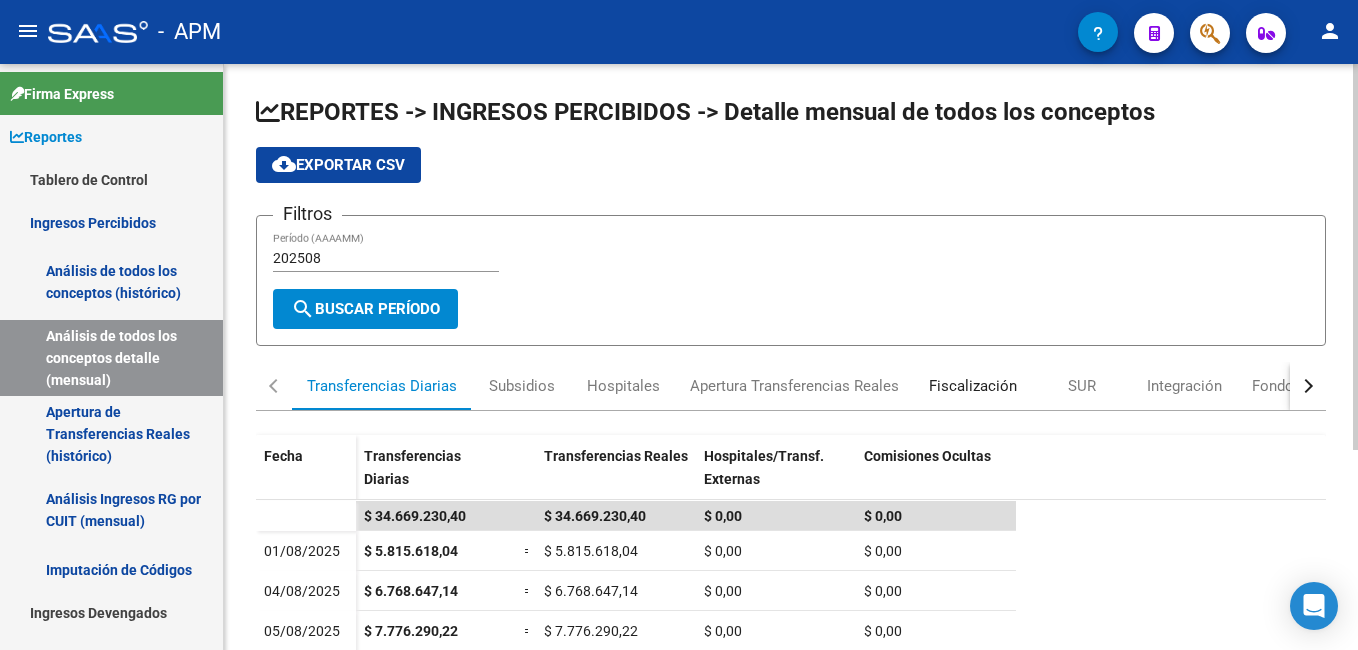 click on "Fiscalización" at bounding box center [973, 386] 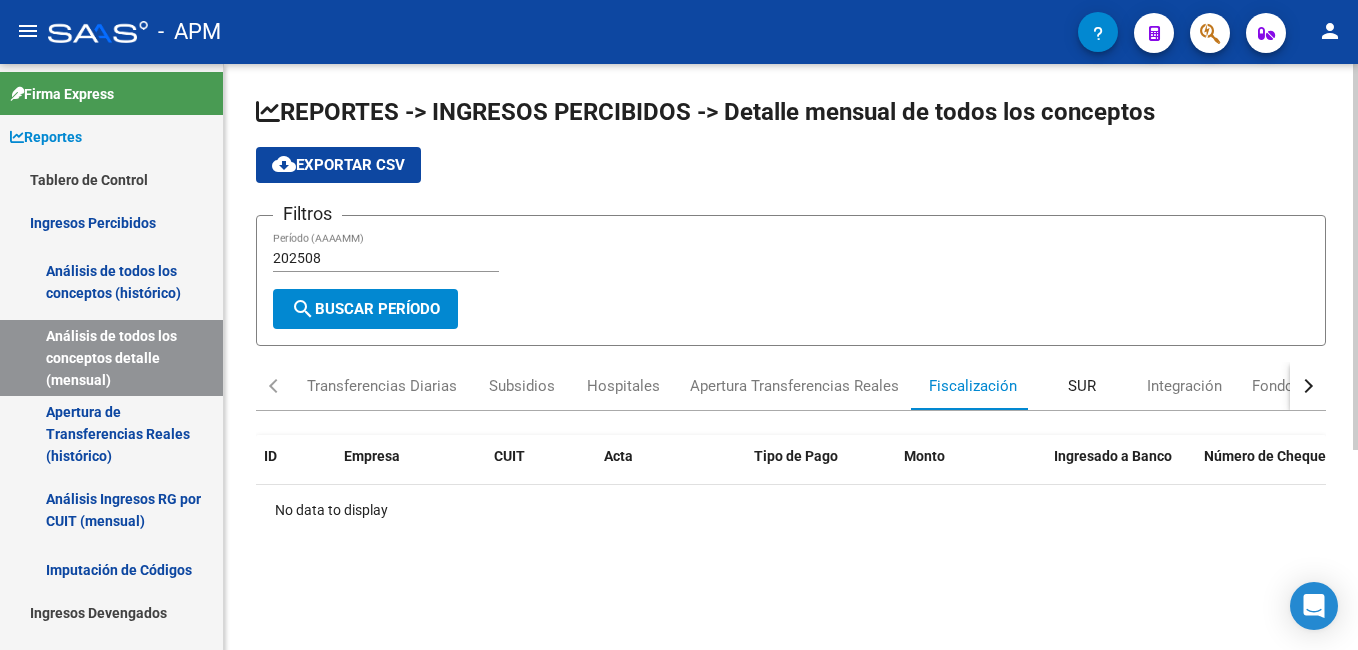 click on "SUR" at bounding box center (1082, 386) 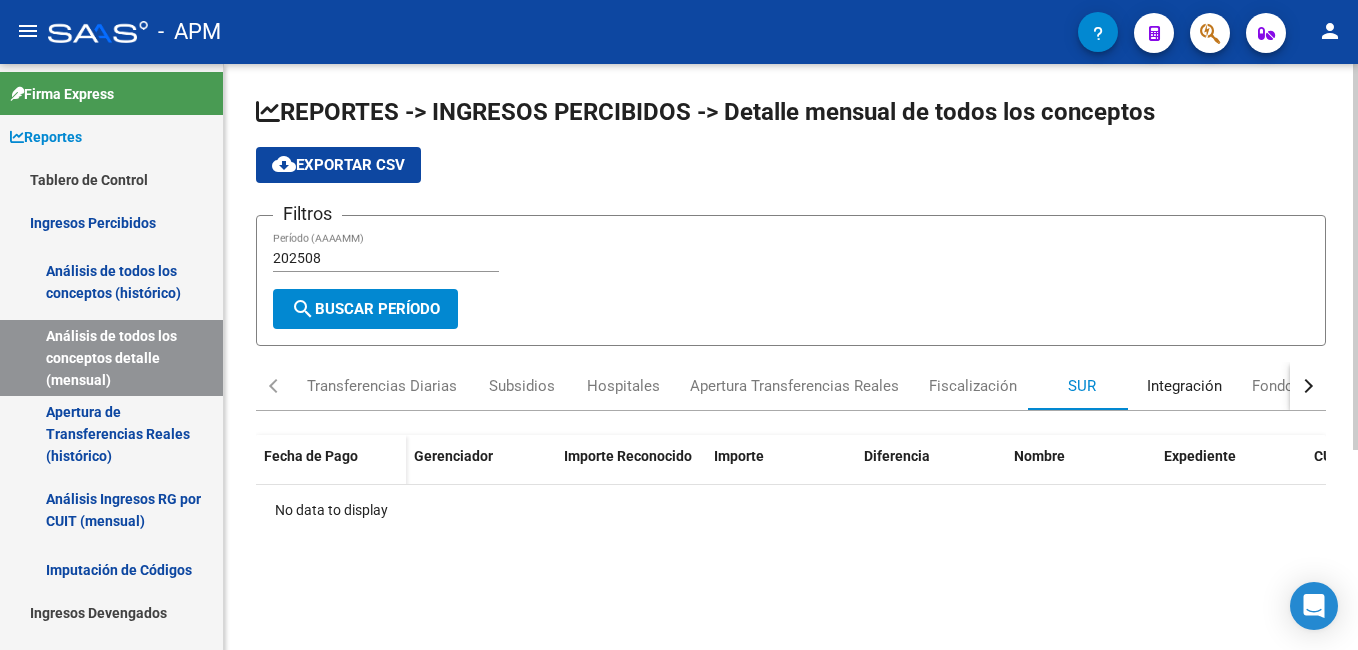 click on "Integración" at bounding box center (1184, 386) 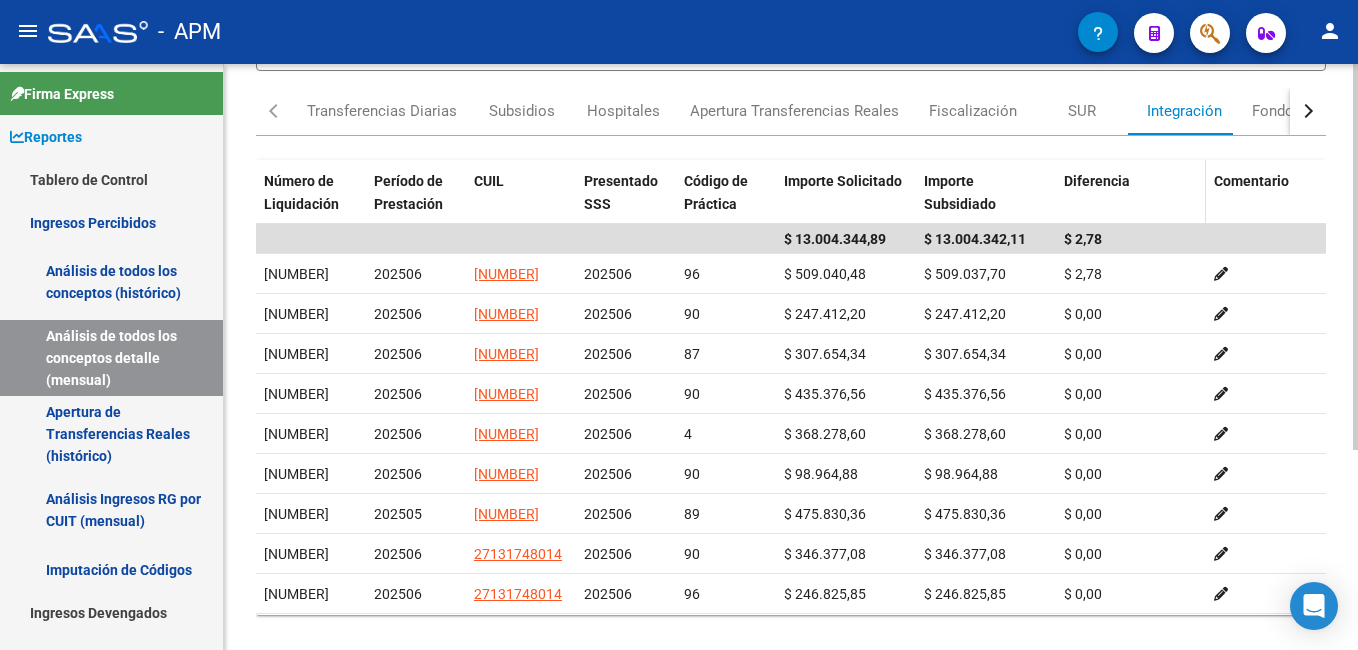 scroll, scrollTop: 304, scrollLeft: 0, axis: vertical 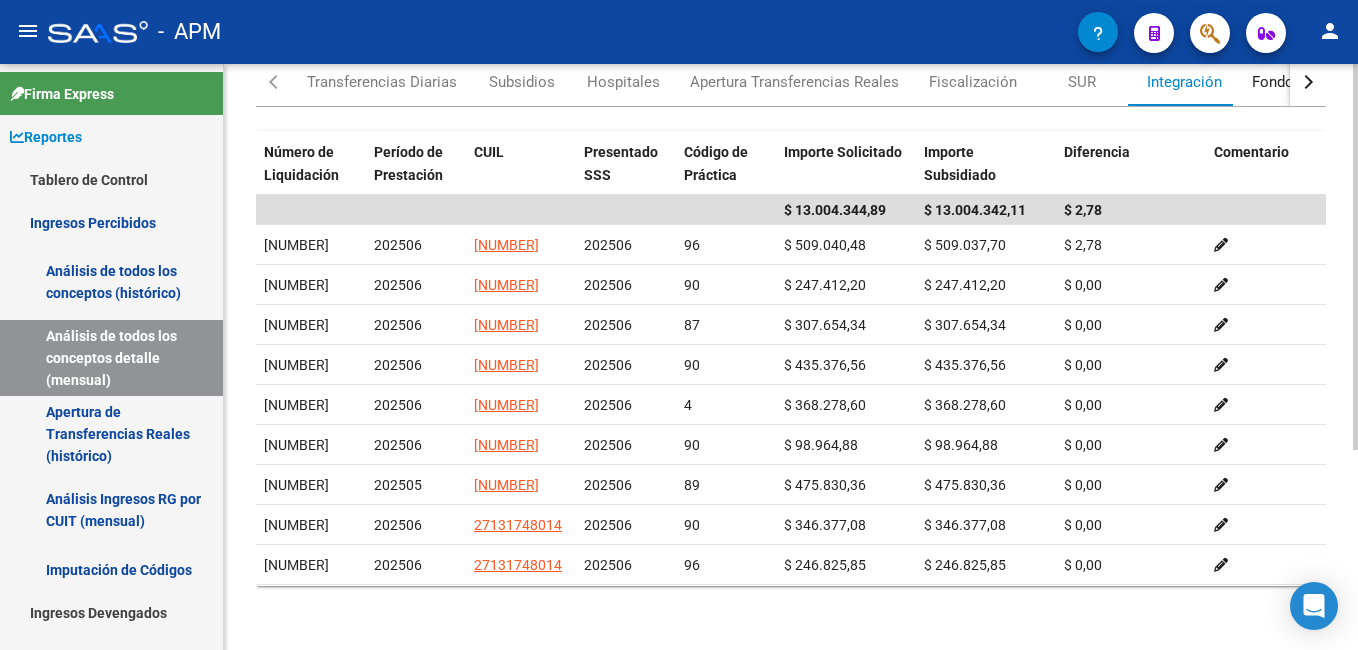 click on "Fondo de Desempleo" at bounding box center (1323, 82) 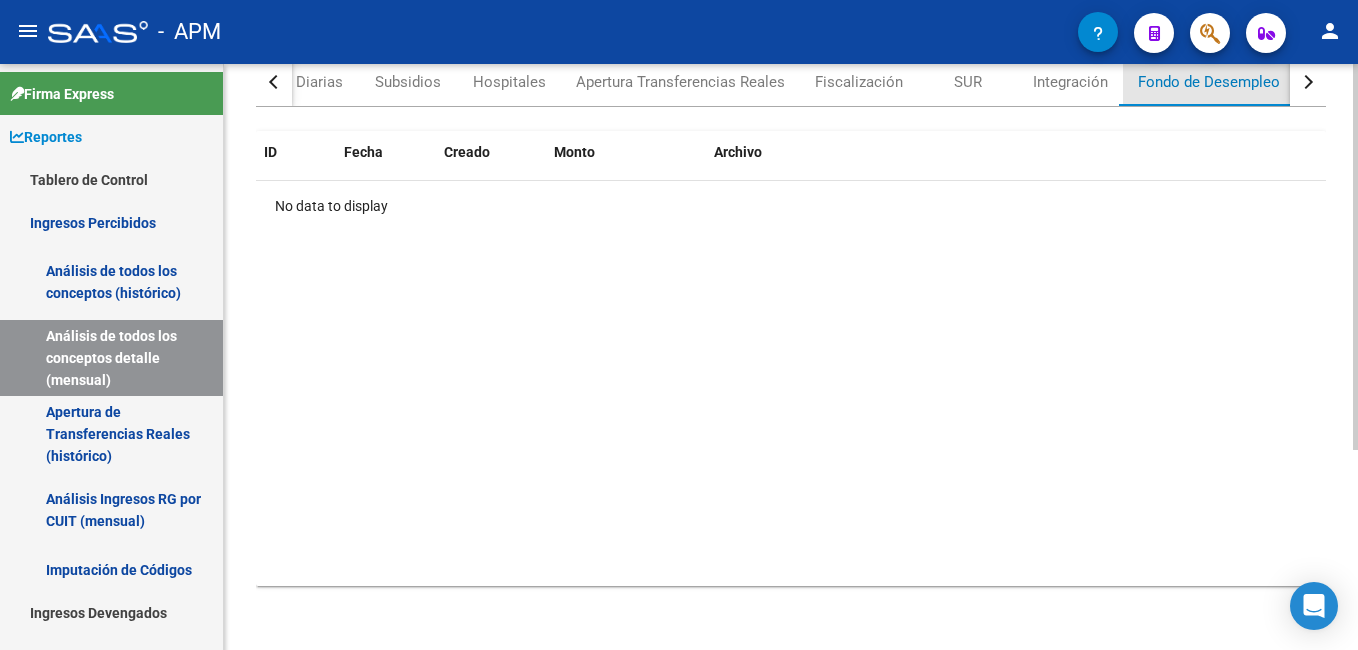 scroll, scrollTop: 0, scrollLeft: 0, axis: both 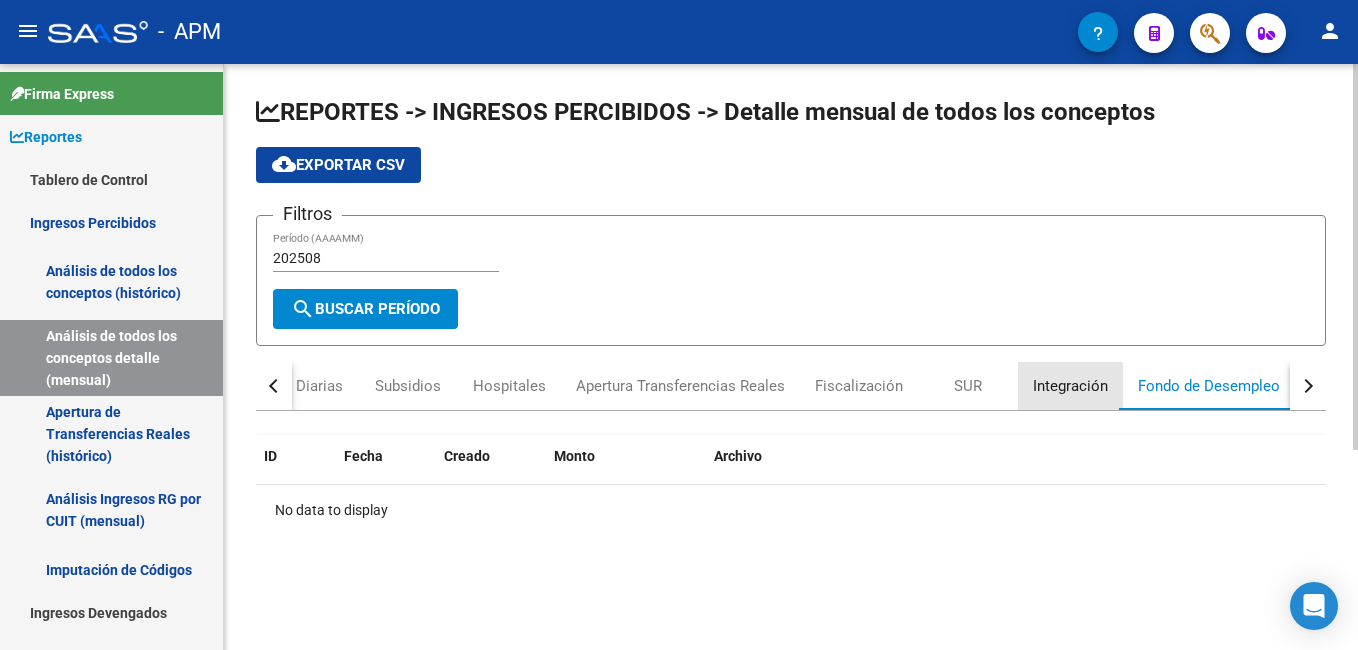 click on "Integración" at bounding box center [1070, 386] 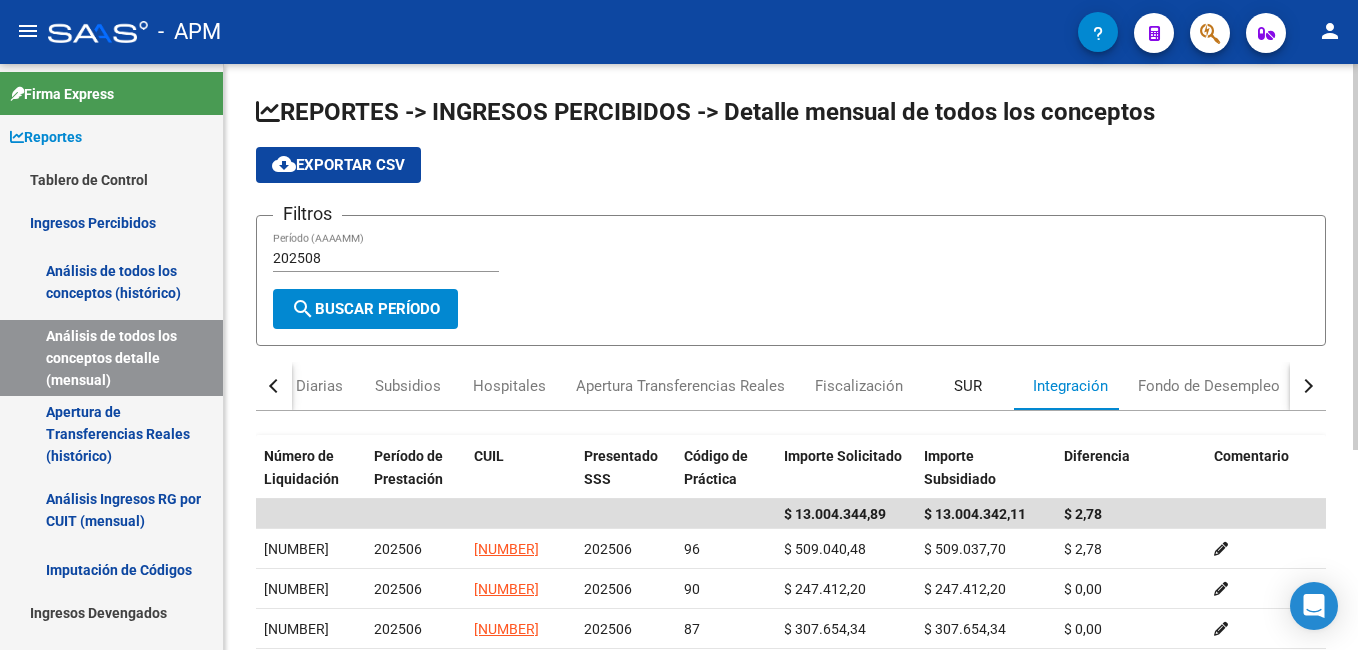 click on "SUR" at bounding box center [968, 386] 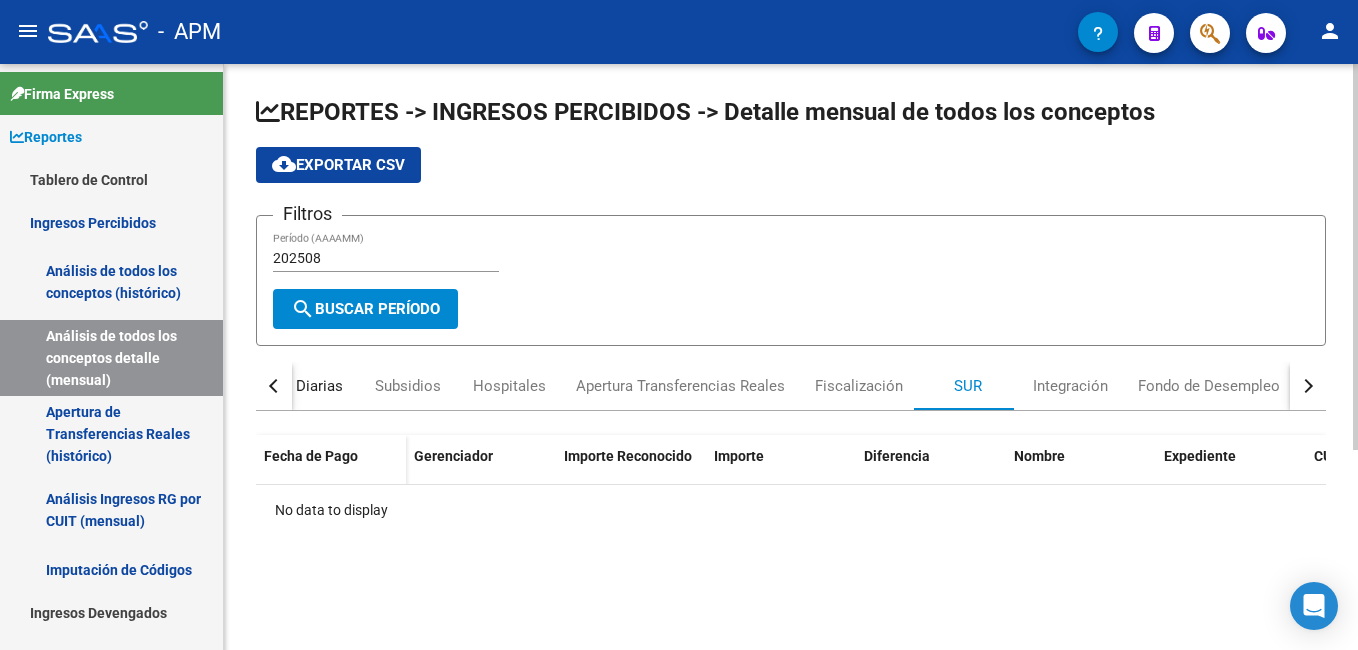 click on "Transferencias Diarias" at bounding box center [268, 386] 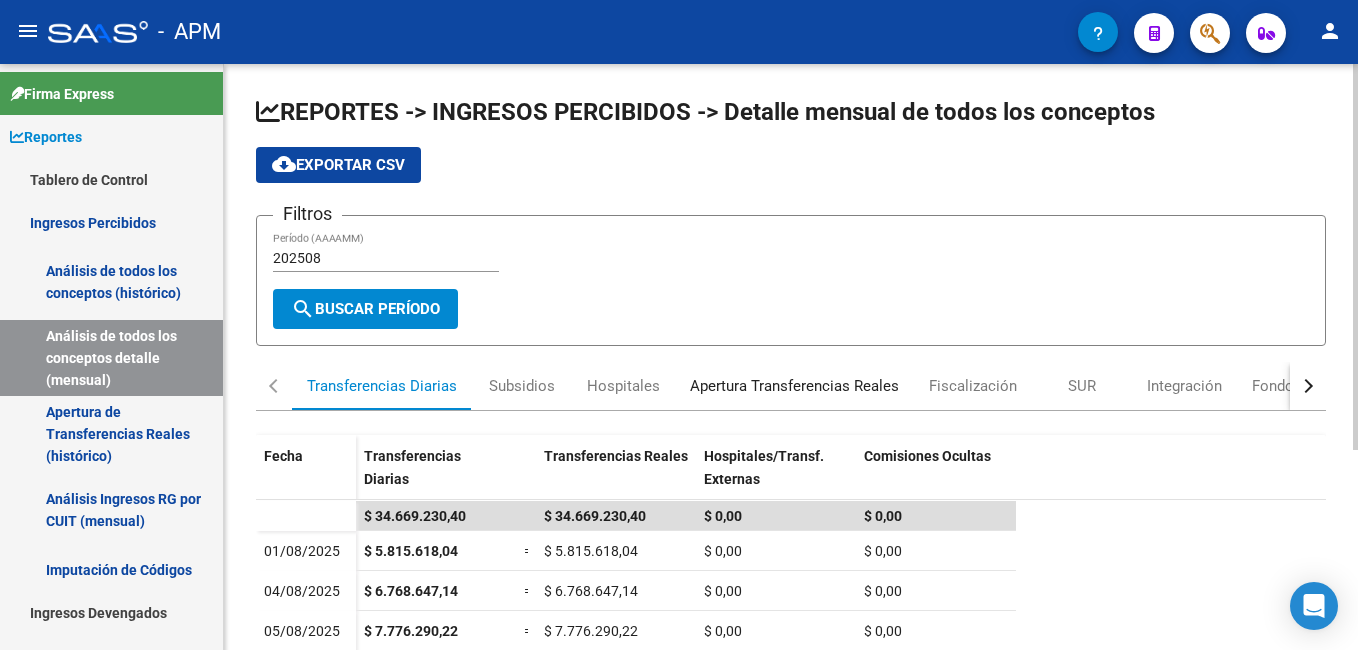 click on "Apertura Transferencias Reales" at bounding box center [794, 386] 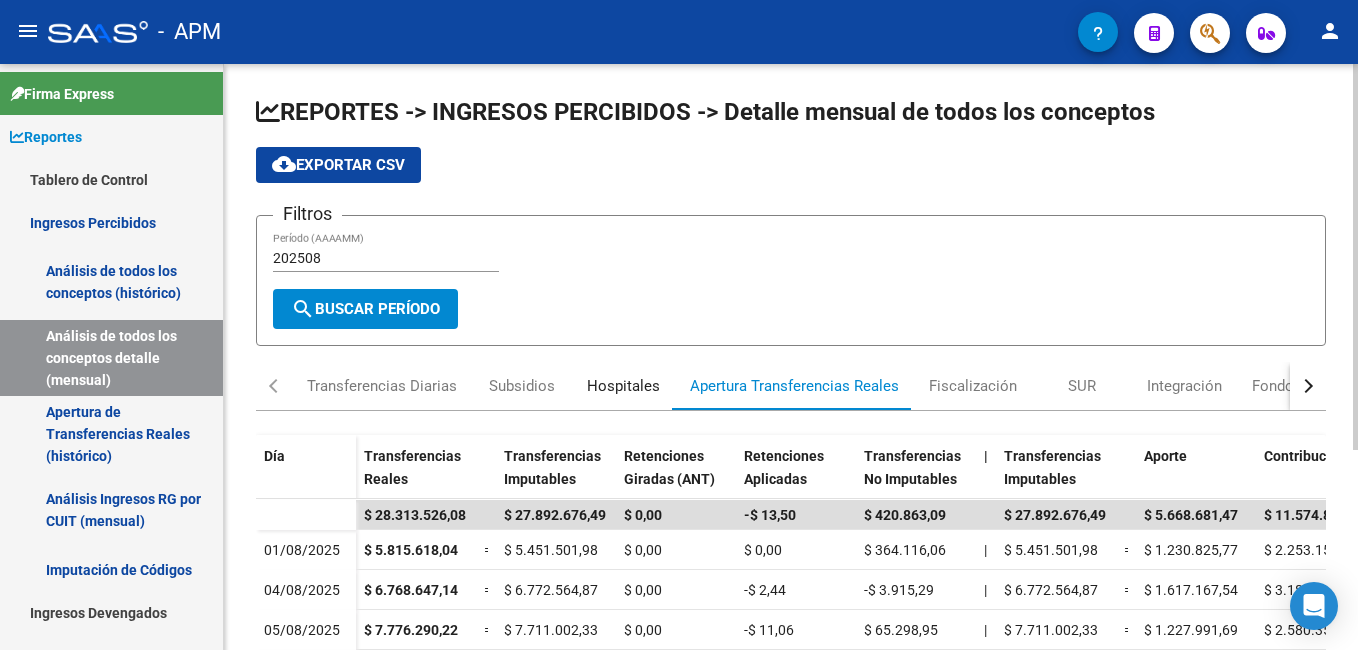 click on "Hospitales" at bounding box center [623, 386] 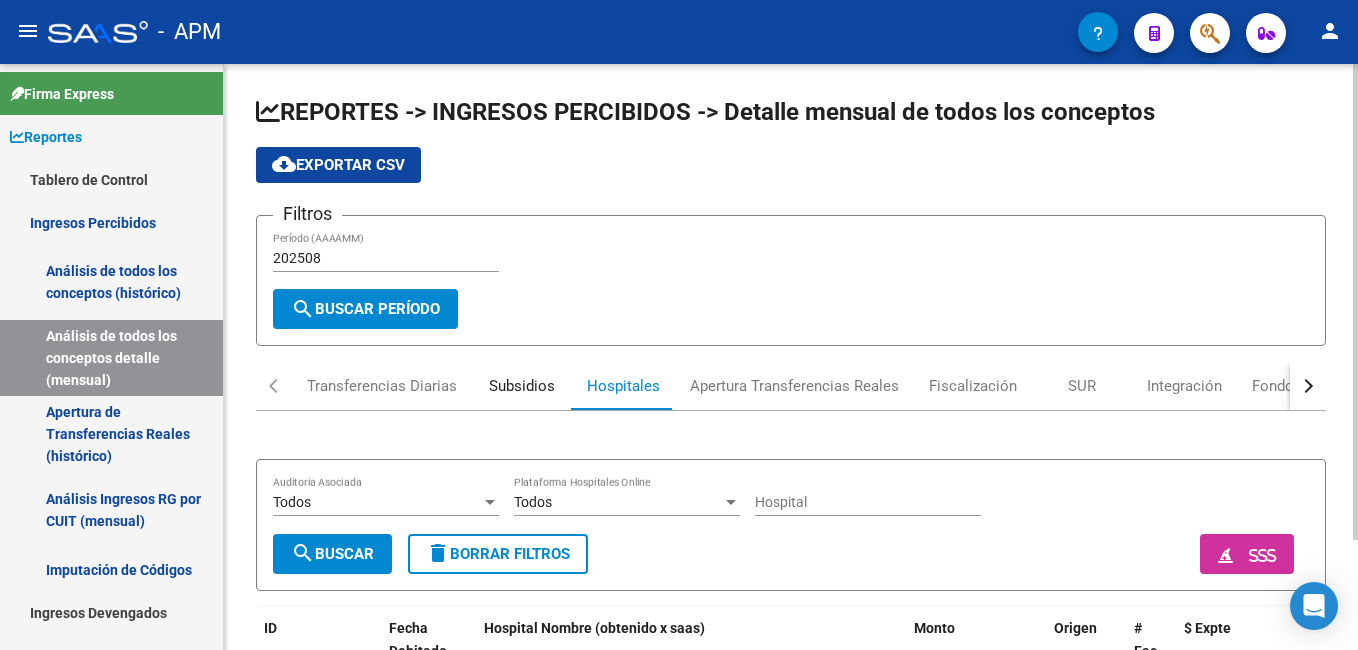 click on "Subsidios" at bounding box center [522, 386] 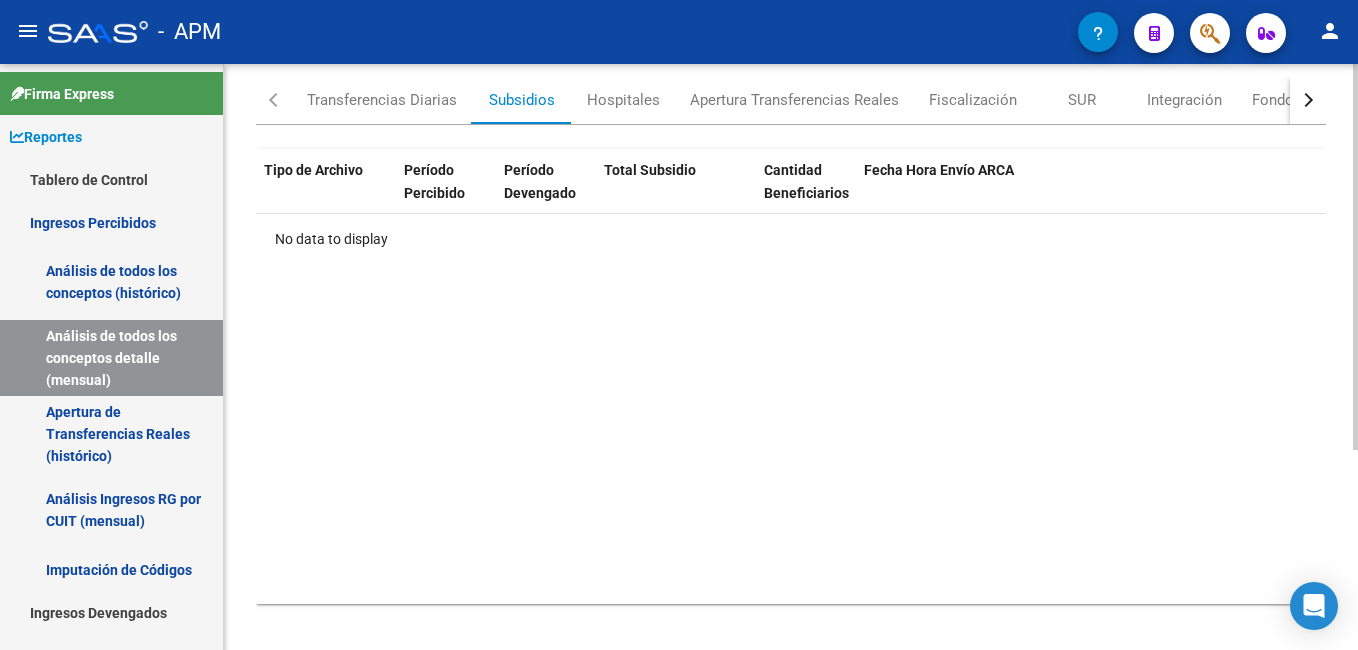 scroll, scrollTop: 304, scrollLeft: 0, axis: vertical 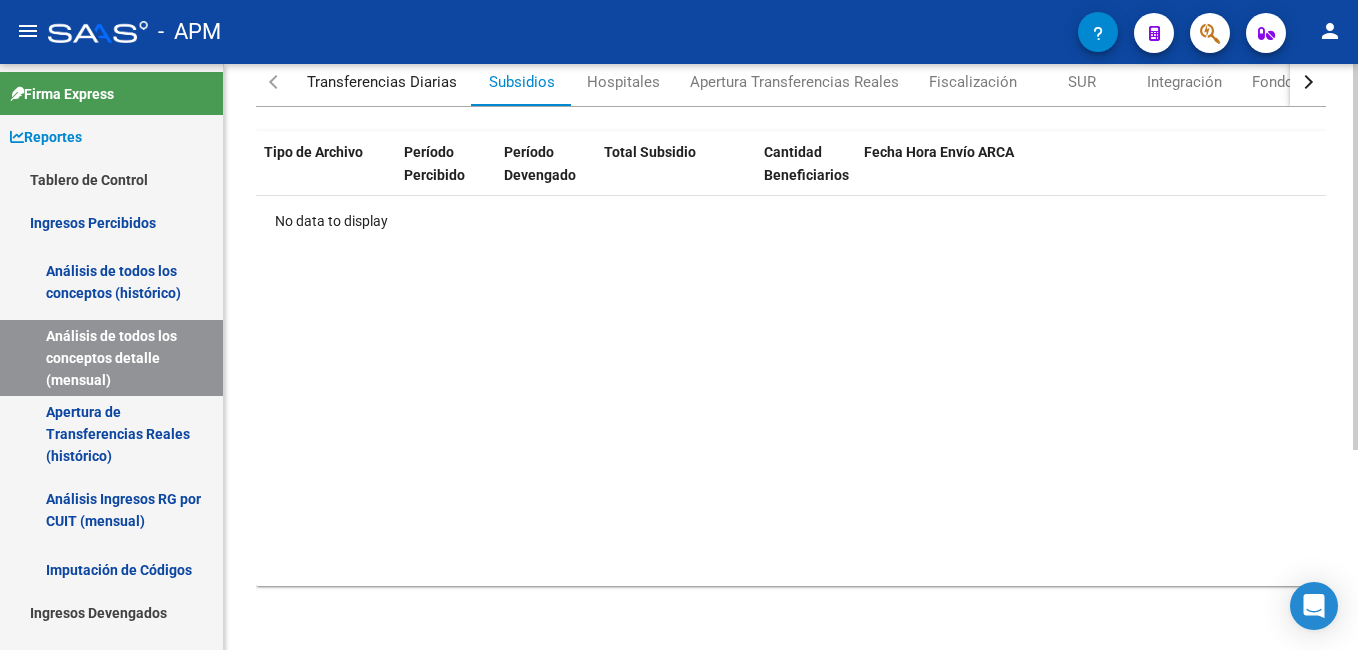 click on "Transferencias Diarias" at bounding box center (382, 82) 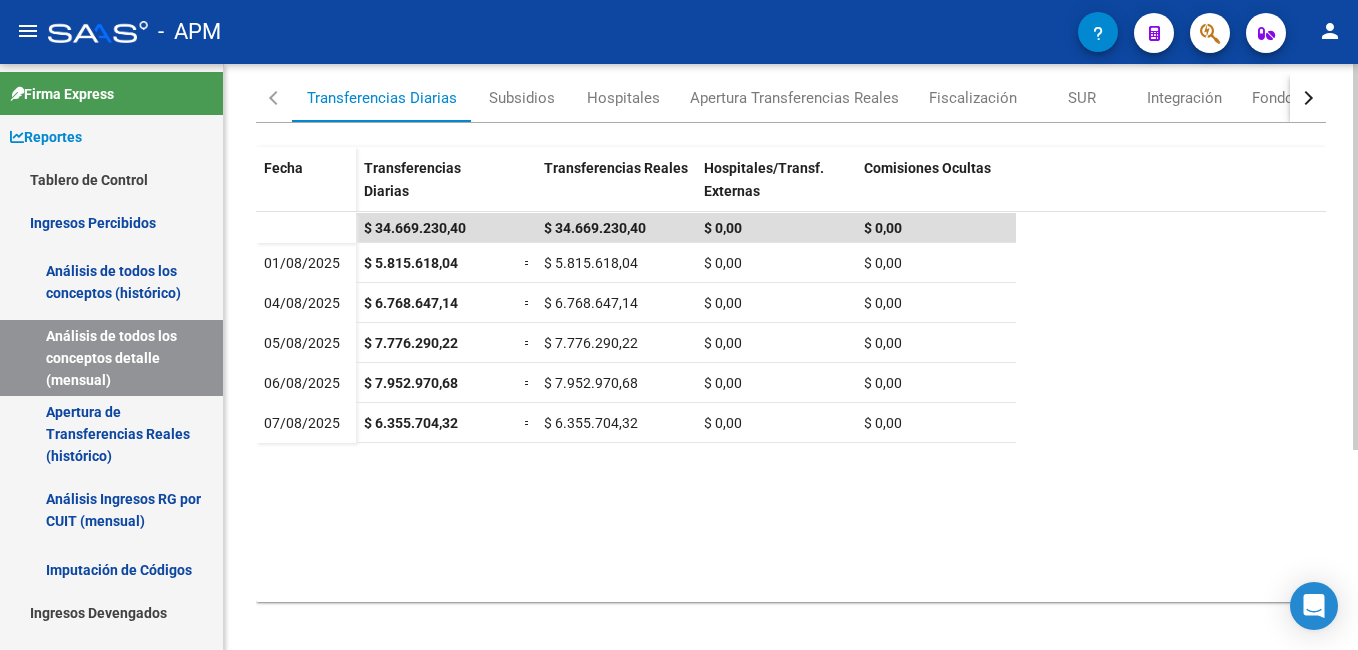 scroll, scrollTop: 304, scrollLeft: 0, axis: vertical 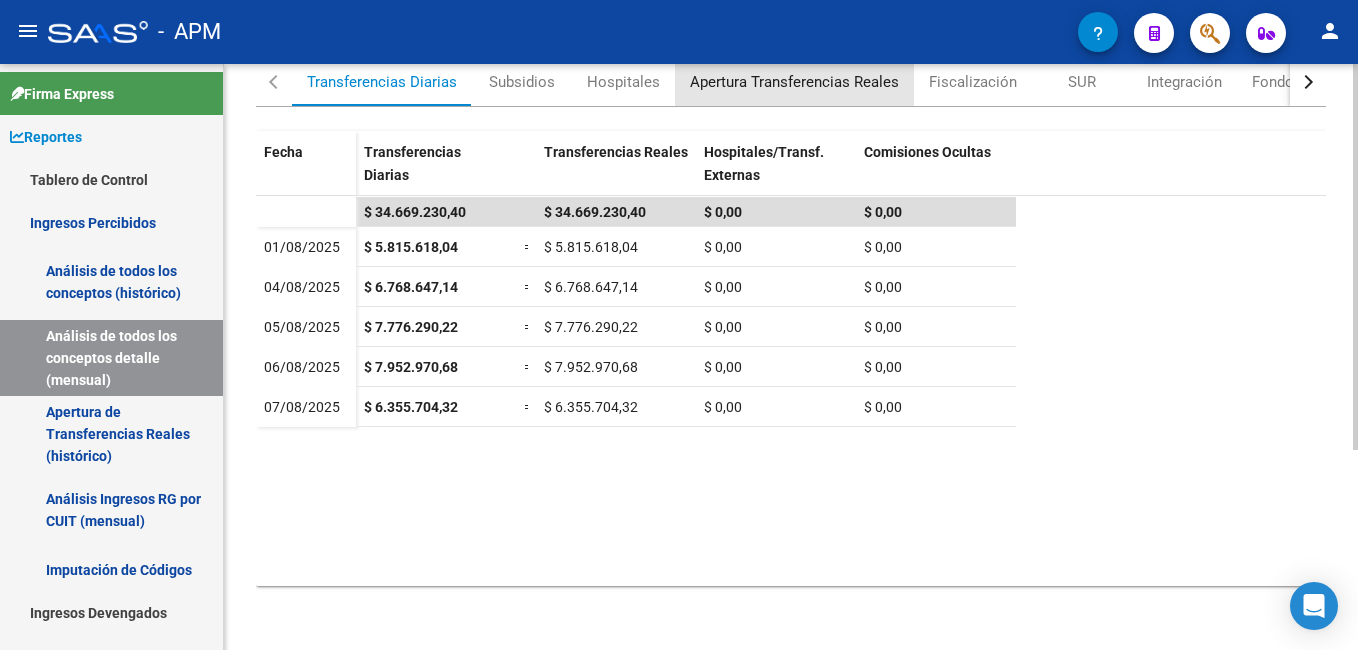 click on "Apertura Transferencias Reales" at bounding box center (794, 82) 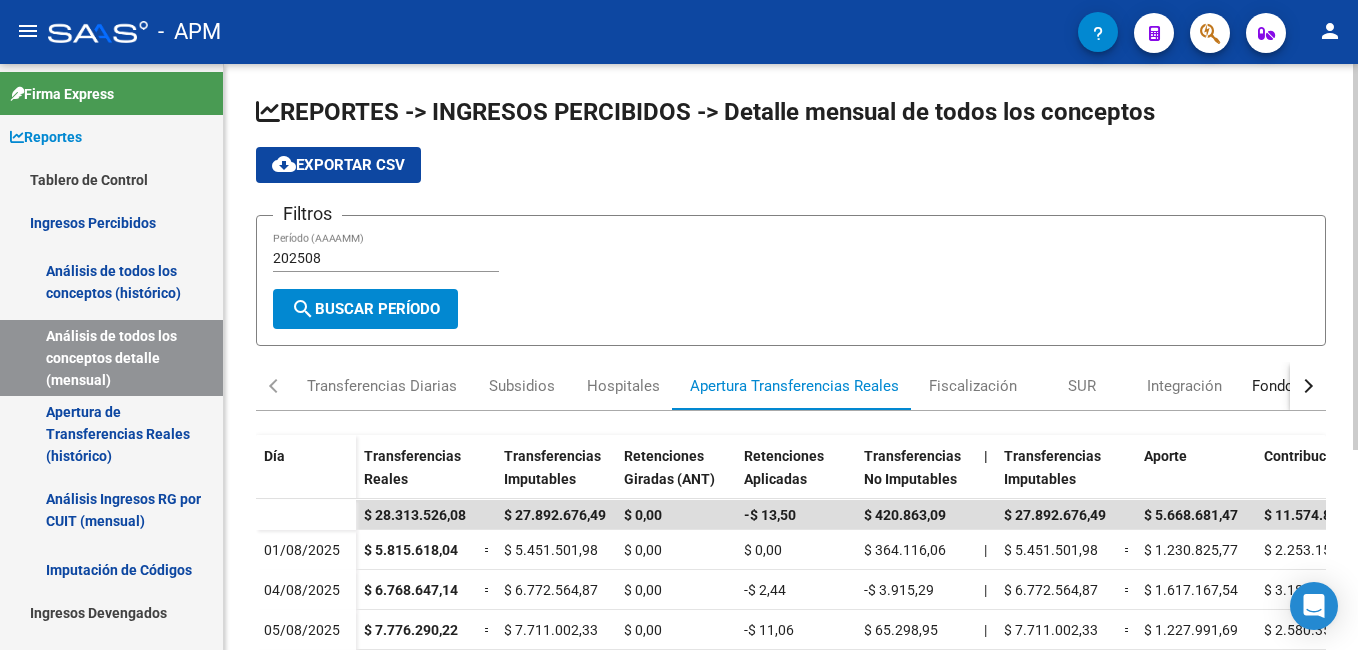 click on "Fondo de Desempleo" at bounding box center [1323, 386] 